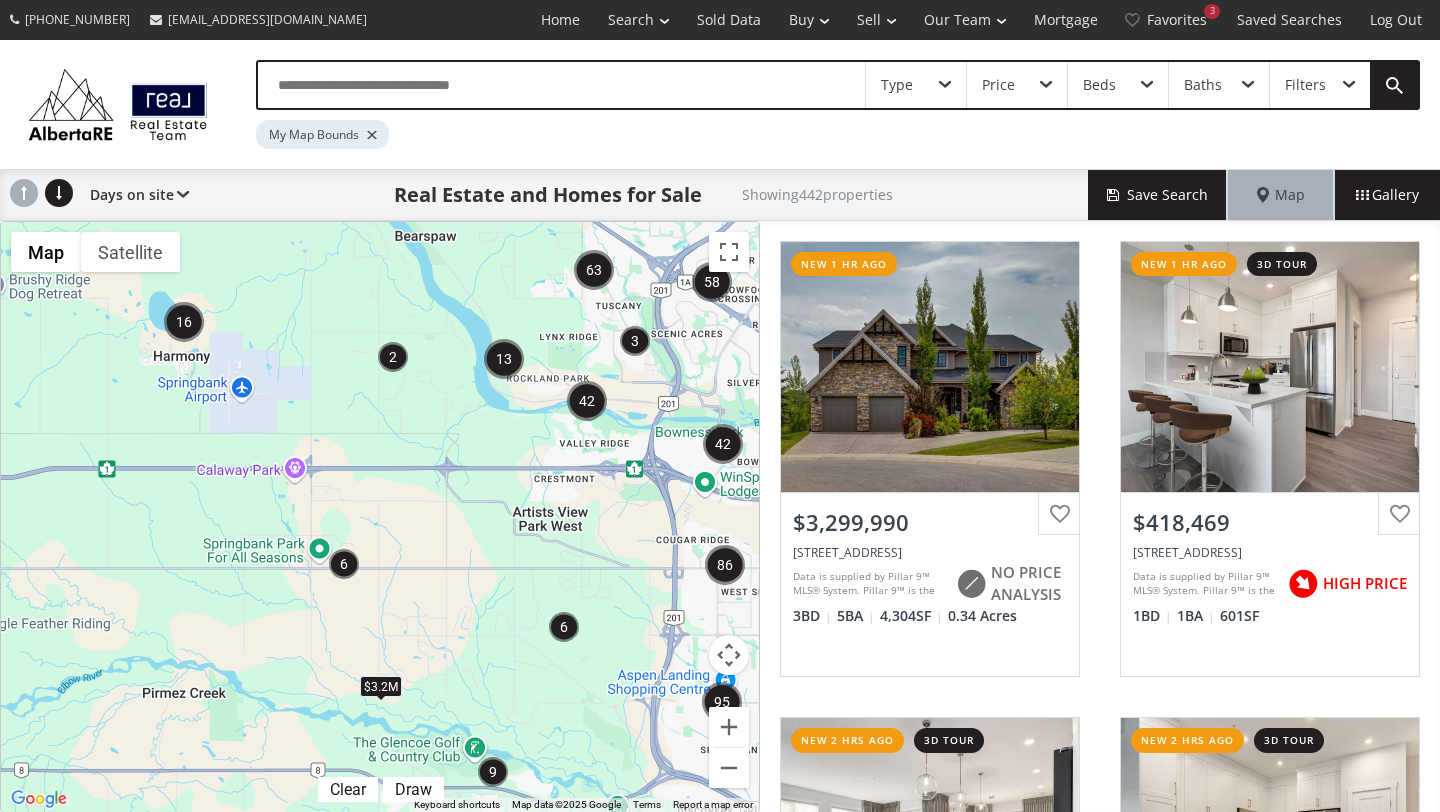 scroll, scrollTop: 0, scrollLeft: 0, axis: both 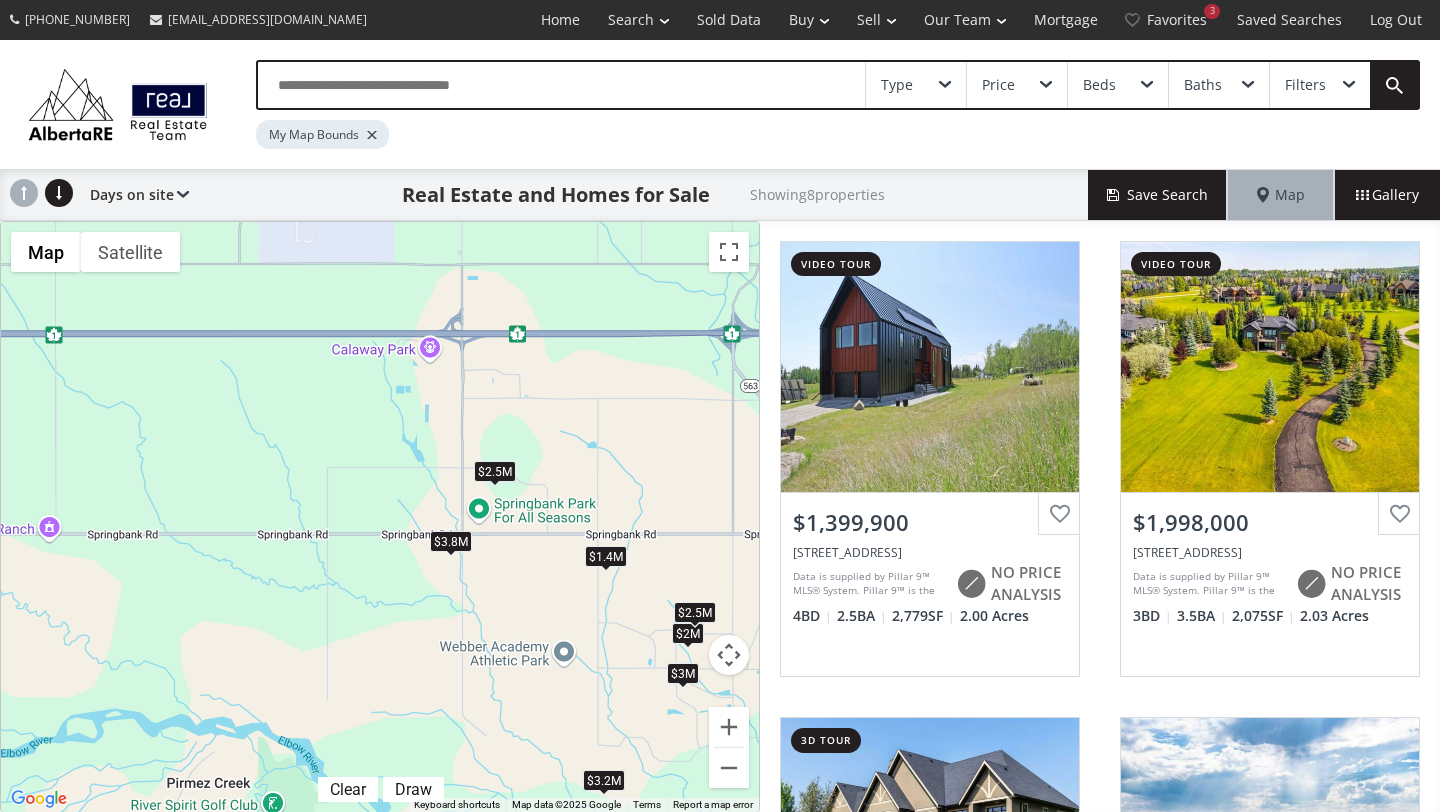 drag, startPoint x: 505, startPoint y: 269, endPoint x: 646, endPoint y: 402, distance: 193.82982 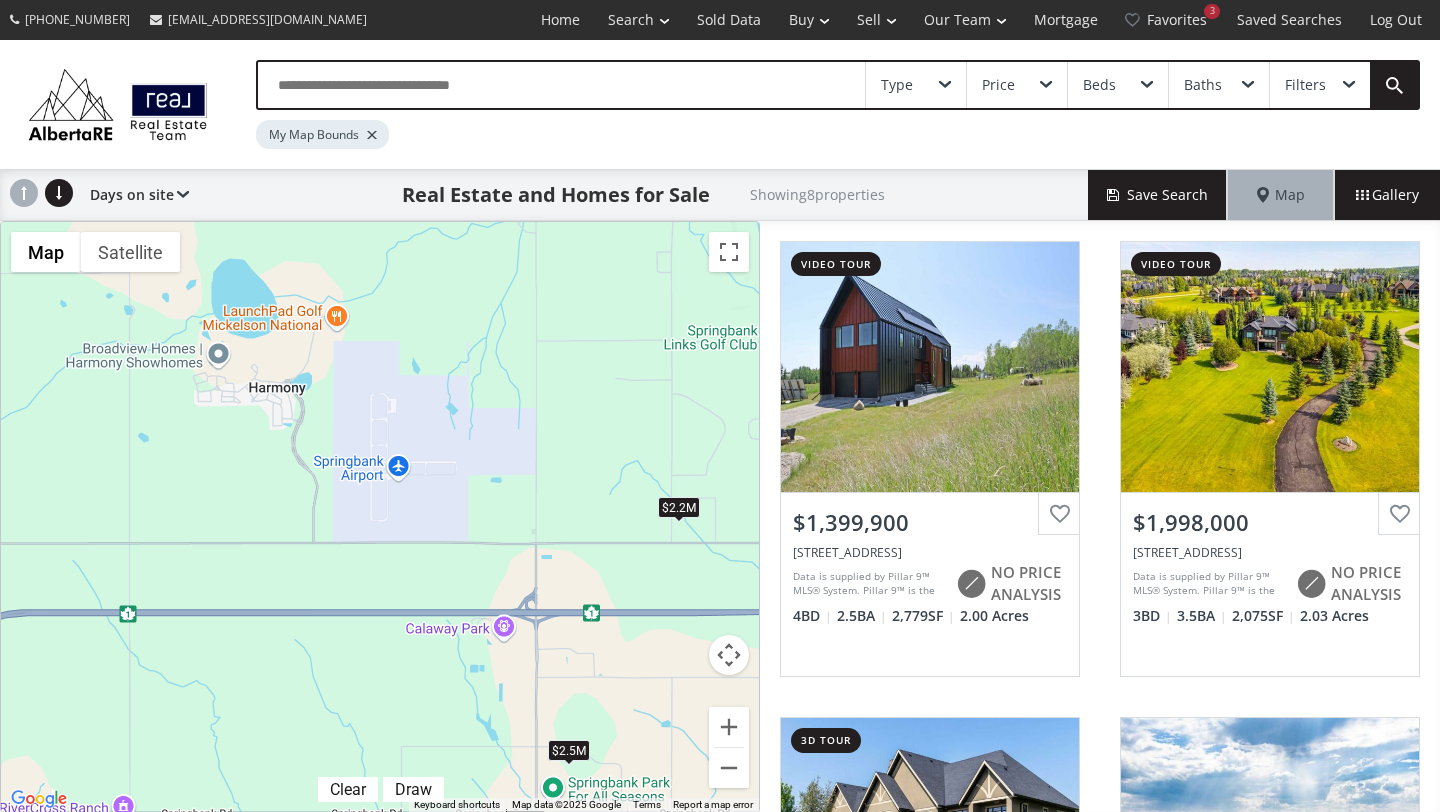 drag, startPoint x: 489, startPoint y: 296, endPoint x: 563, endPoint y: 579, distance: 292.51495 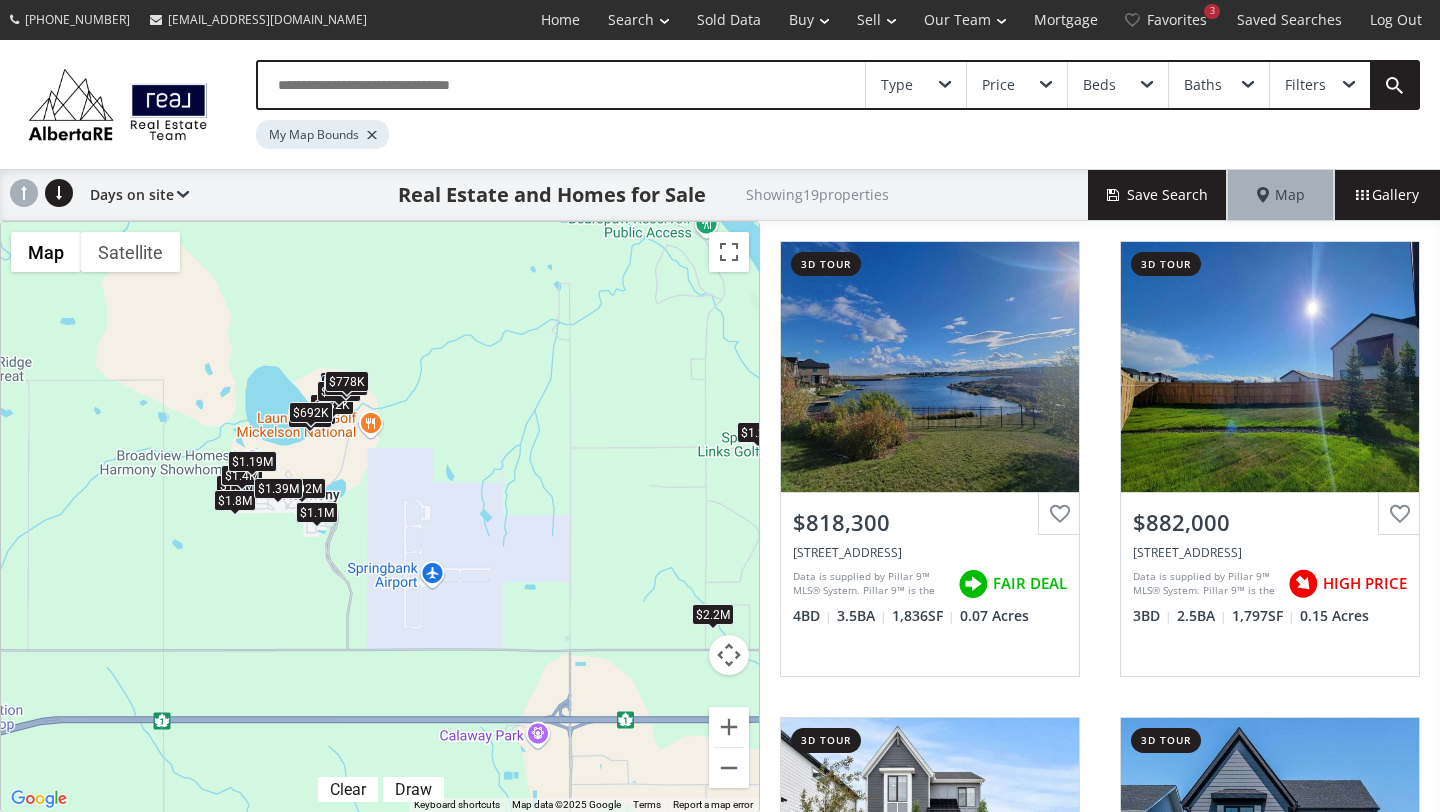 drag, startPoint x: 564, startPoint y: 376, endPoint x: 598, endPoint y: 485, distance: 114.17968 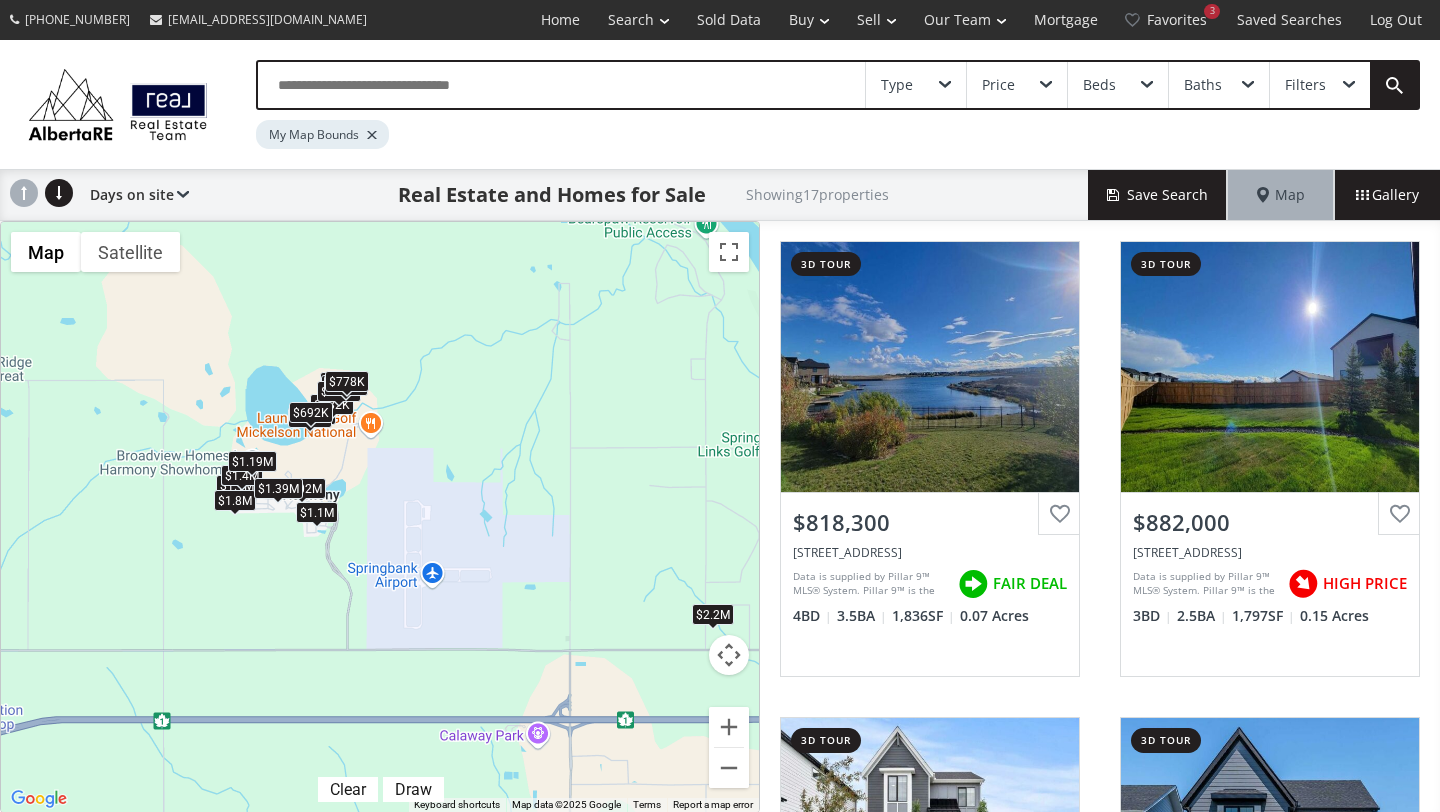 click on "$778K" at bounding box center (347, 381) 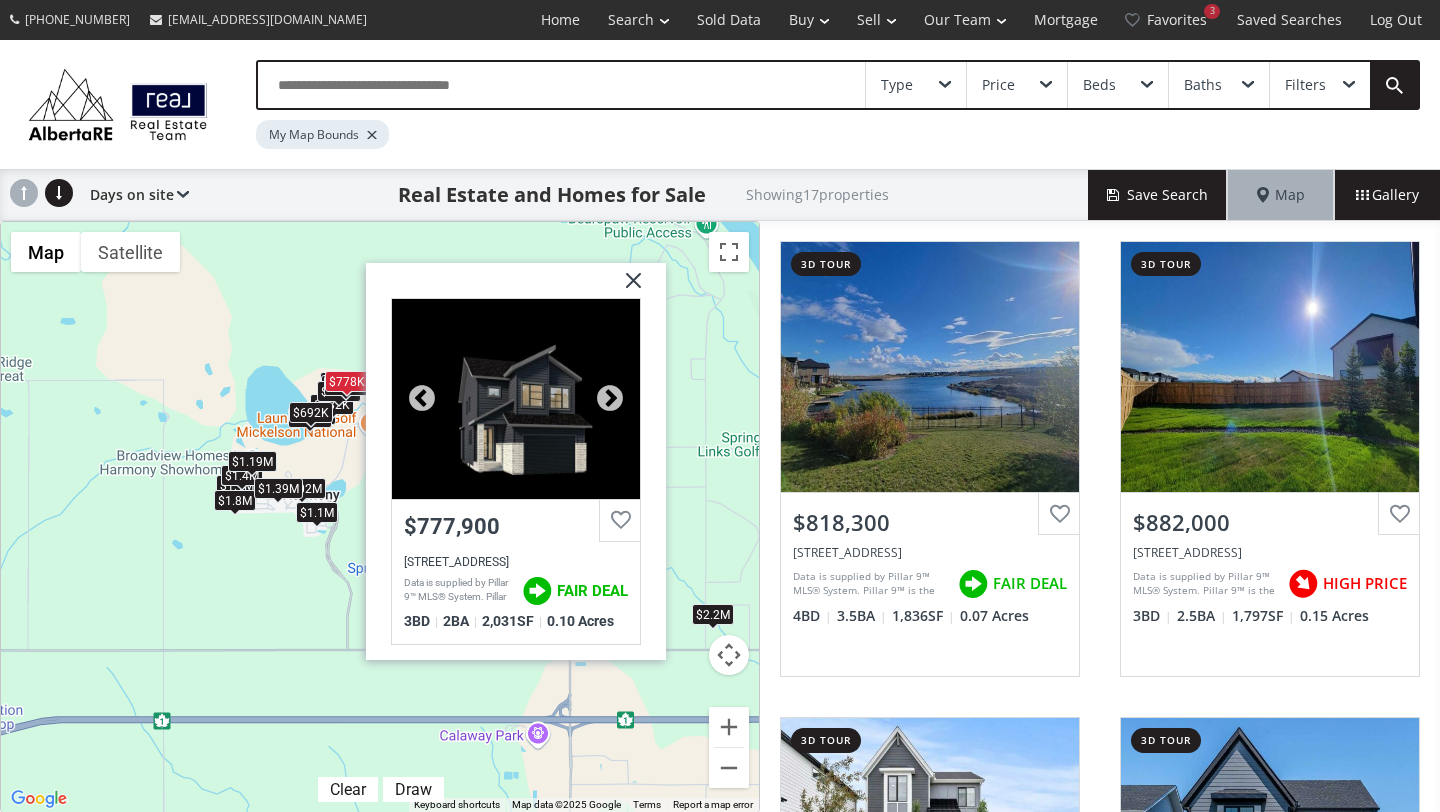 click at bounding box center [516, 399] 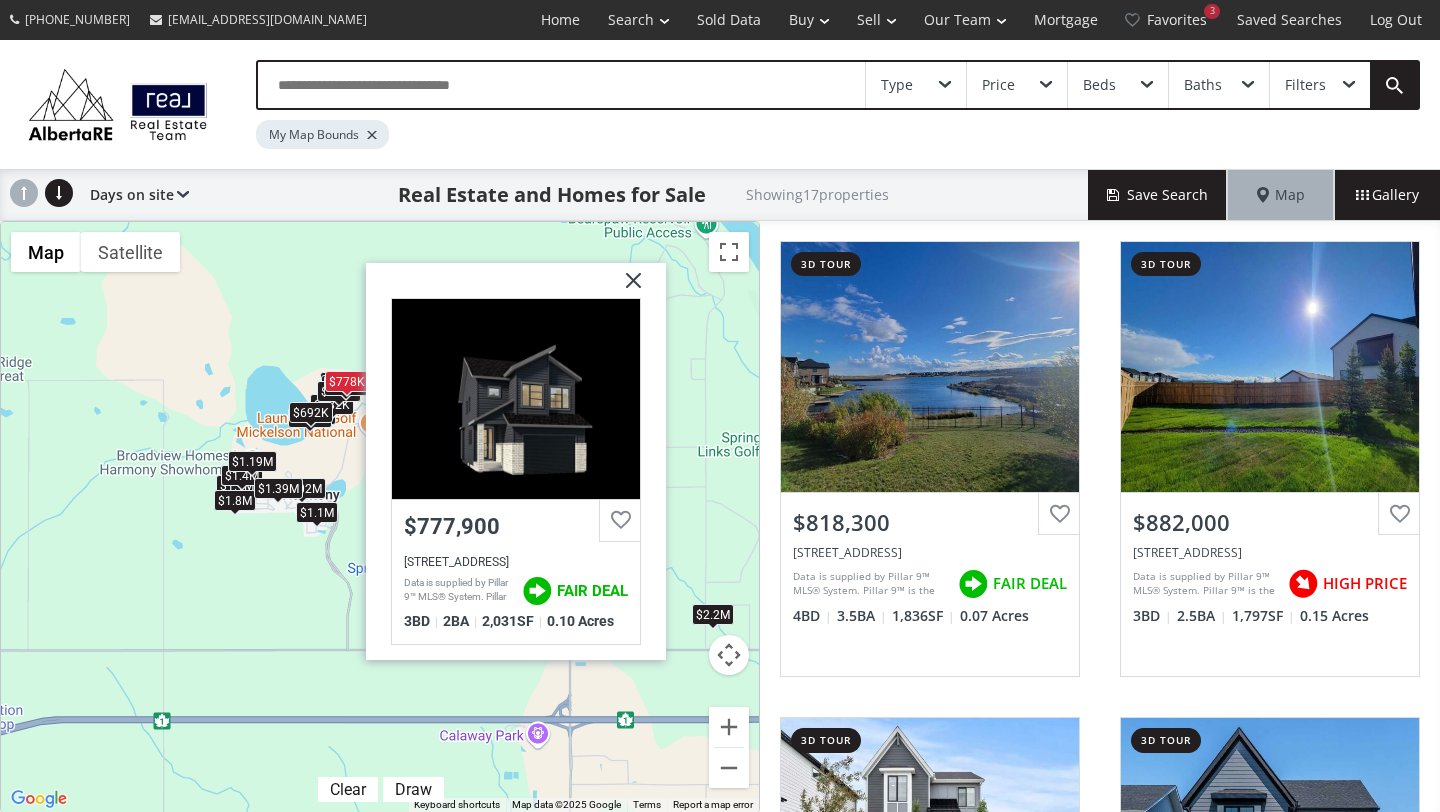 click at bounding box center [626, 288] 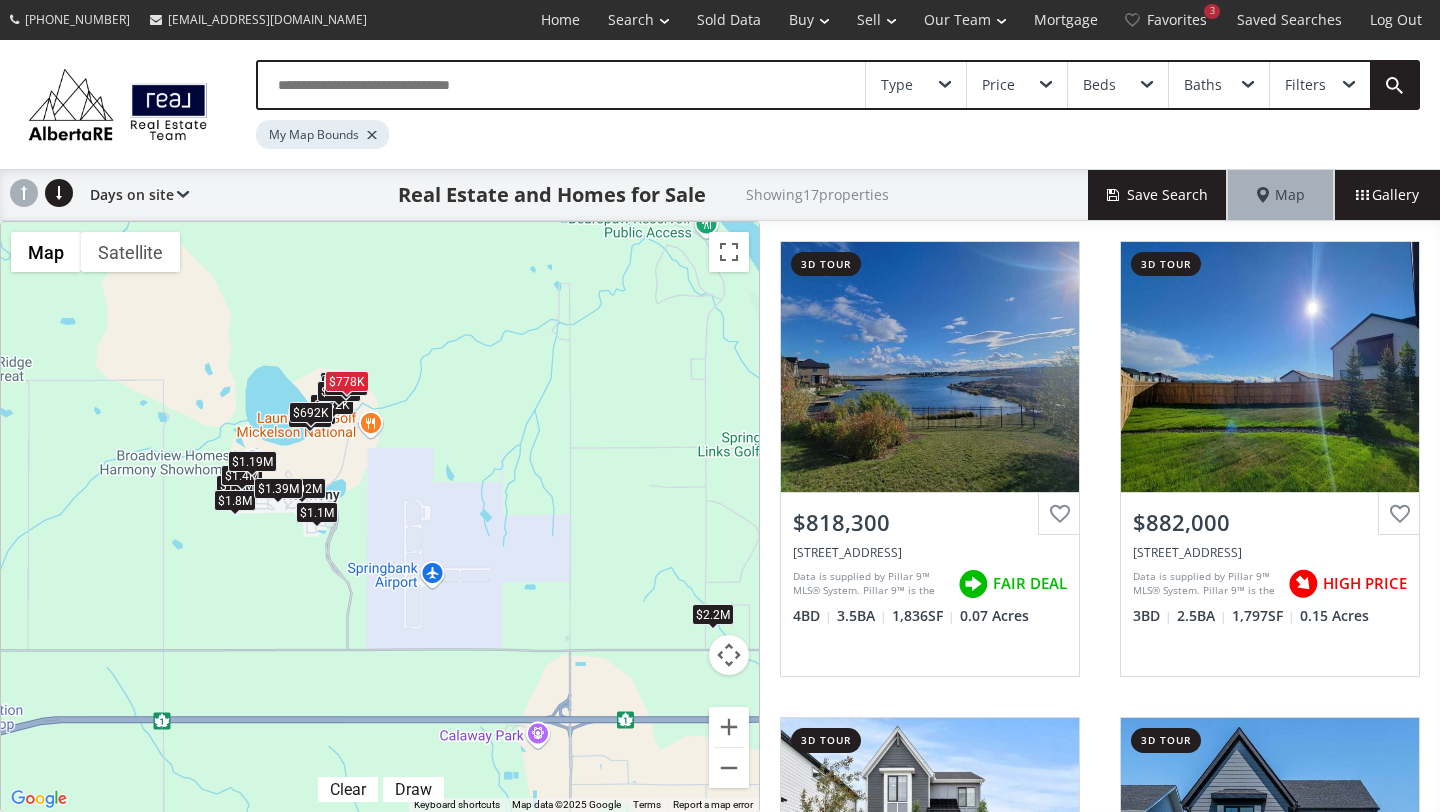 click on "$692K" at bounding box center [311, 411] 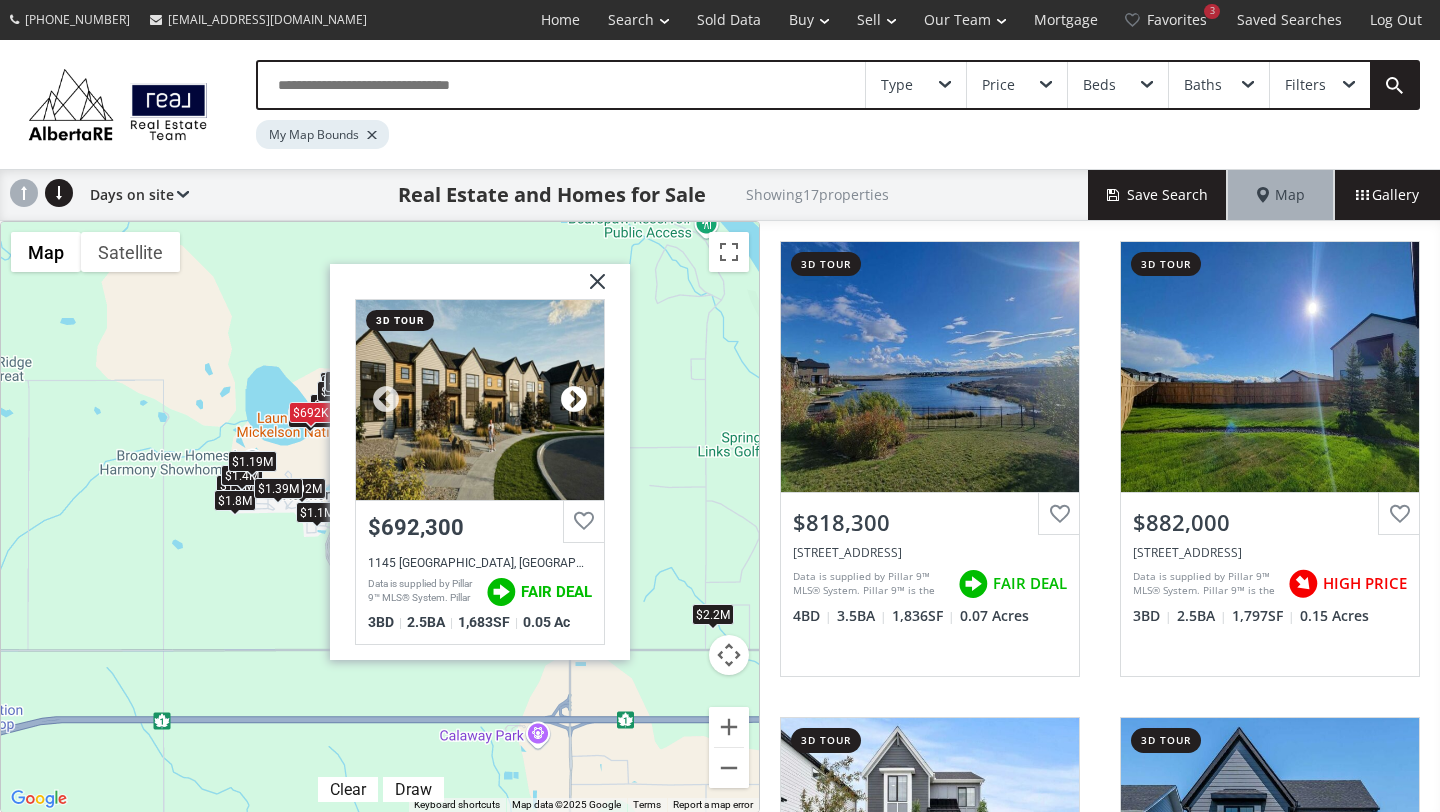 click at bounding box center (574, 399) 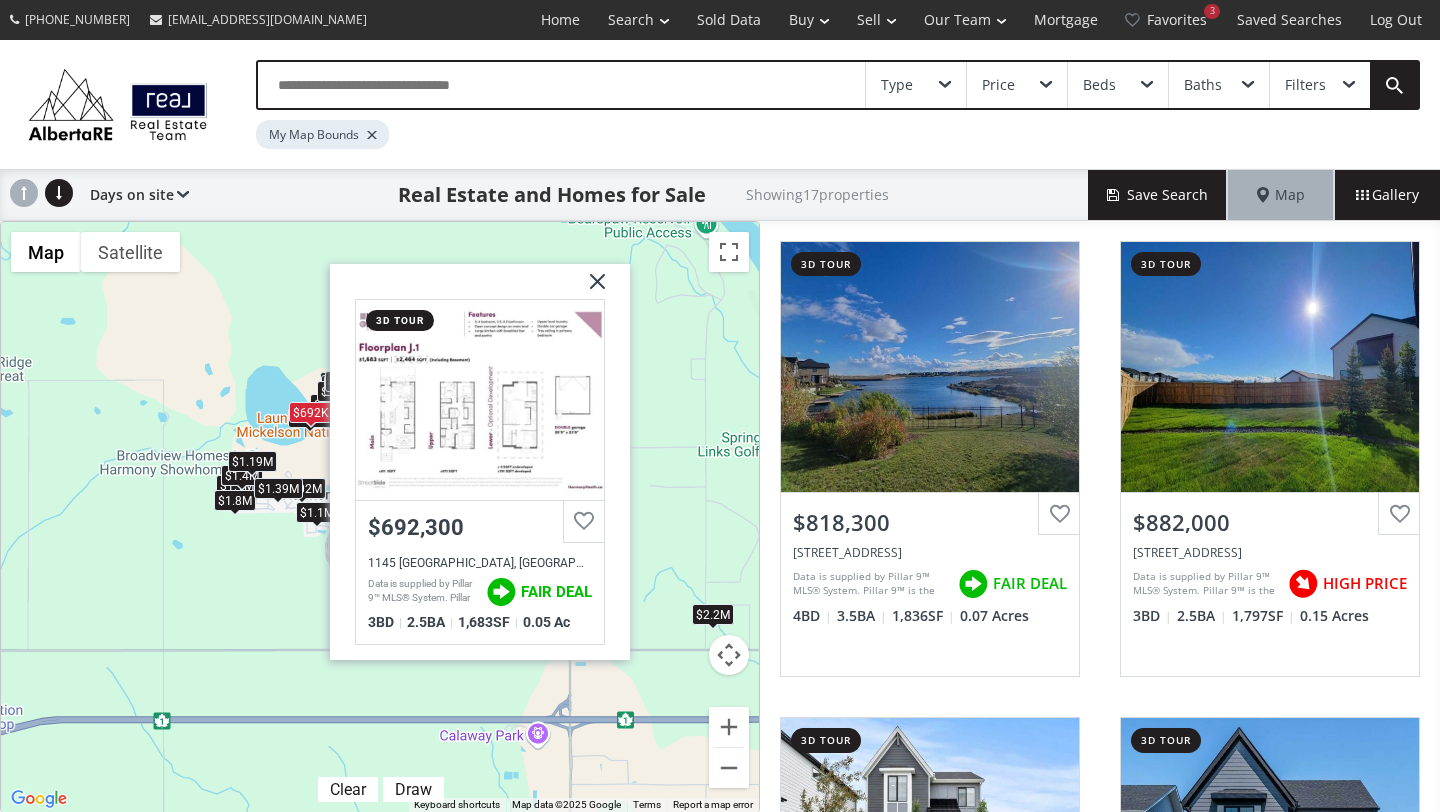 click at bounding box center [574, 399] 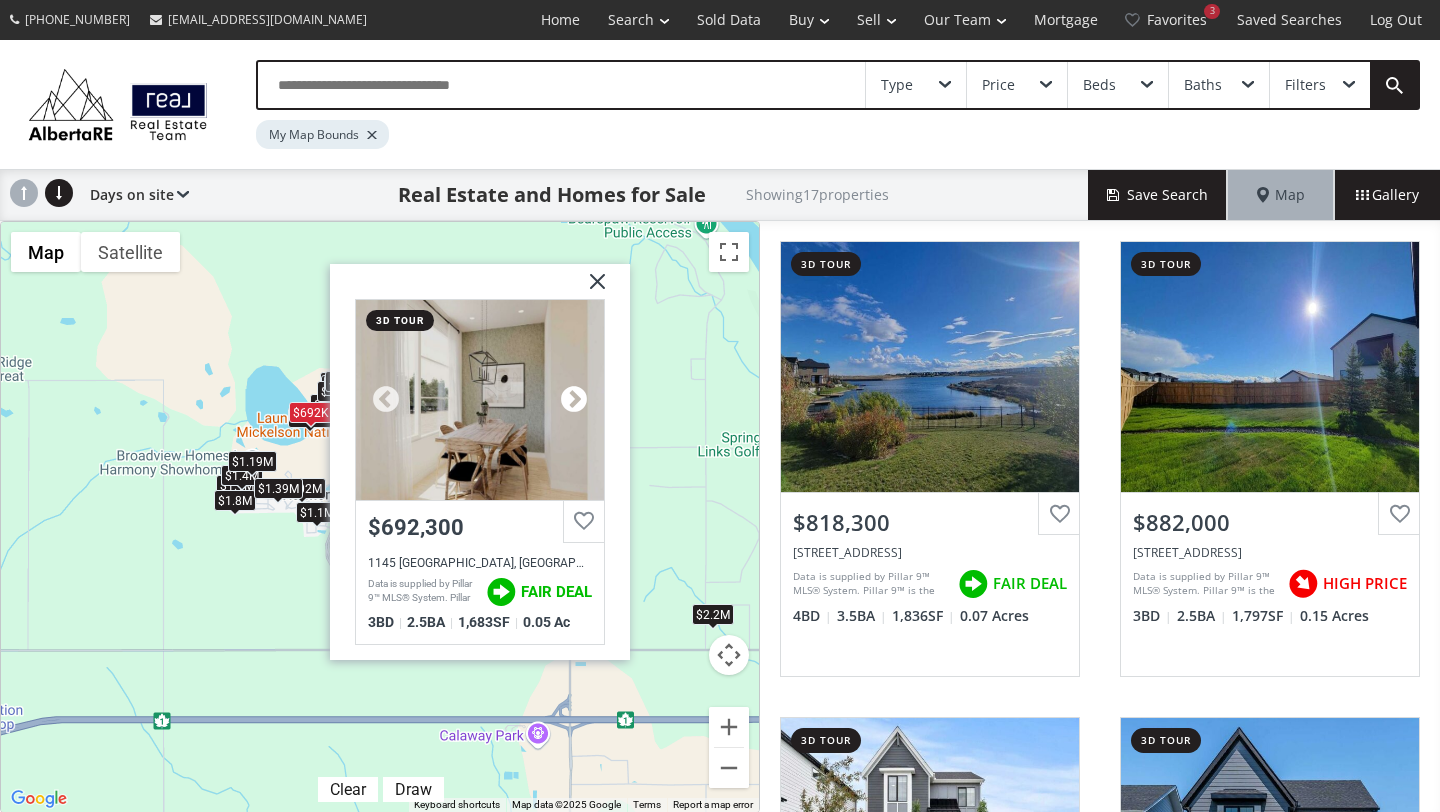 click at bounding box center (574, 399) 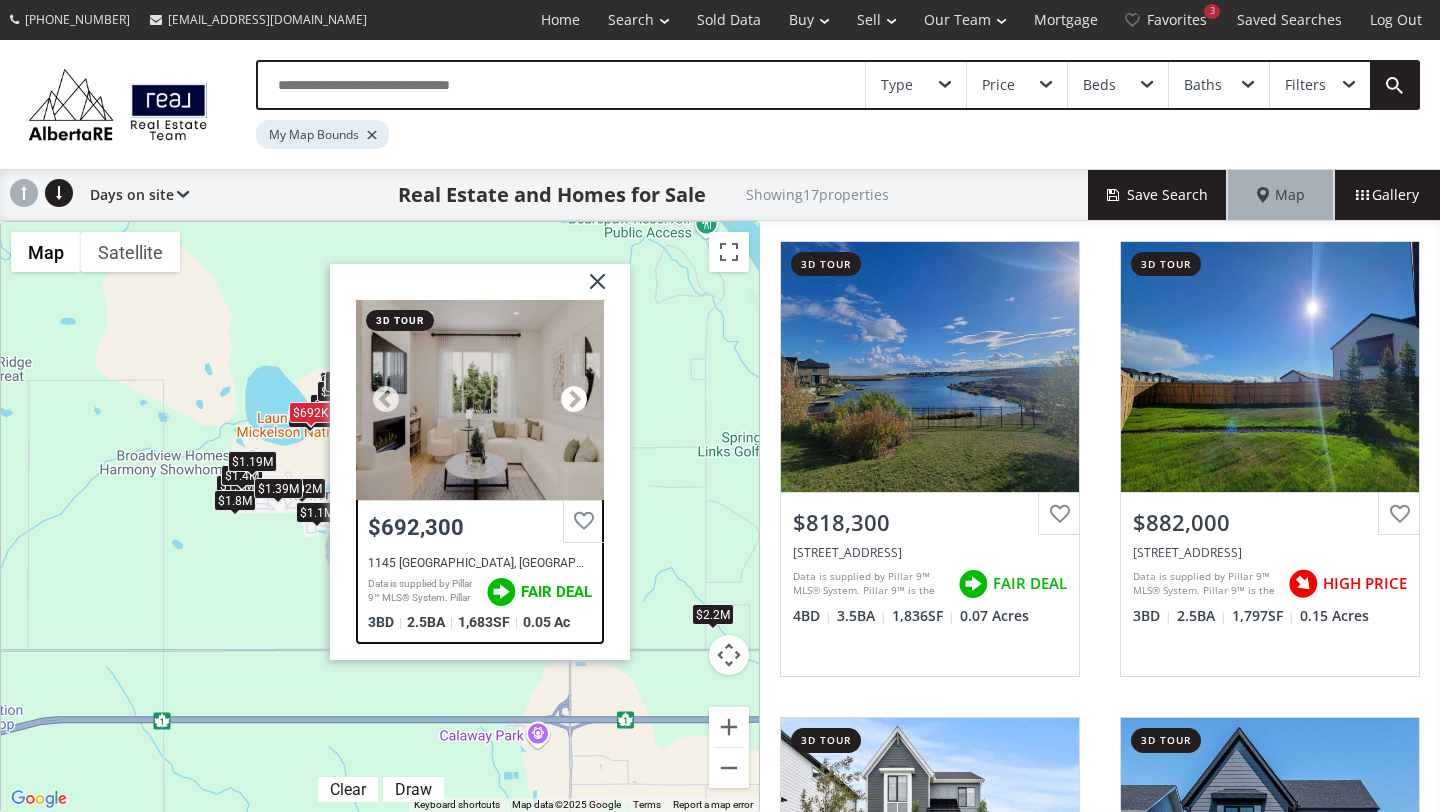 click at bounding box center [574, 399] 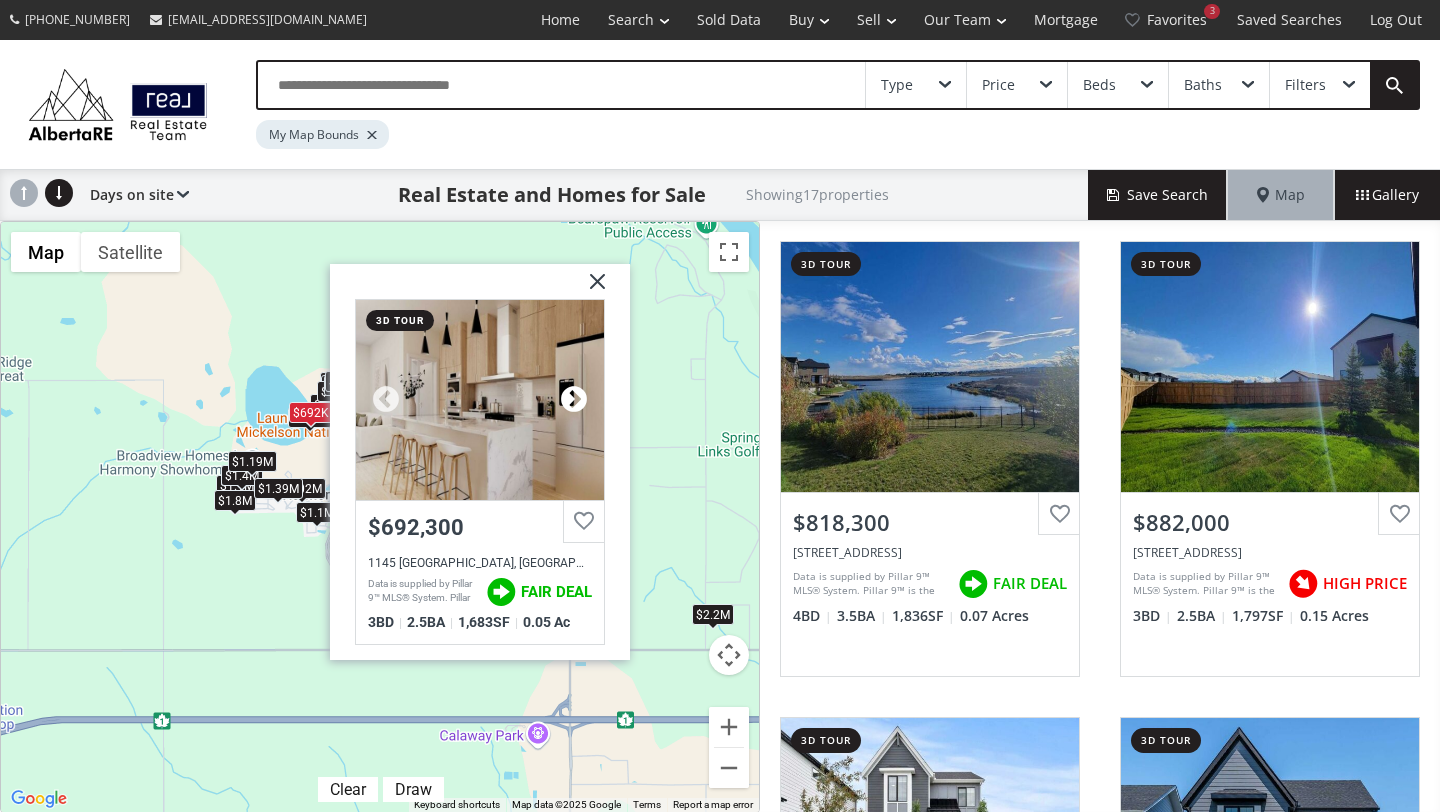 click at bounding box center [574, 399] 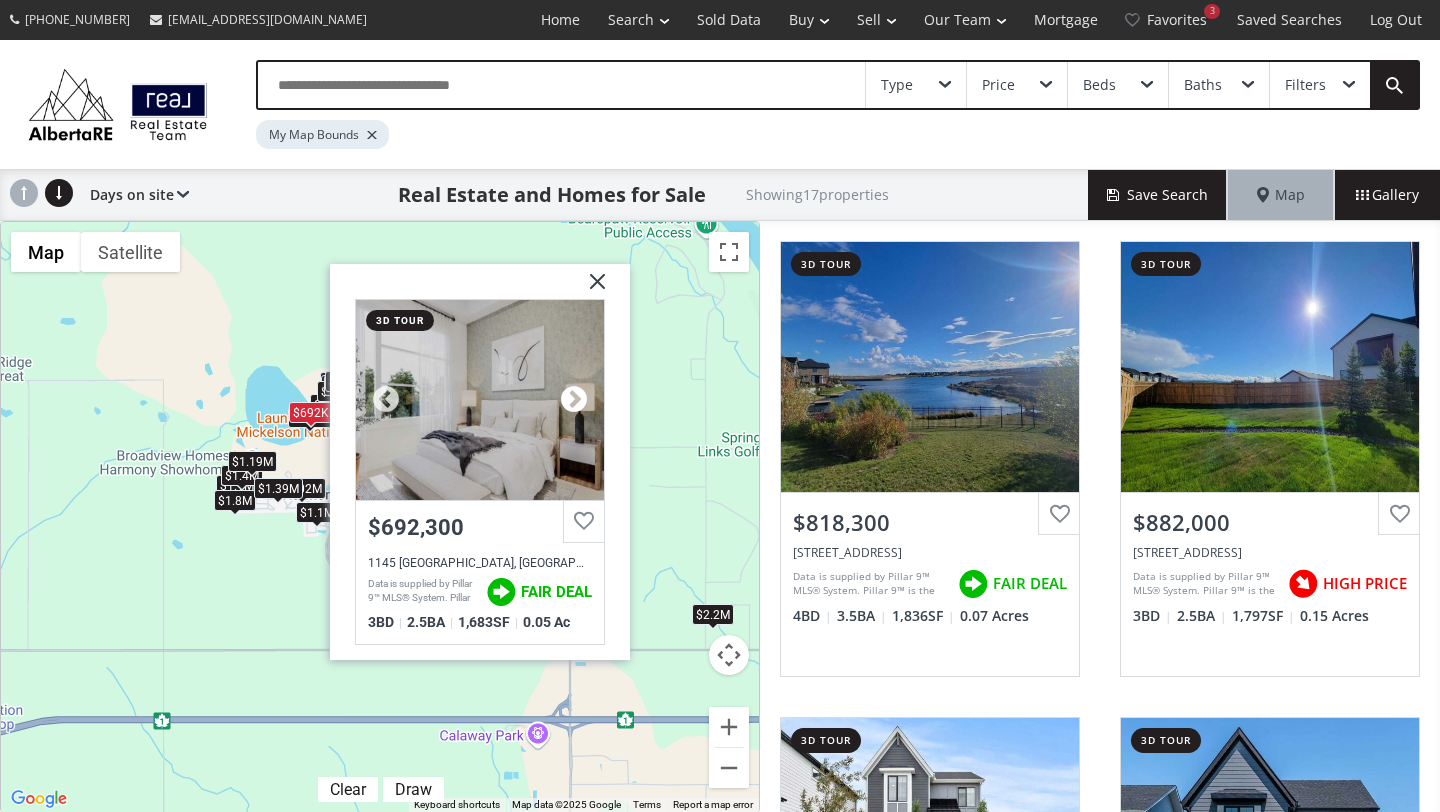click at bounding box center (574, 399) 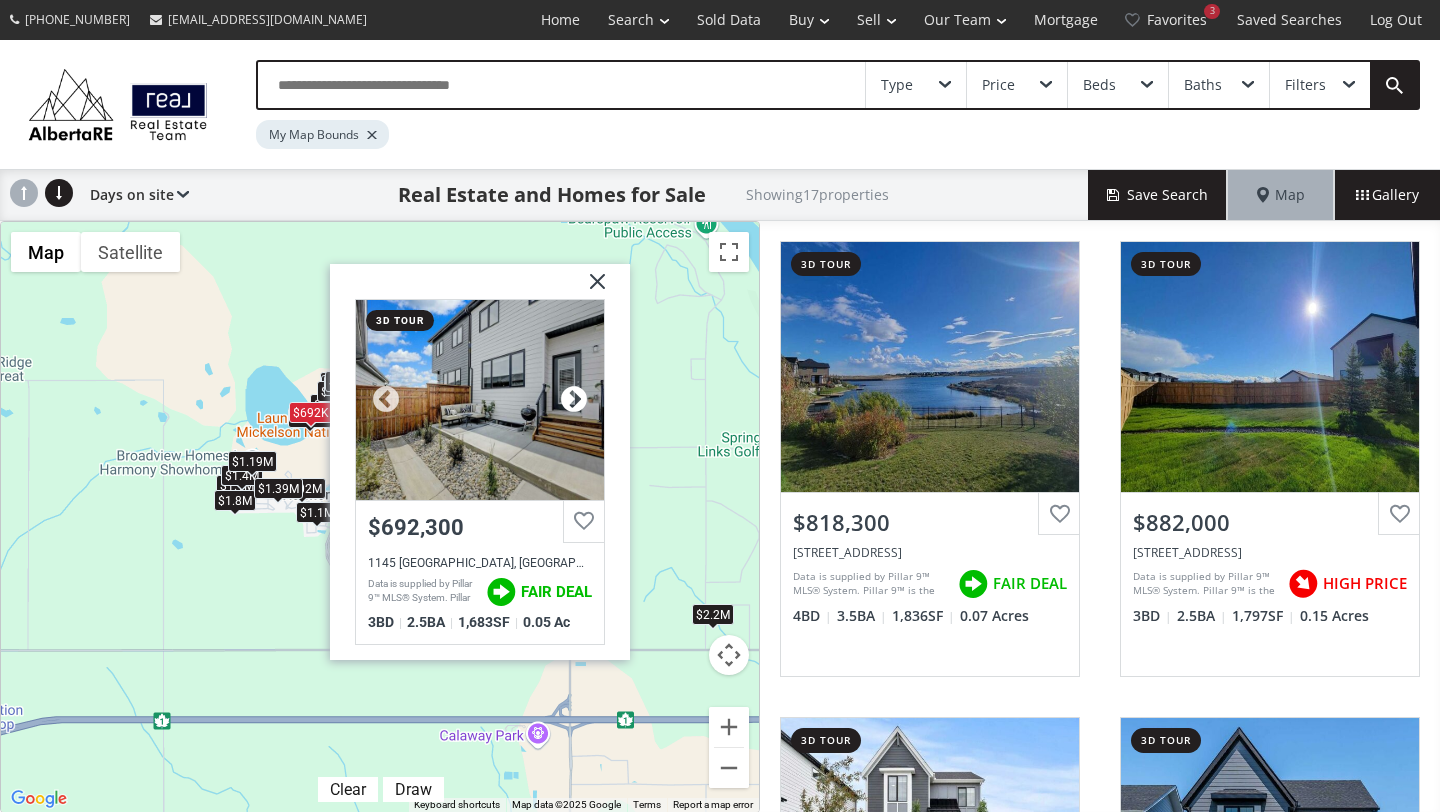 click at bounding box center [574, 399] 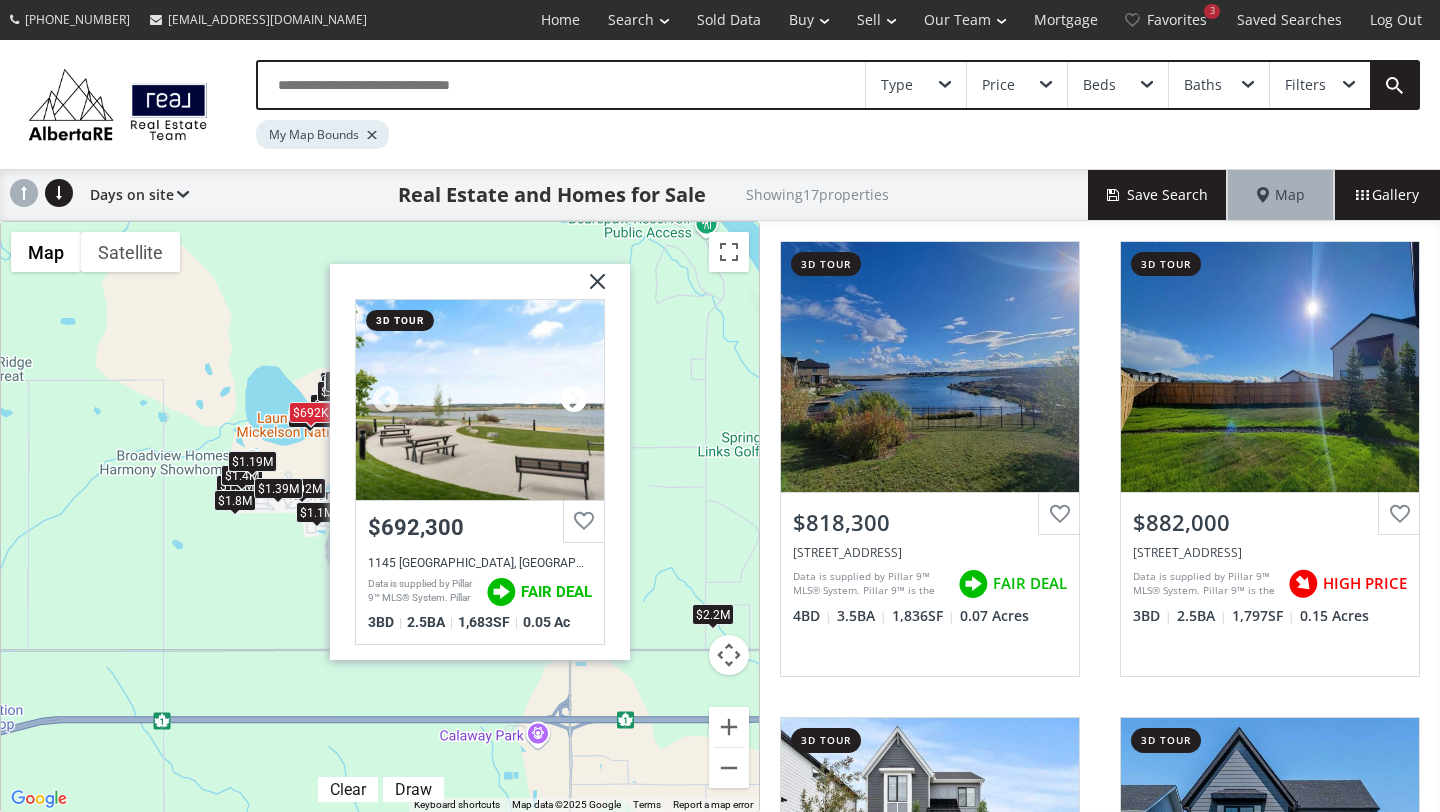 click at bounding box center [574, 399] 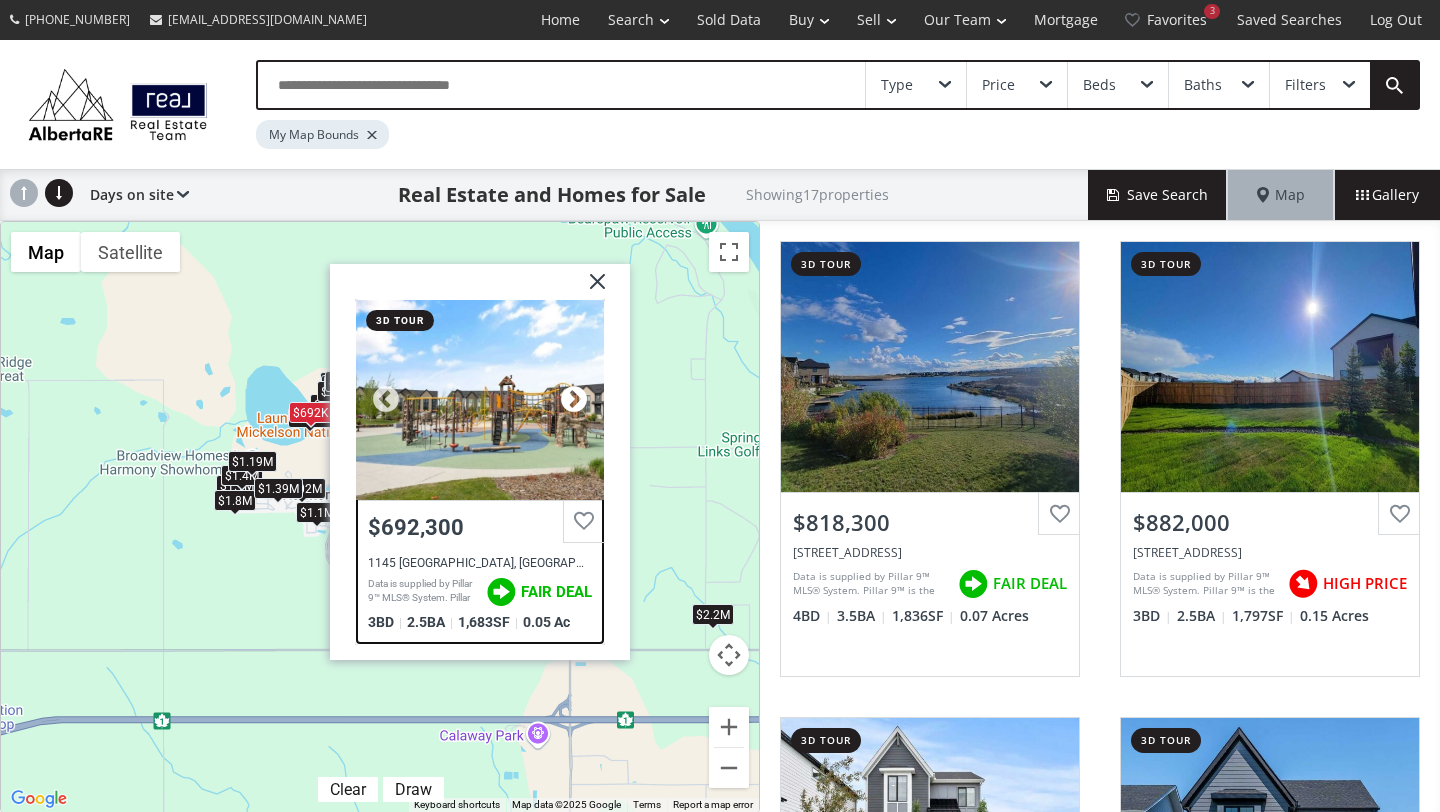 click at bounding box center [574, 399] 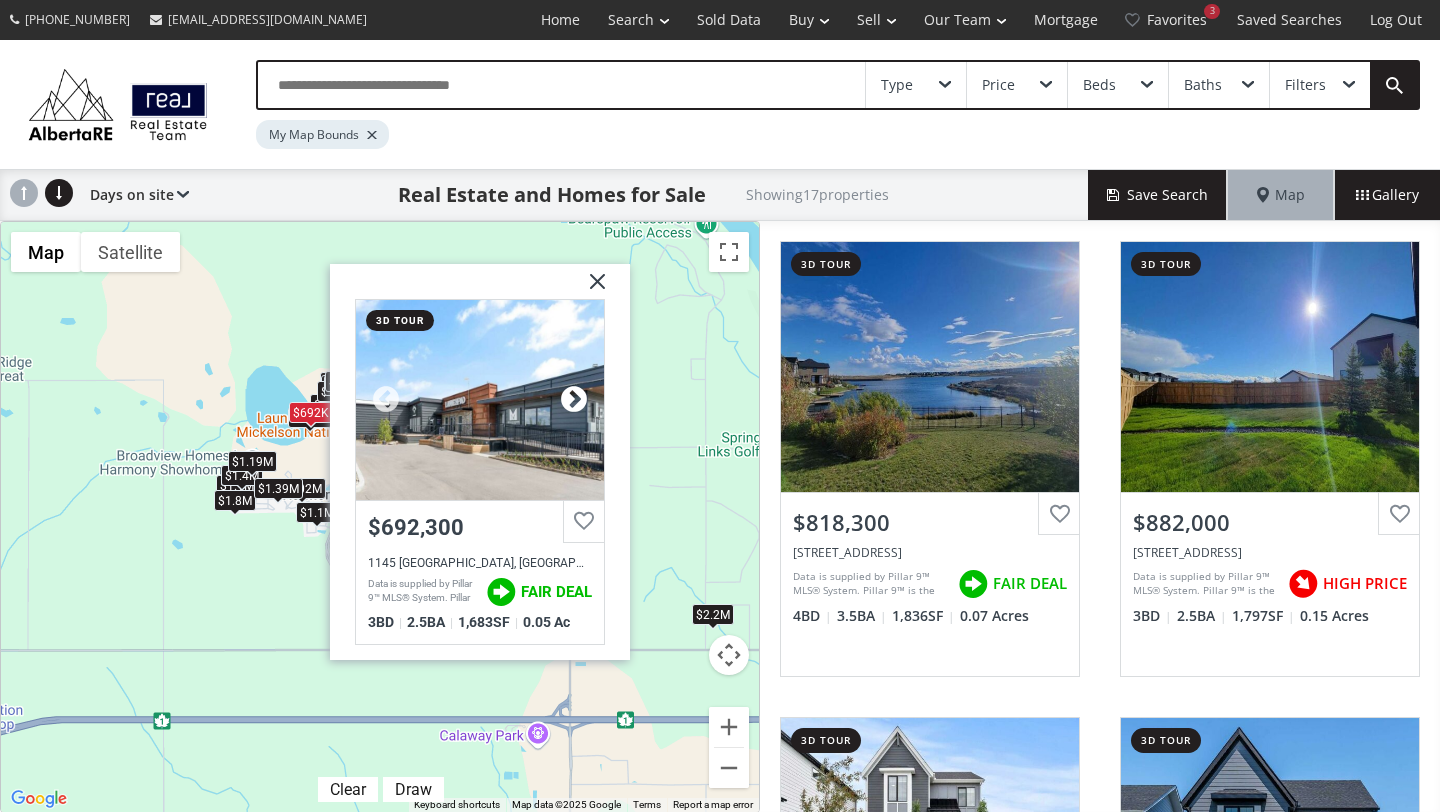 click at bounding box center (574, 399) 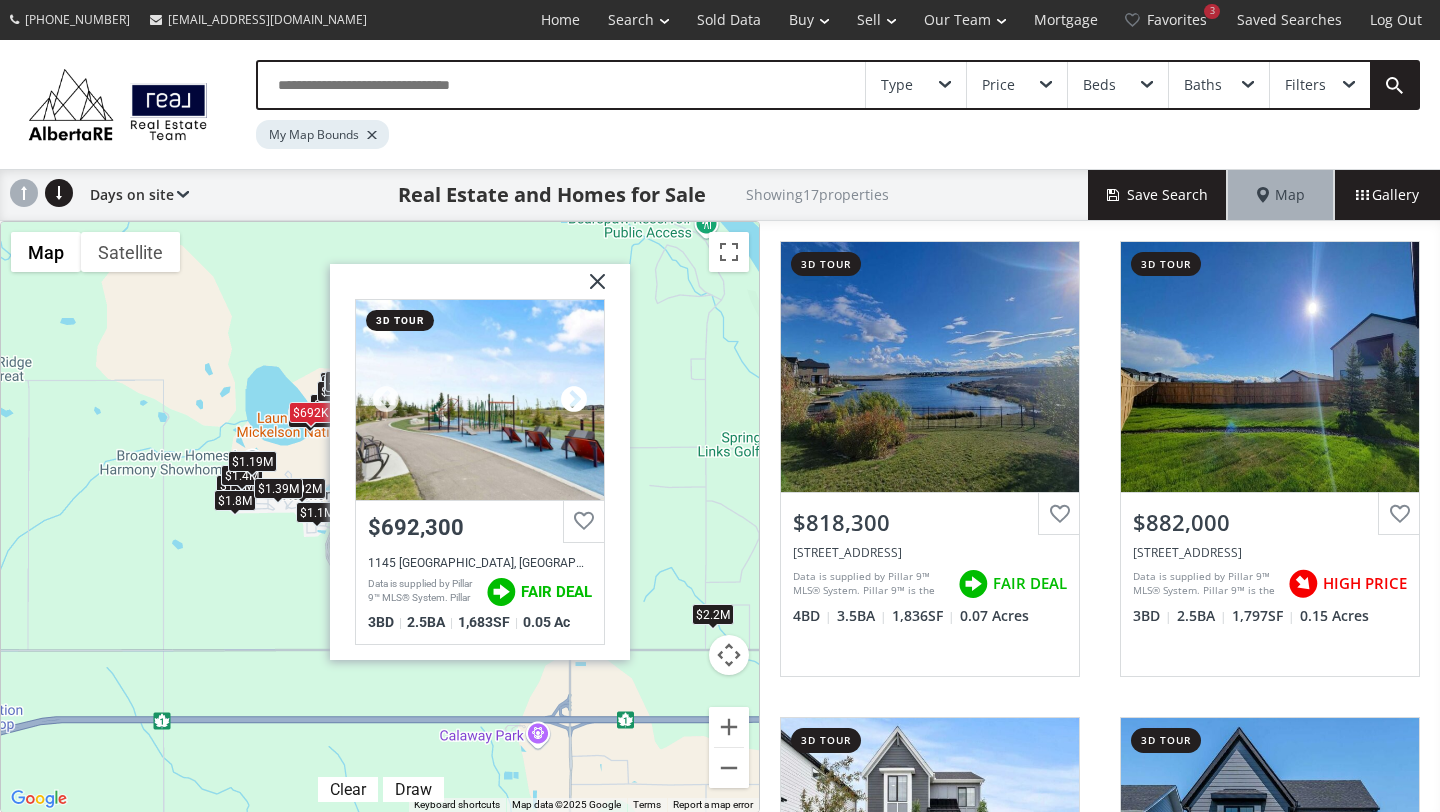 click at bounding box center (574, 399) 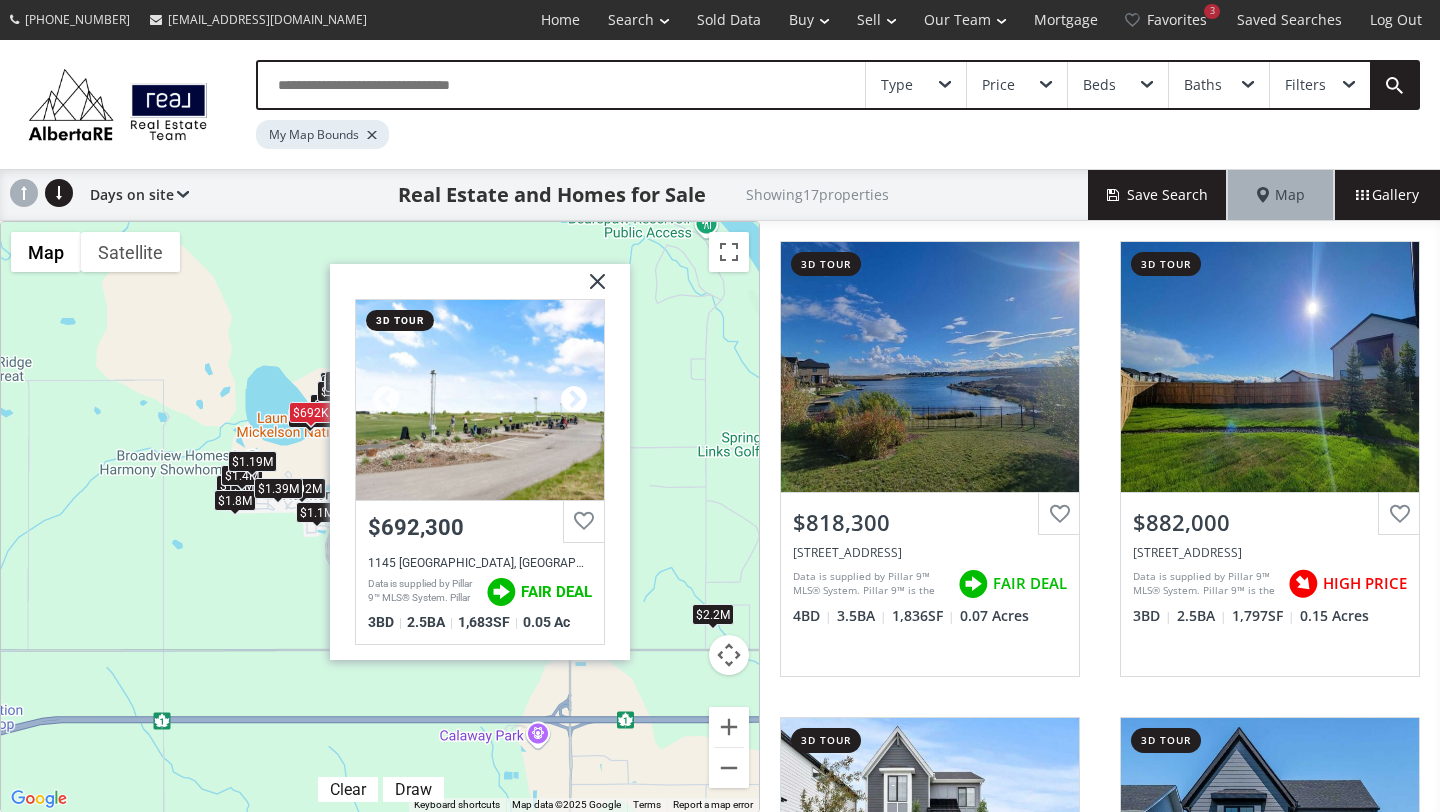 click at bounding box center [574, 399] 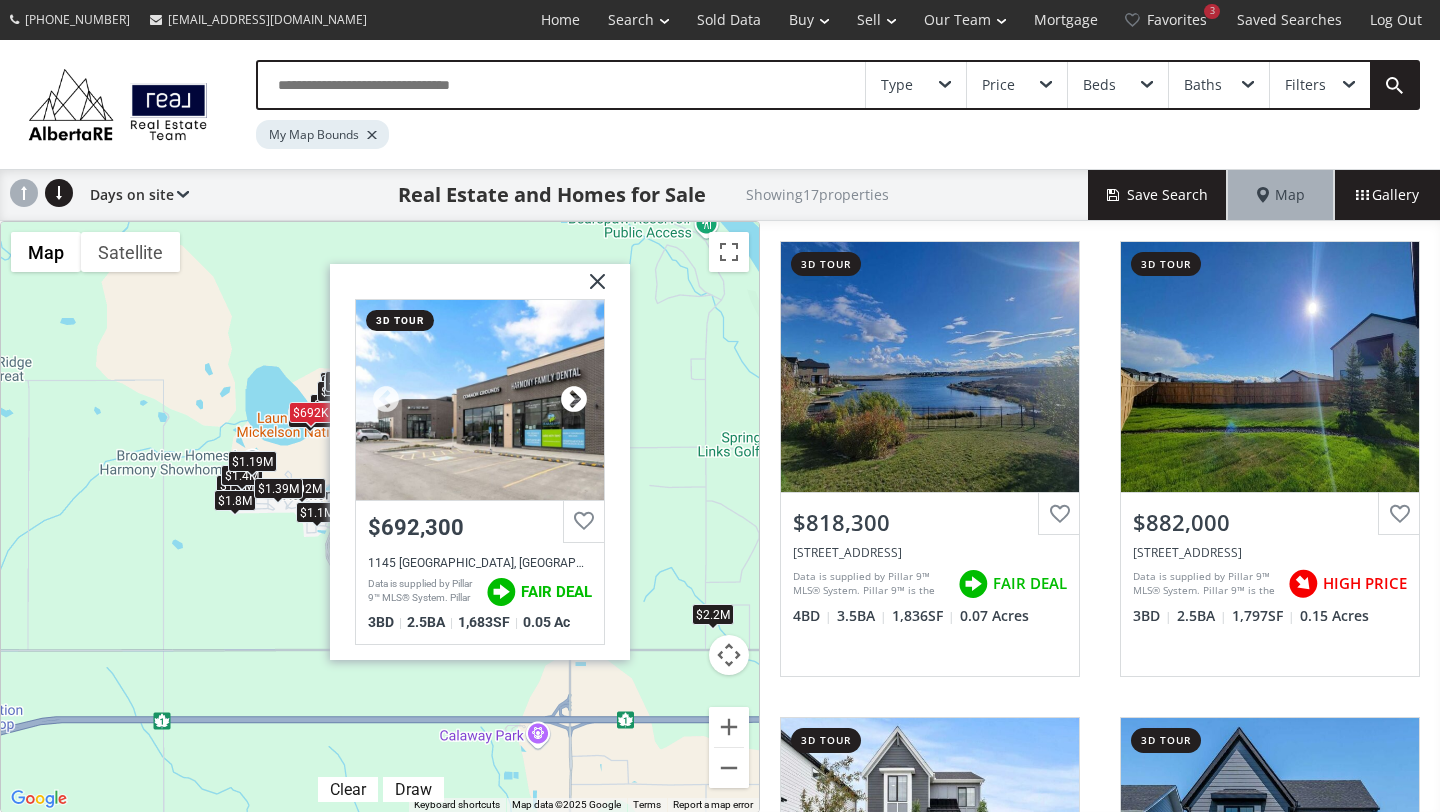 click at bounding box center (574, 399) 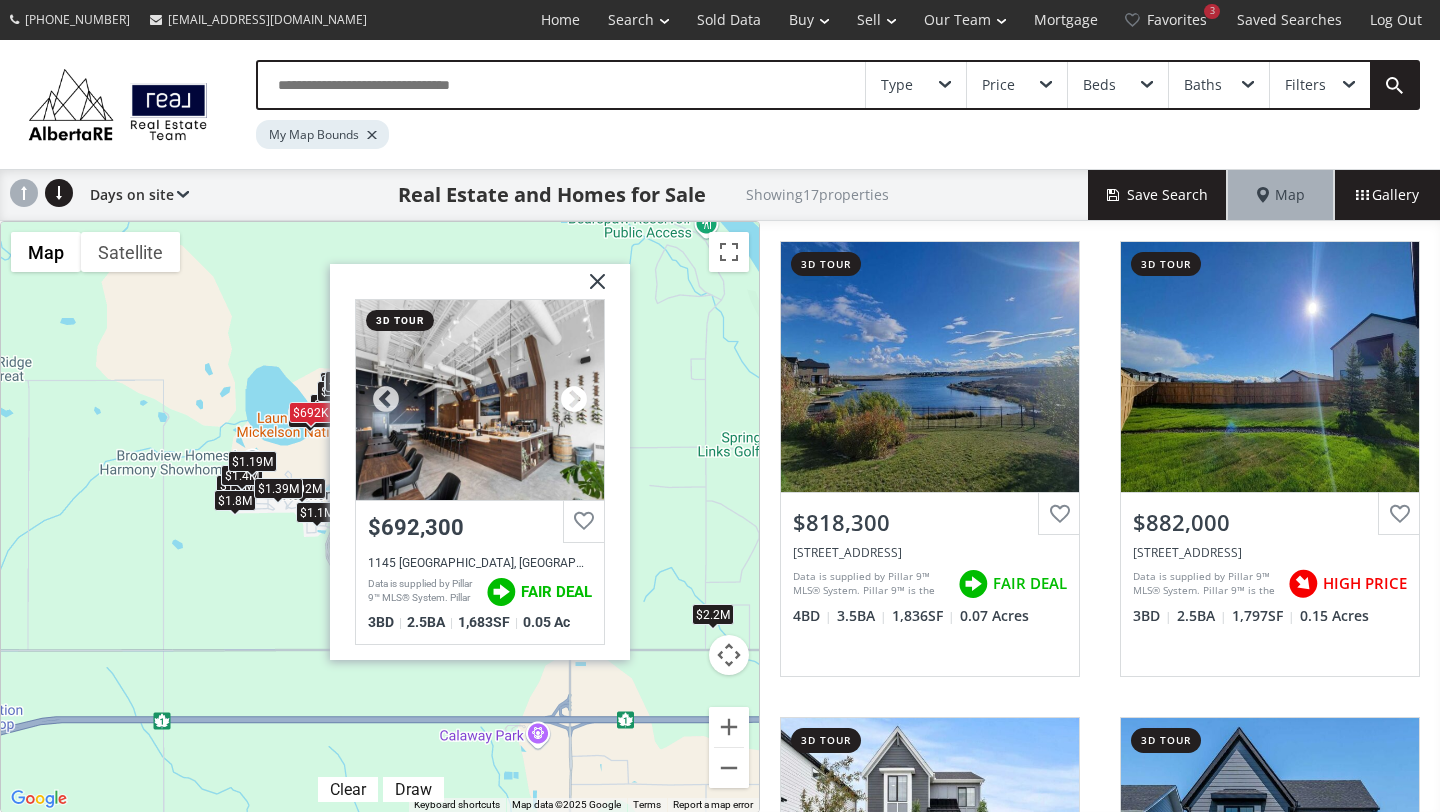 click at bounding box center (574, 399) 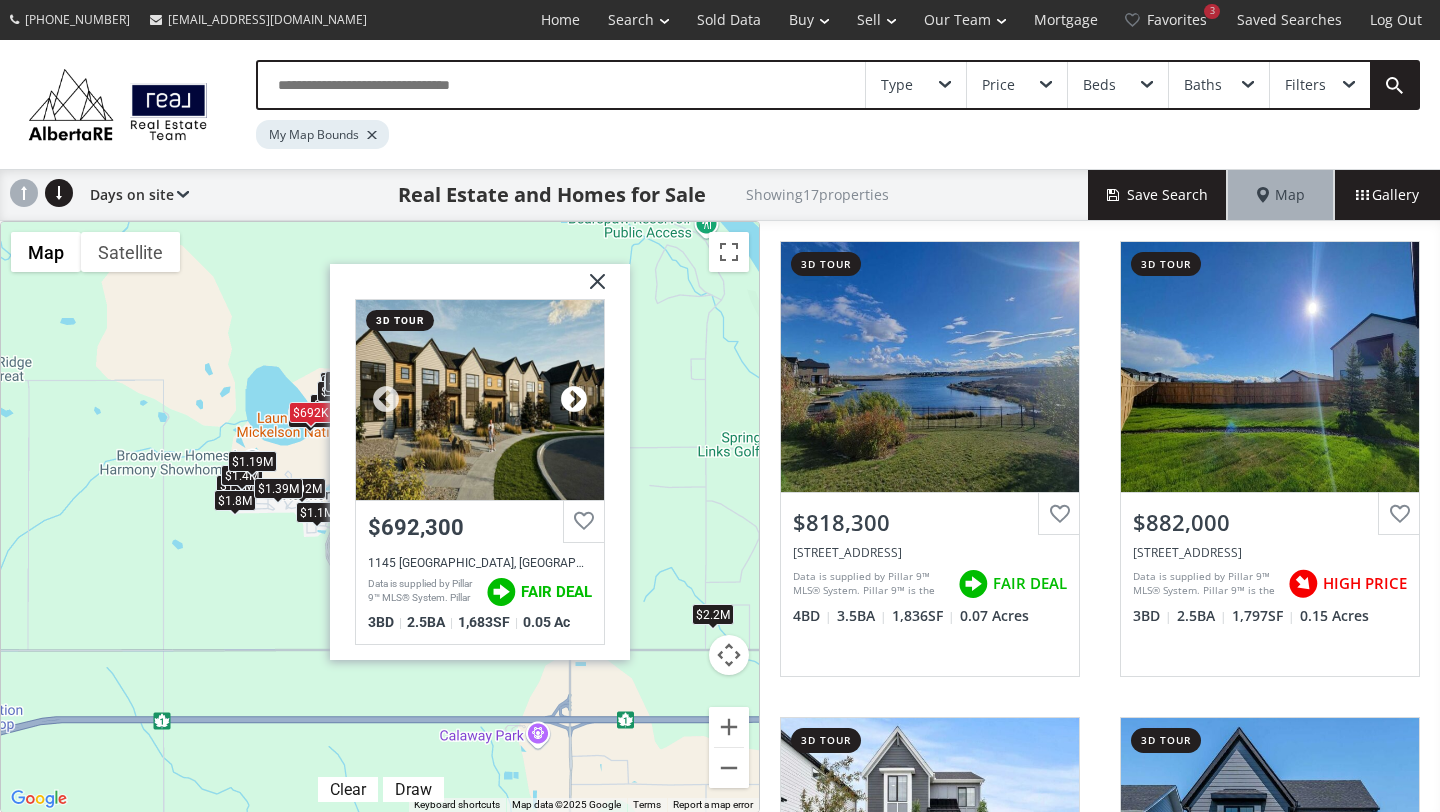 click at bounding box center [574, 399] 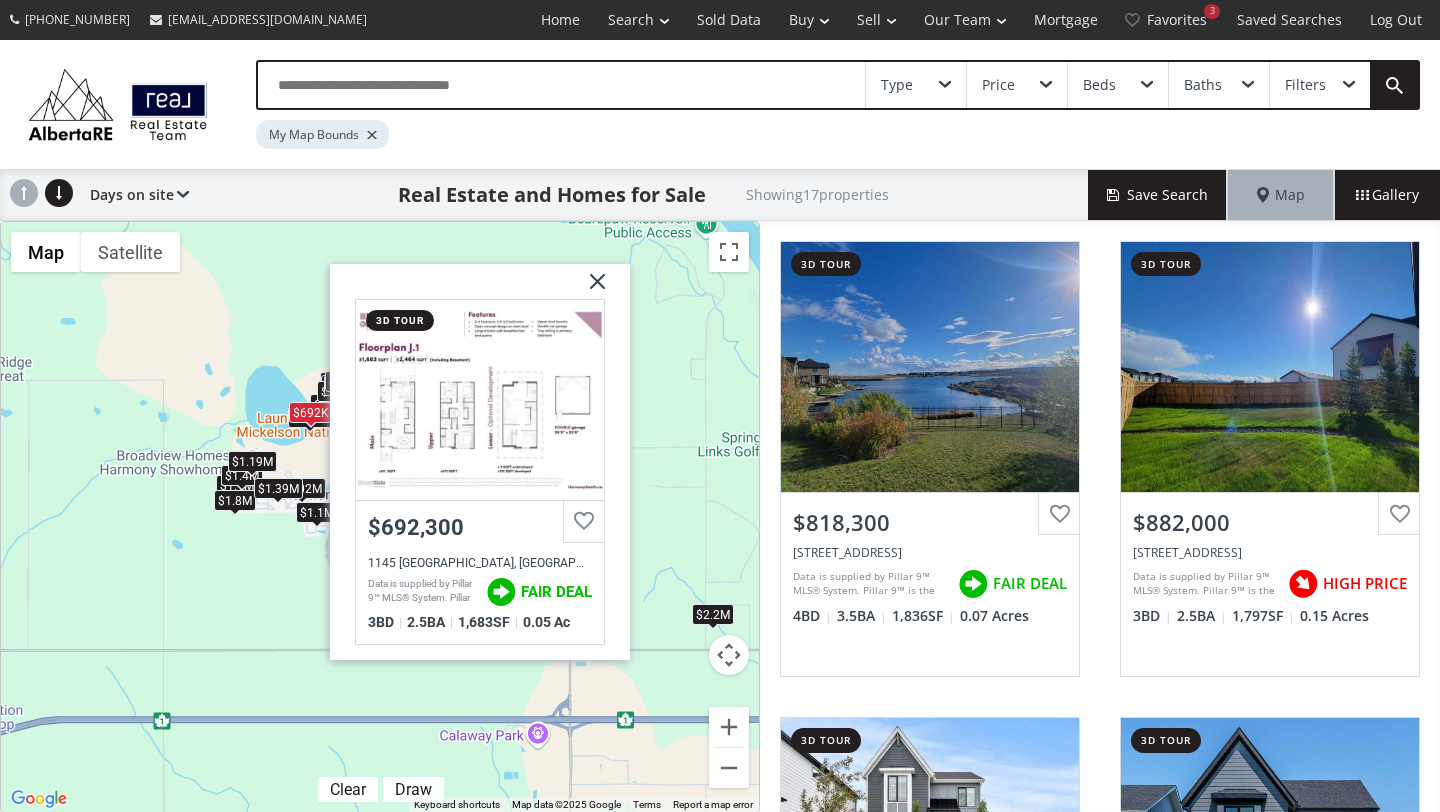 click at bounding box center (574, 399) 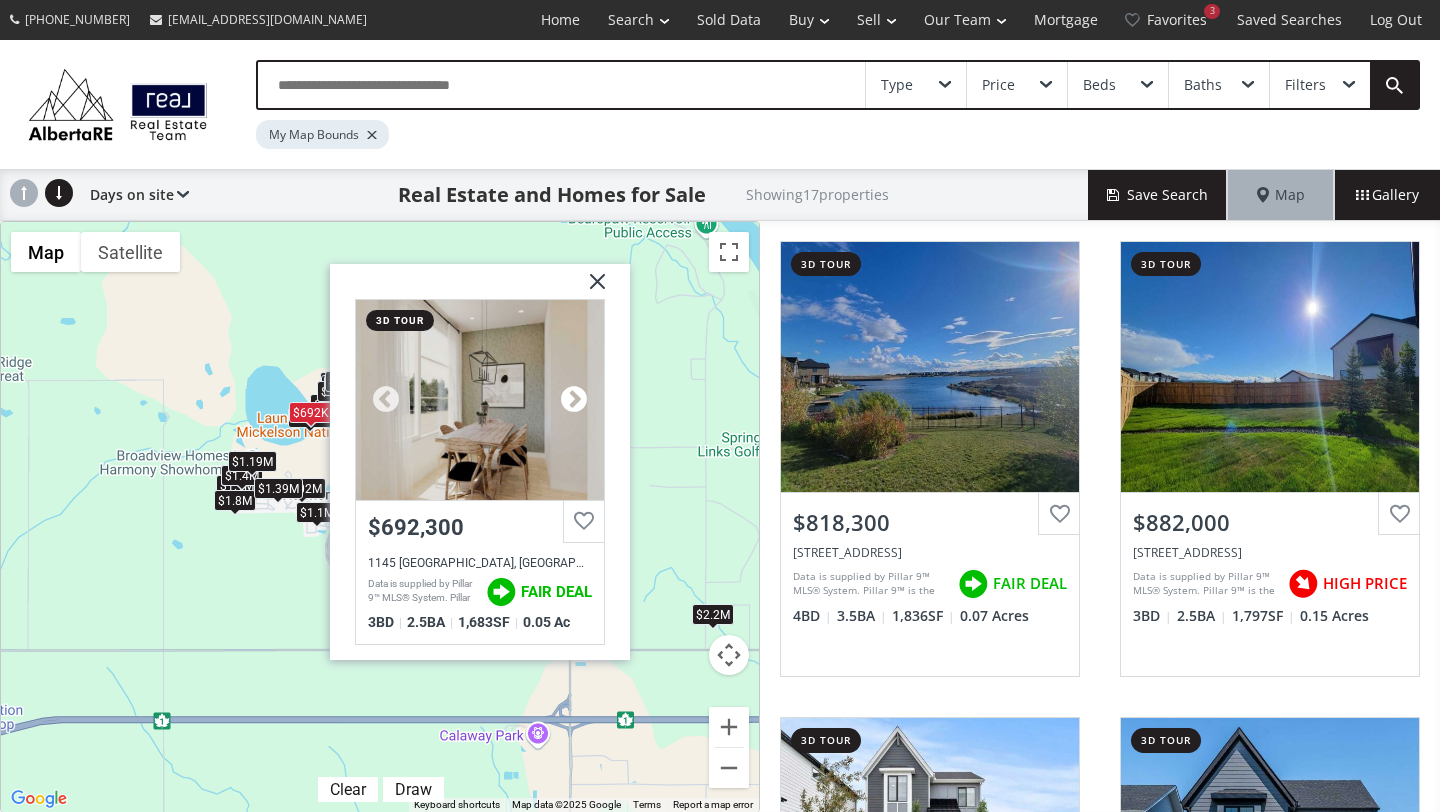 click at bounding box center [574, 399] 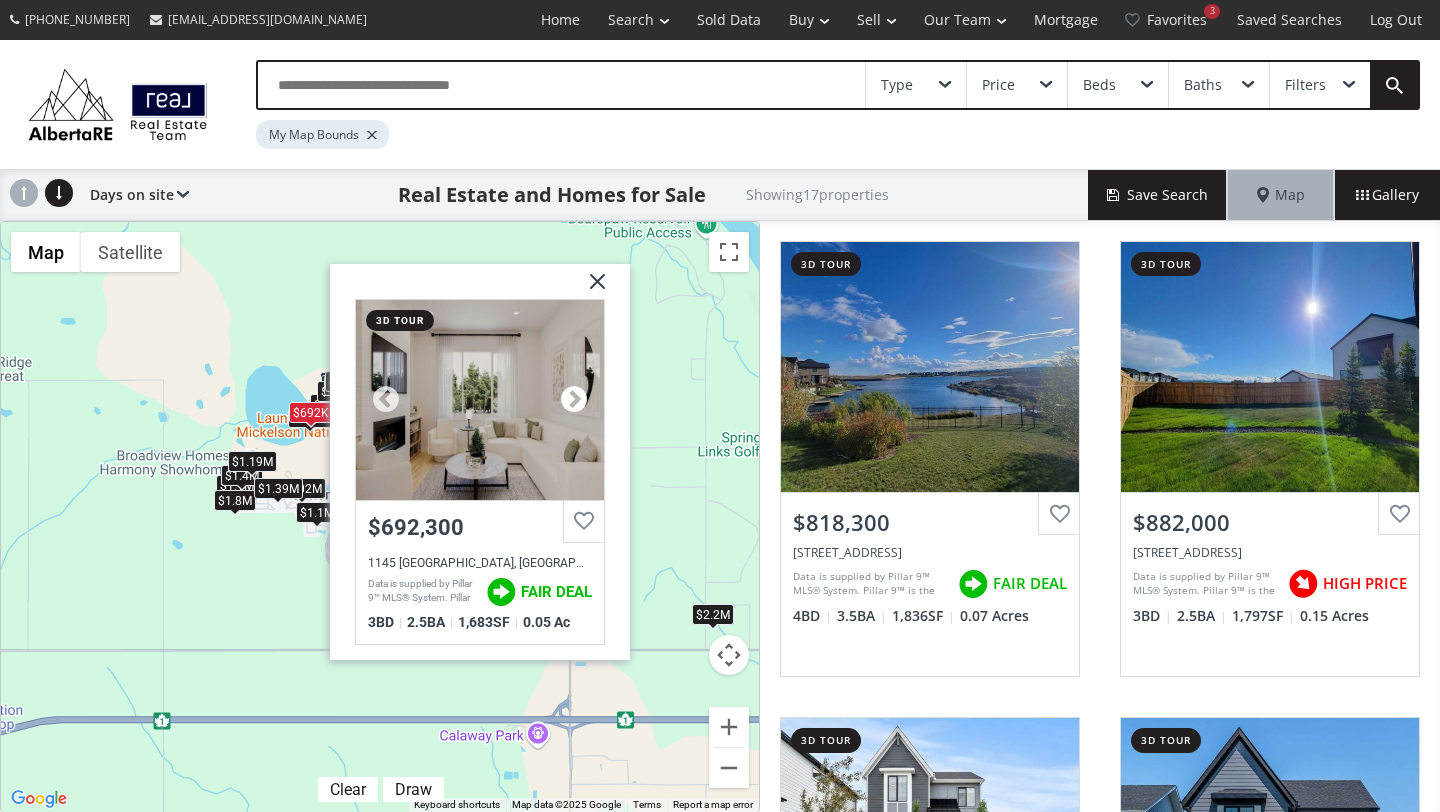 click at bounding box center [574, 399] 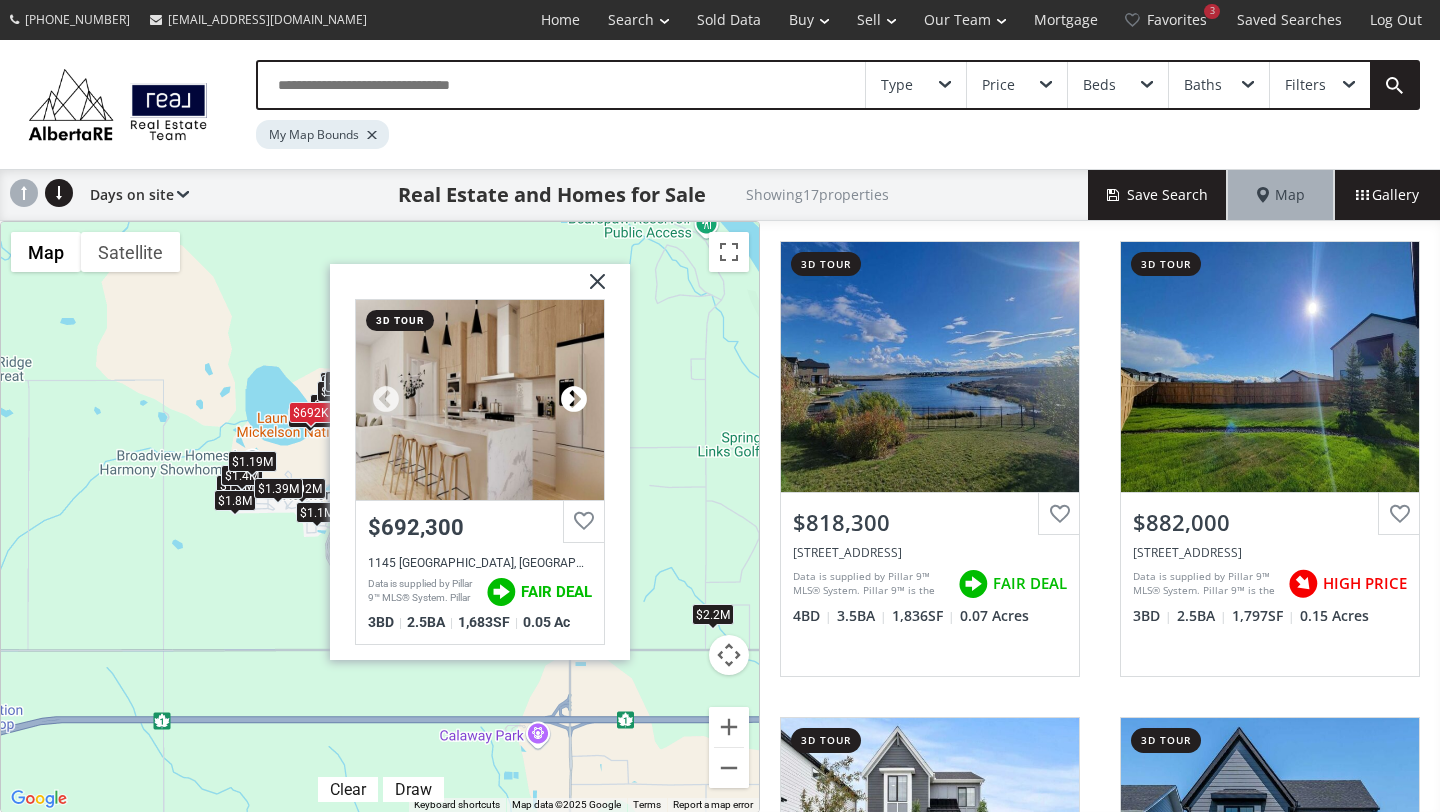 click at bounding box center (574, 399) 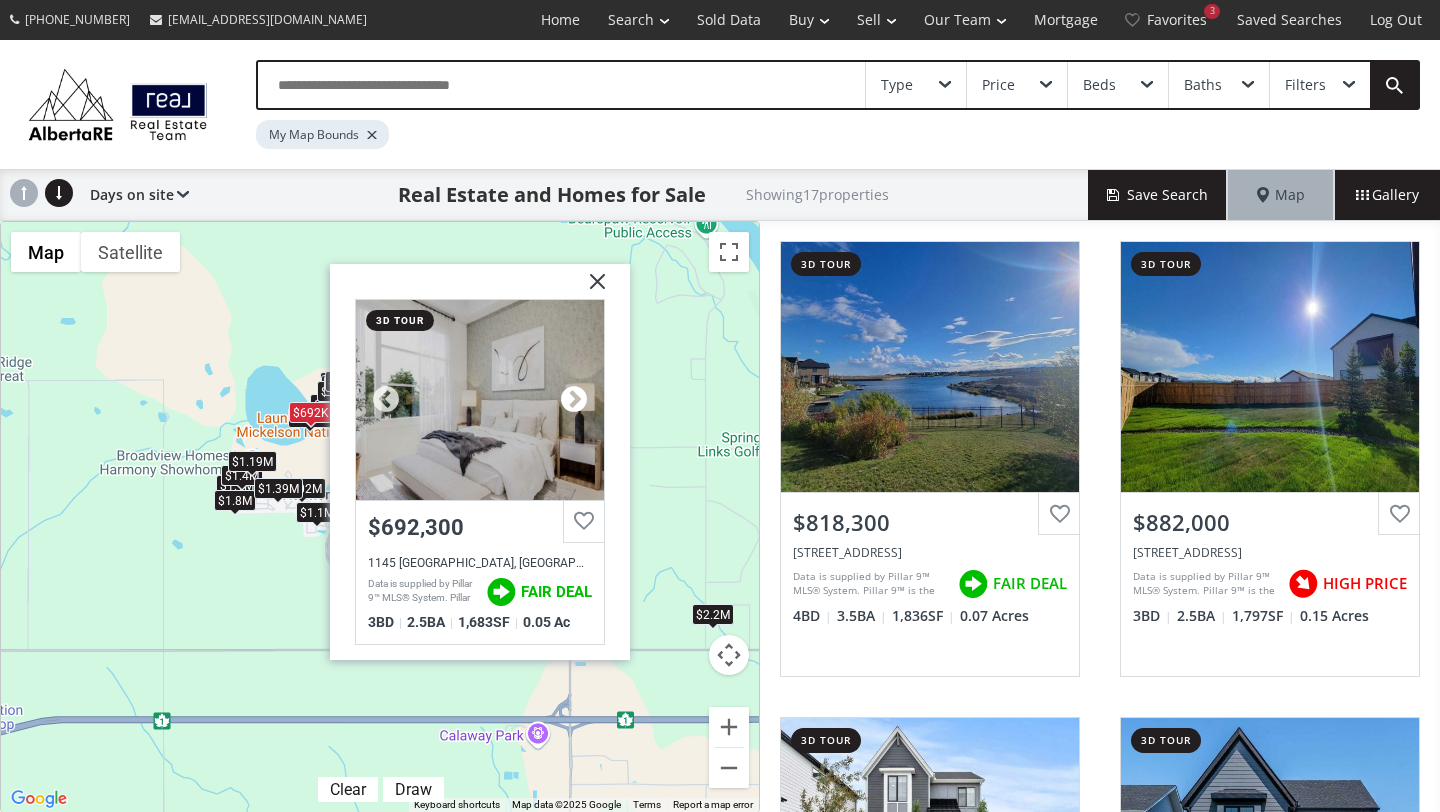 click at bounding box center [574, 399] 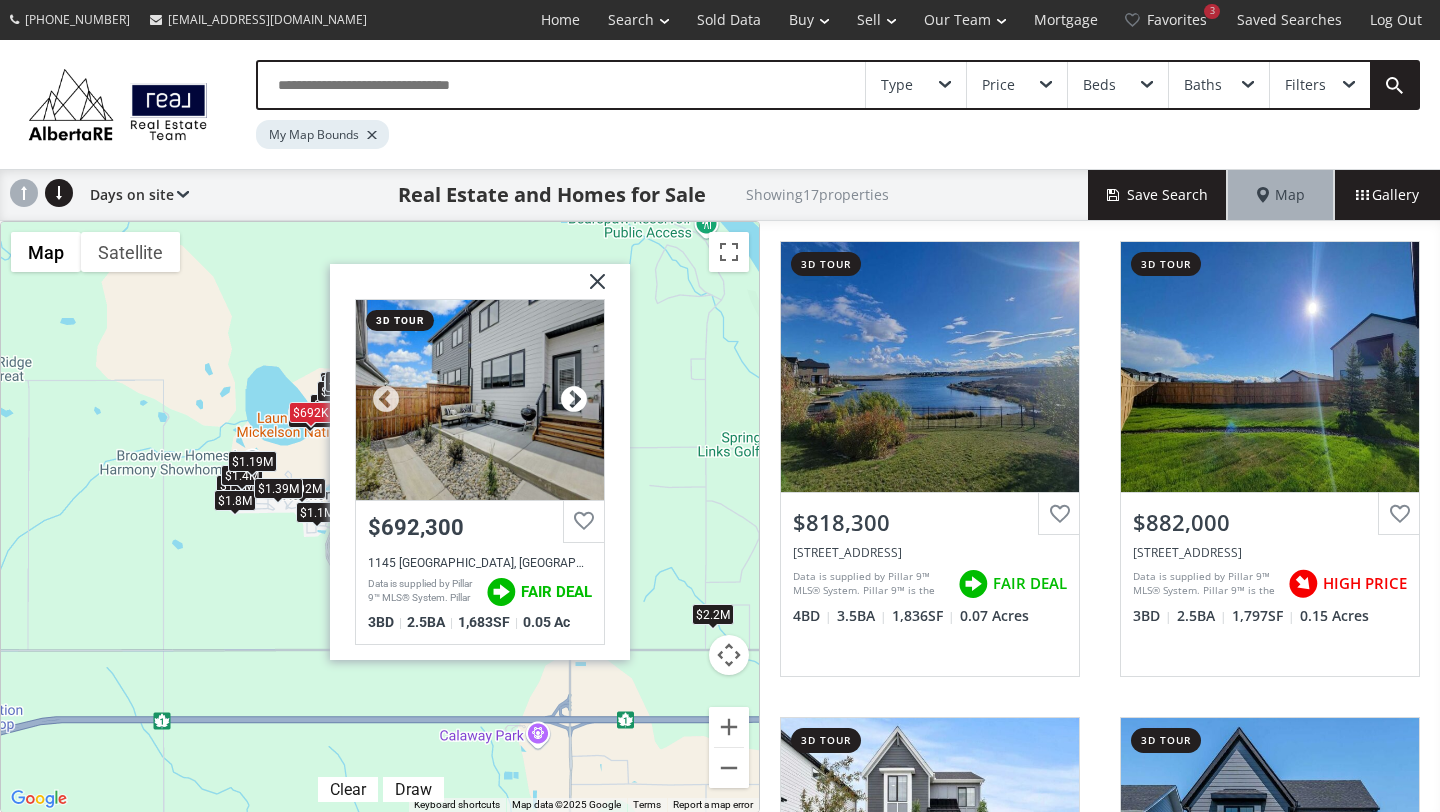 click at bounding box center [574, 399] 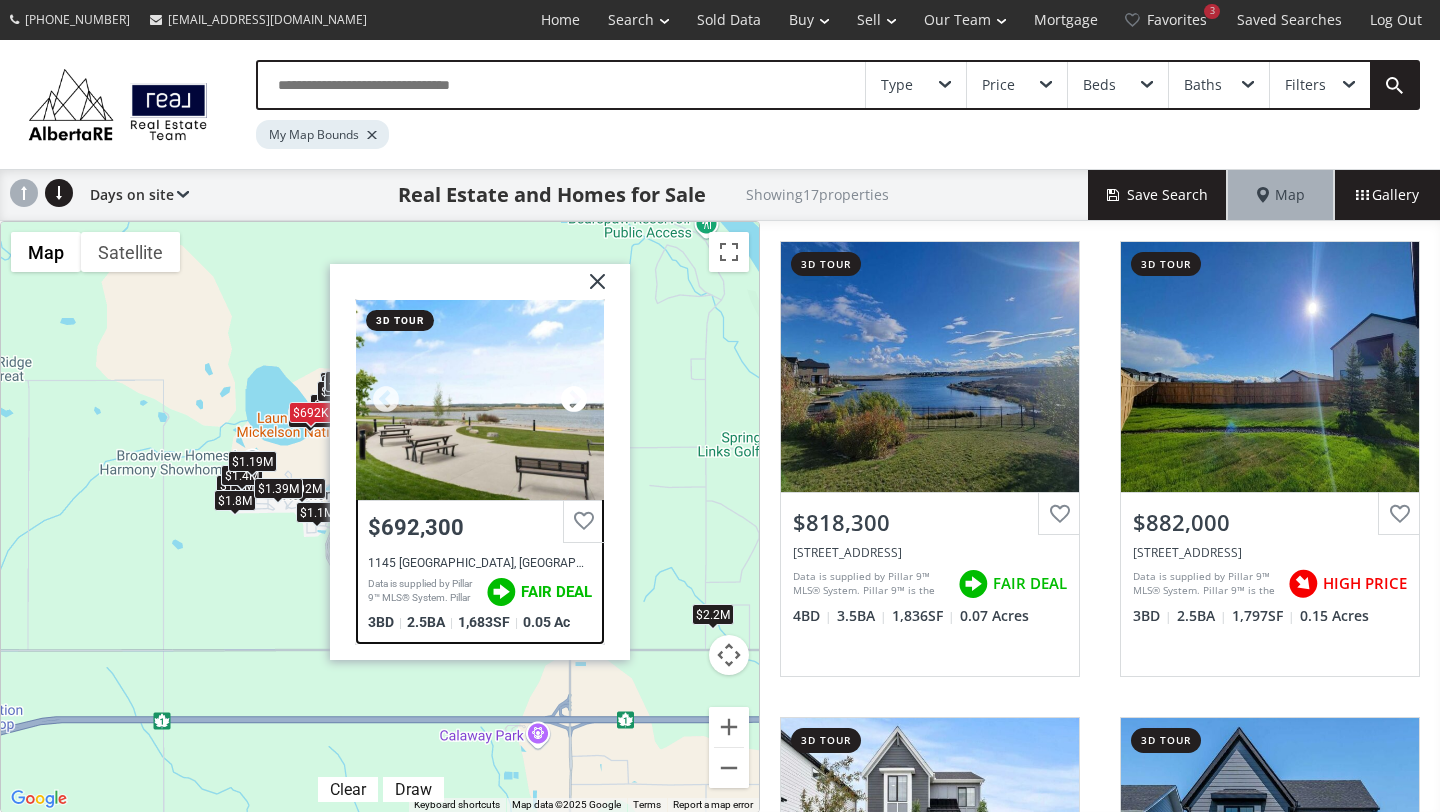 click at bounding box center [574, 399] 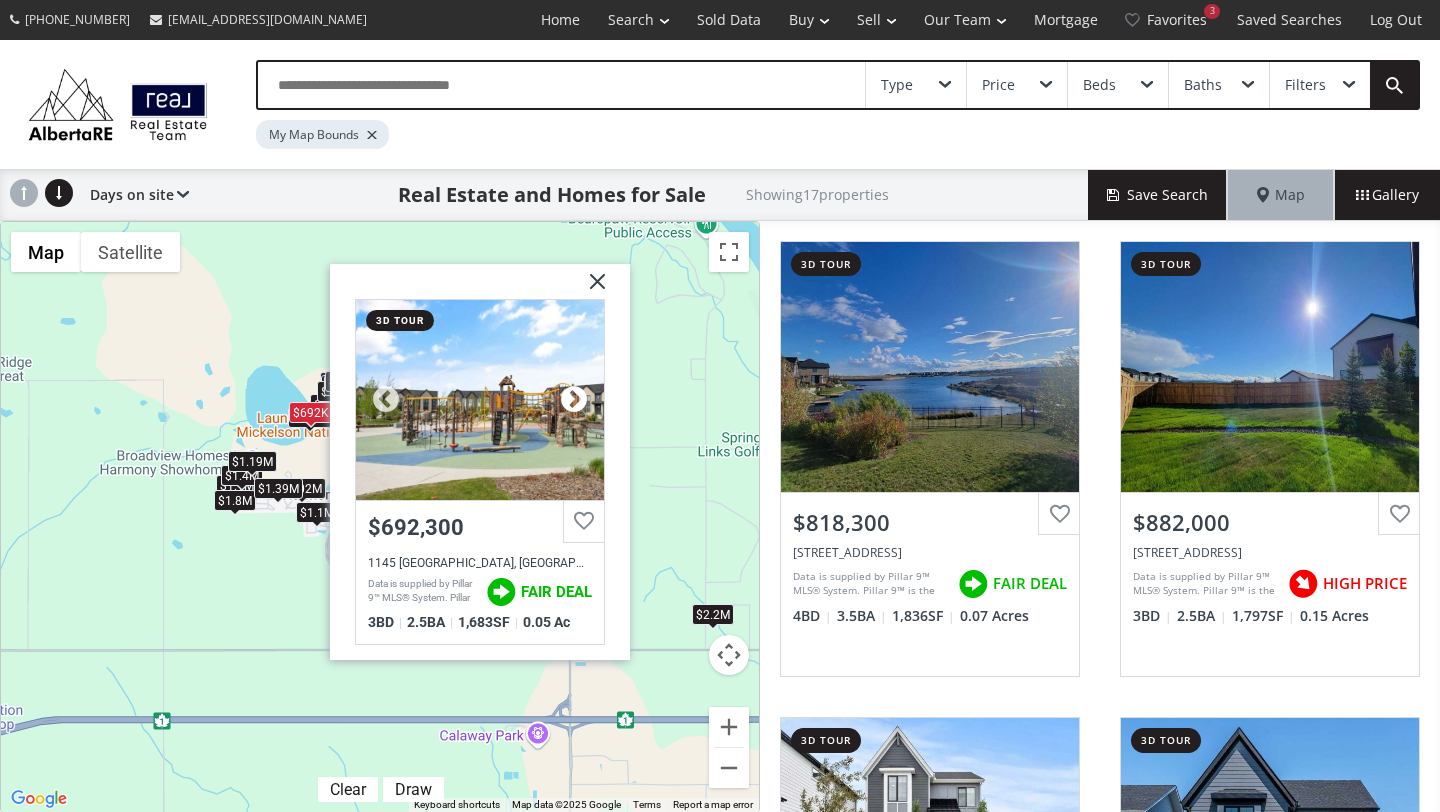 click at bounding box center (574, 399) 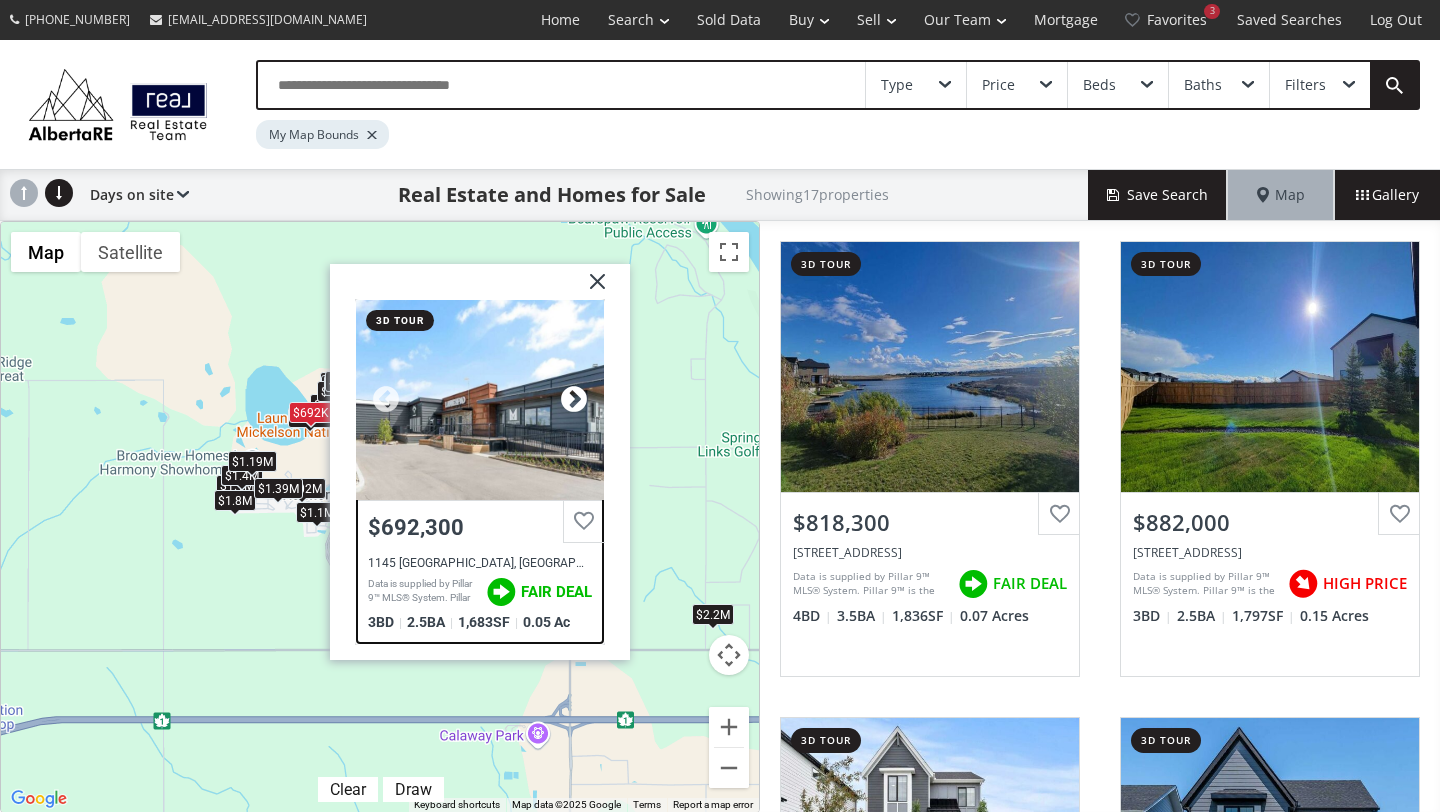 click at bounding box center [574, 399] 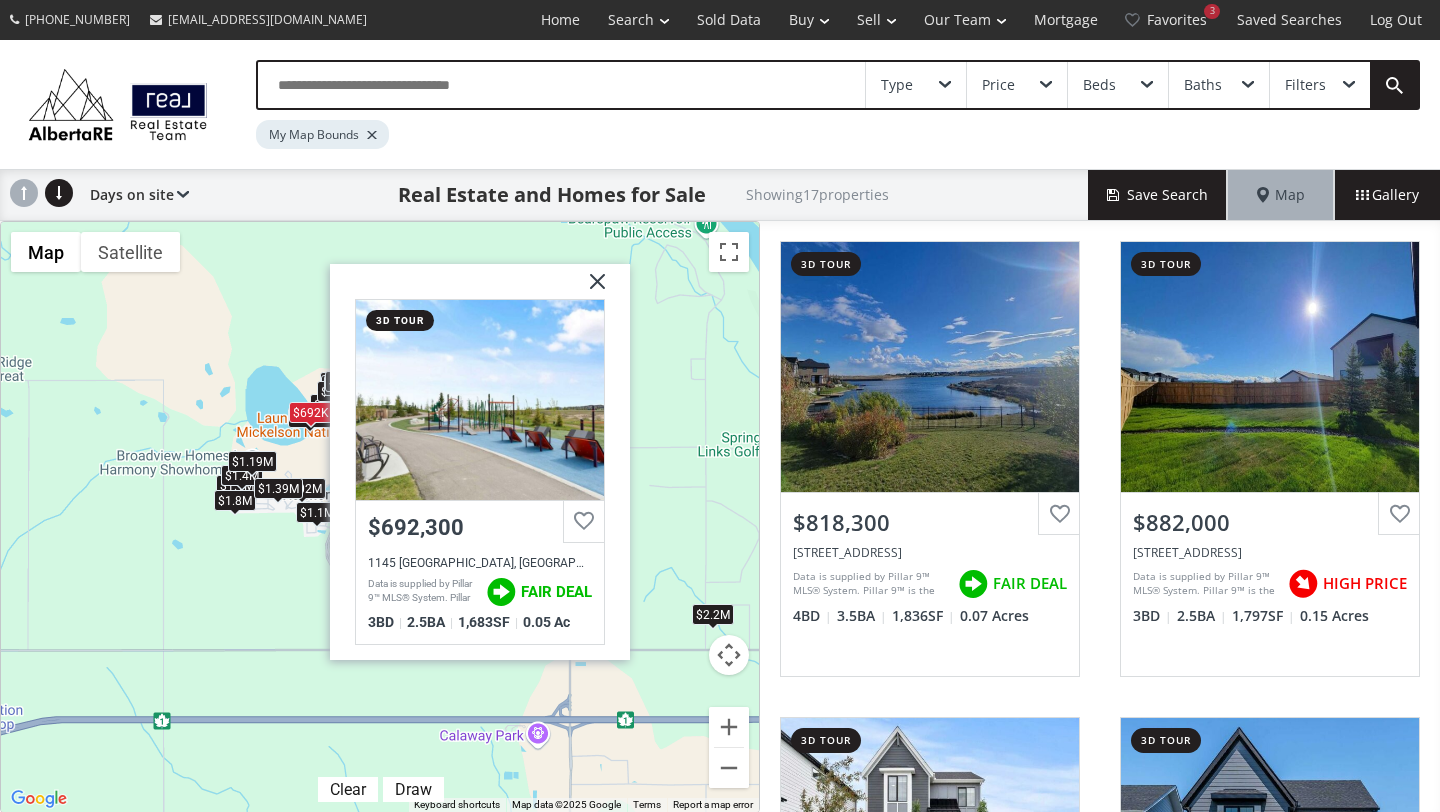 click at bounding box center [590, 288] 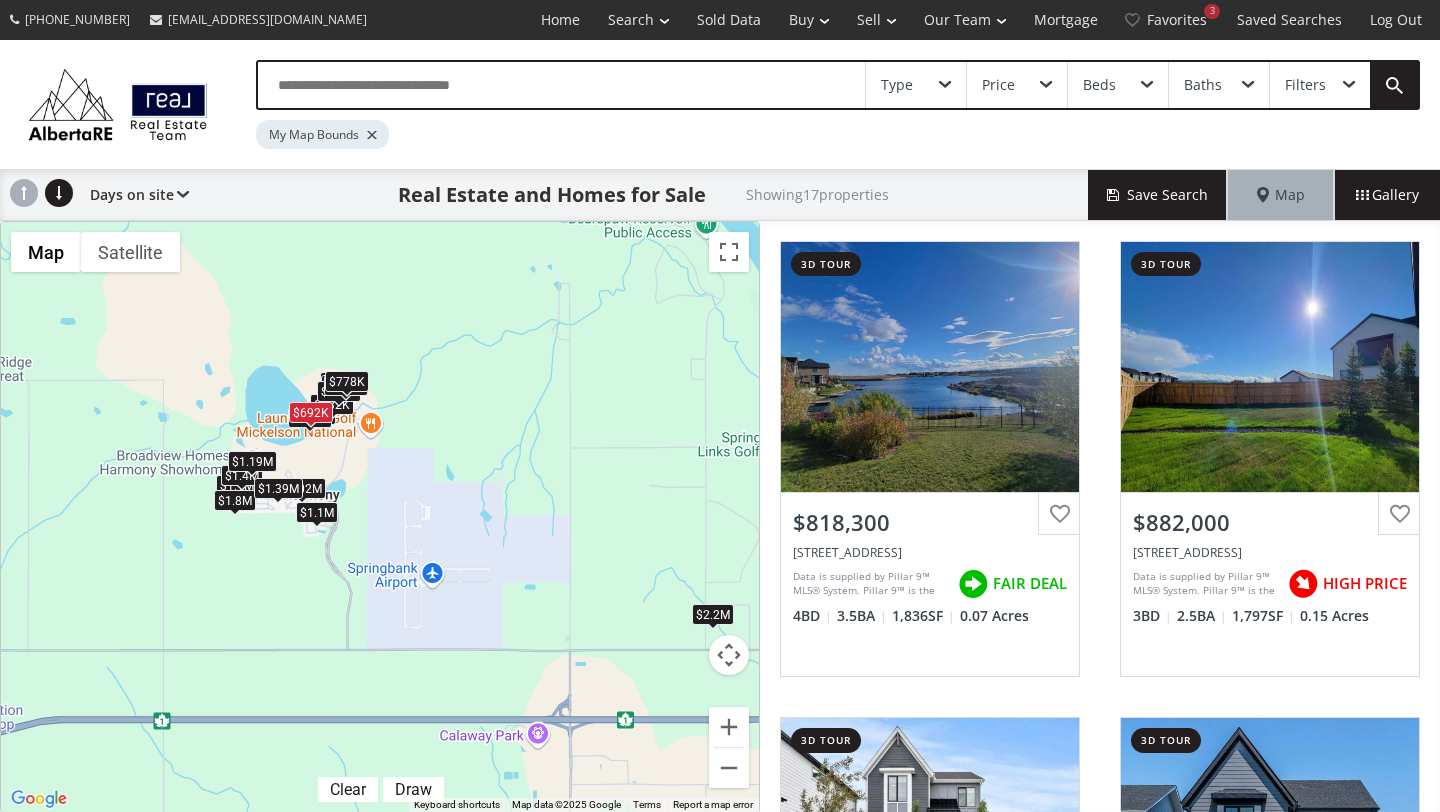 click on "To navigate, press the arrow keys. $818K $882K $1.02M $1.1M $805K $1.4M $898K $829K $1.19M $768K $2.2M $881K $692K $1.8M $1.1M $1.39M $778K" at bounding box center (380, 517) 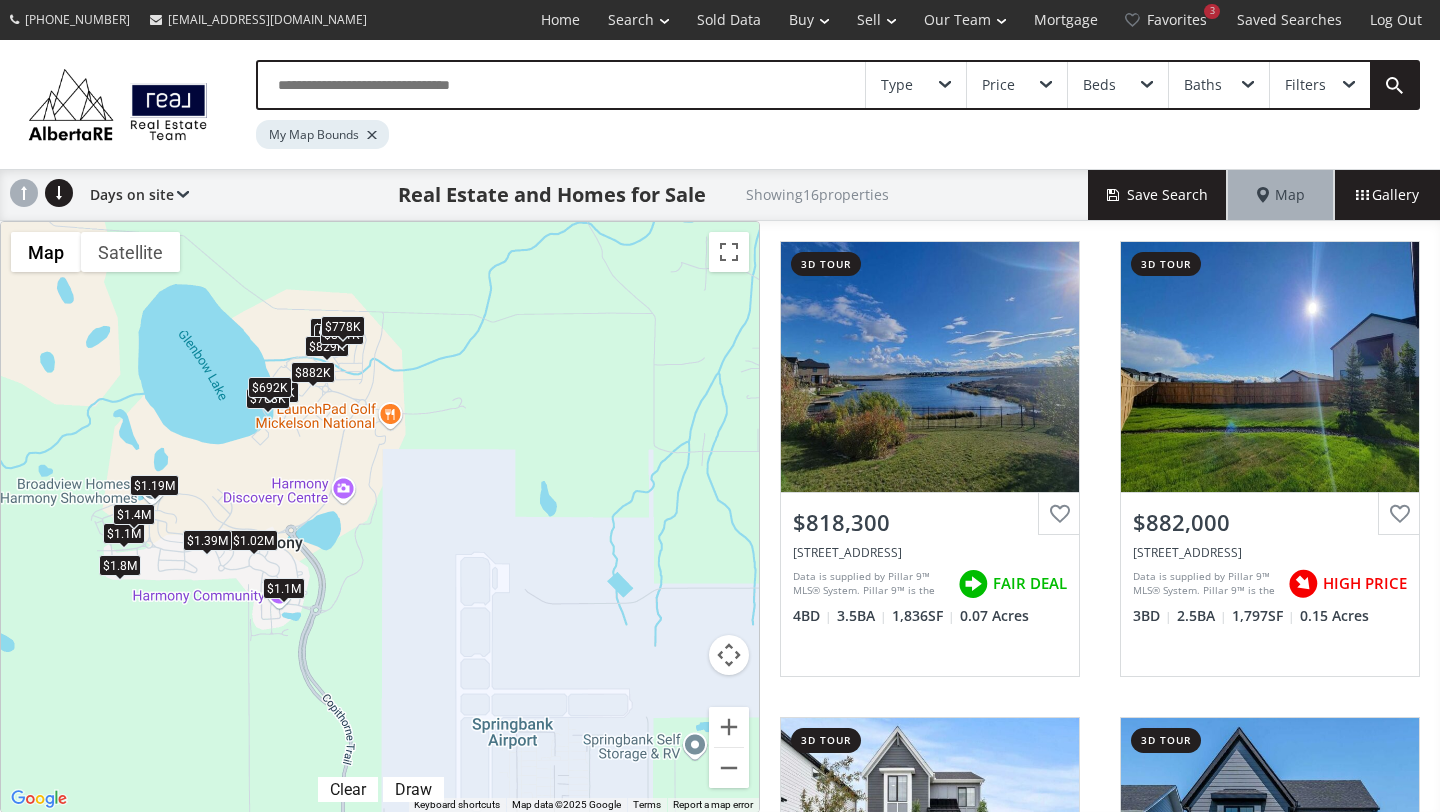 click on "← Move left → Move right ↑ Move up ↓ Move down + Zoom in - Zoom out Home Jump left by 75% End Jump right by 75% Page Up Jump up by 75% Page Down Jump down by 75% To navigate, press the arrow keys. $818K $882K $1.02M $1.1M $805K $1.4M $898K $829K $1.19M $768K $881K $692K $1.8M $1.1M $1.39M $778K Map Terrain Satellite Labels Clear Draw Keyboard shortcuts Map Data Map data ©2025 Google Map data ©2025 Google 200 m  Click to toggle between metric and imperial units Terms Report a map error" at bounding box center (380, 517) 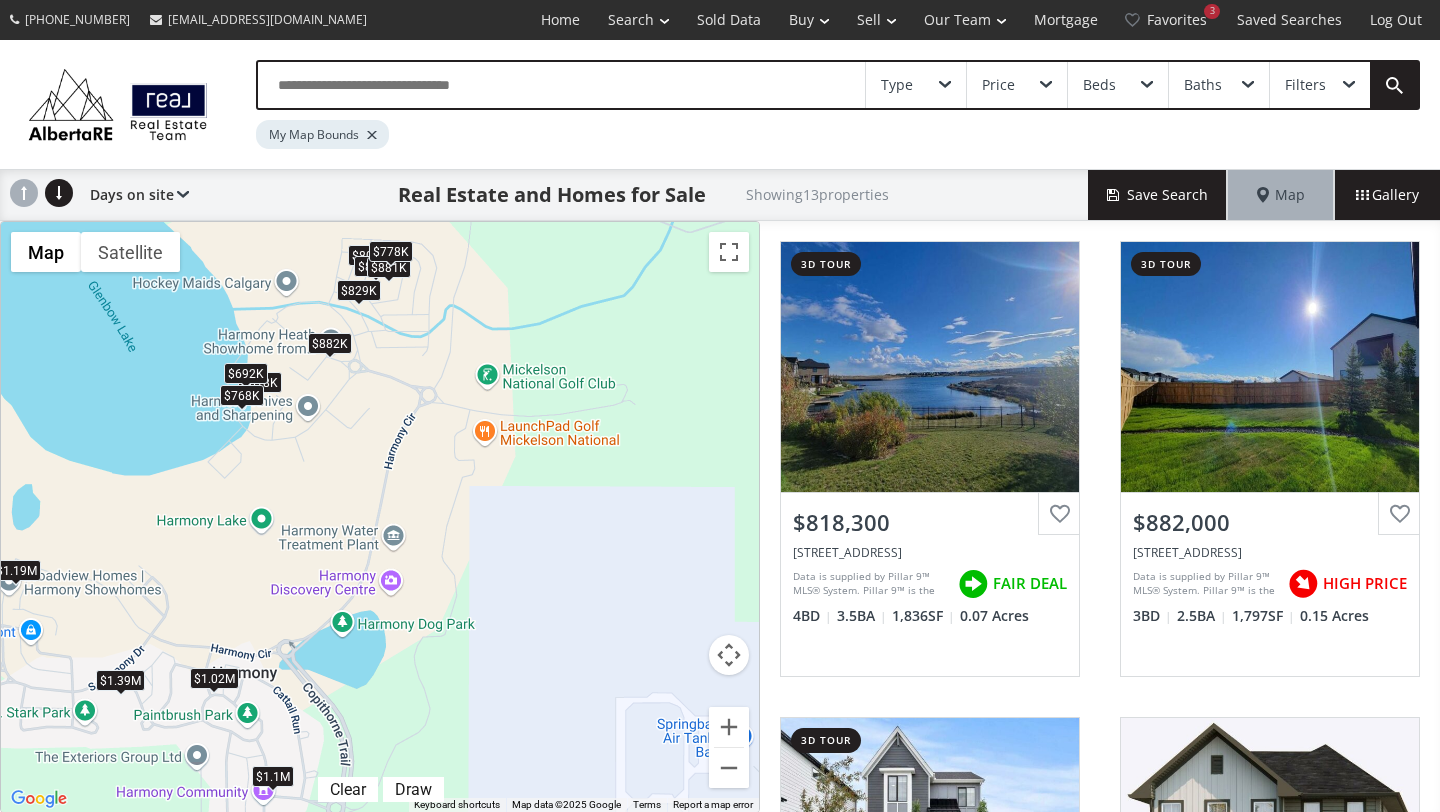 click on "$768K" at bounding box center [242, 395] 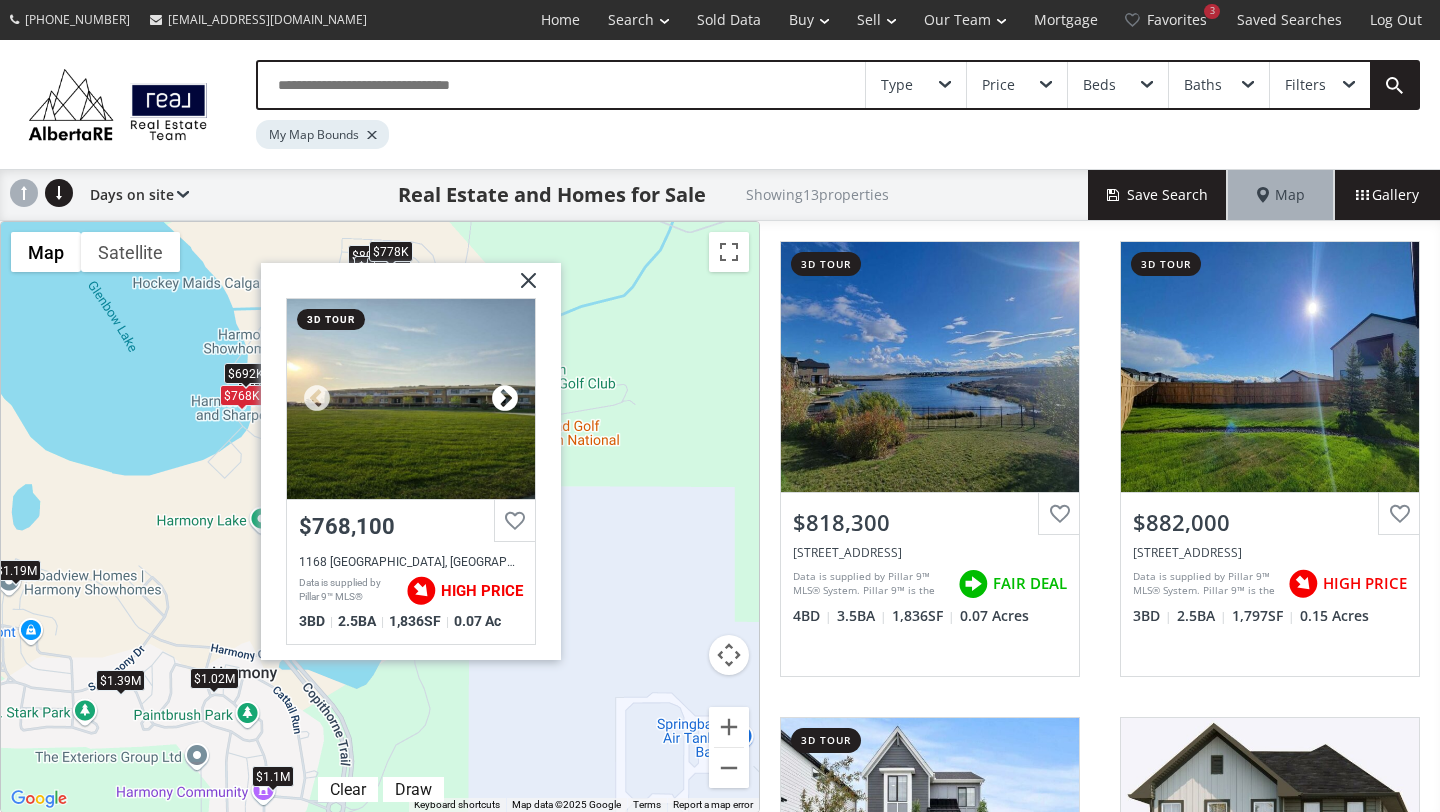 click at bounding box center (505, 399) 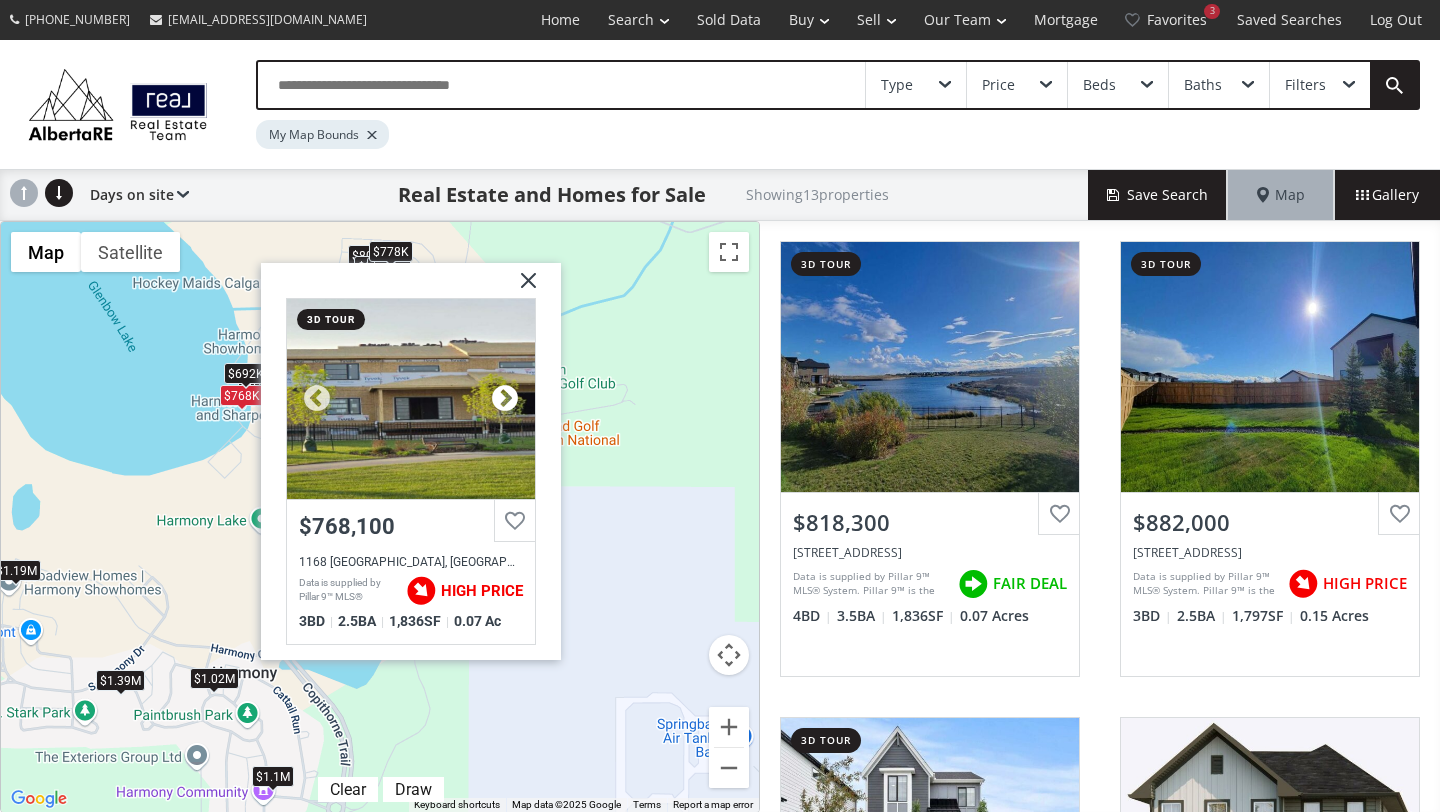 click at bounding box center (505, 399) 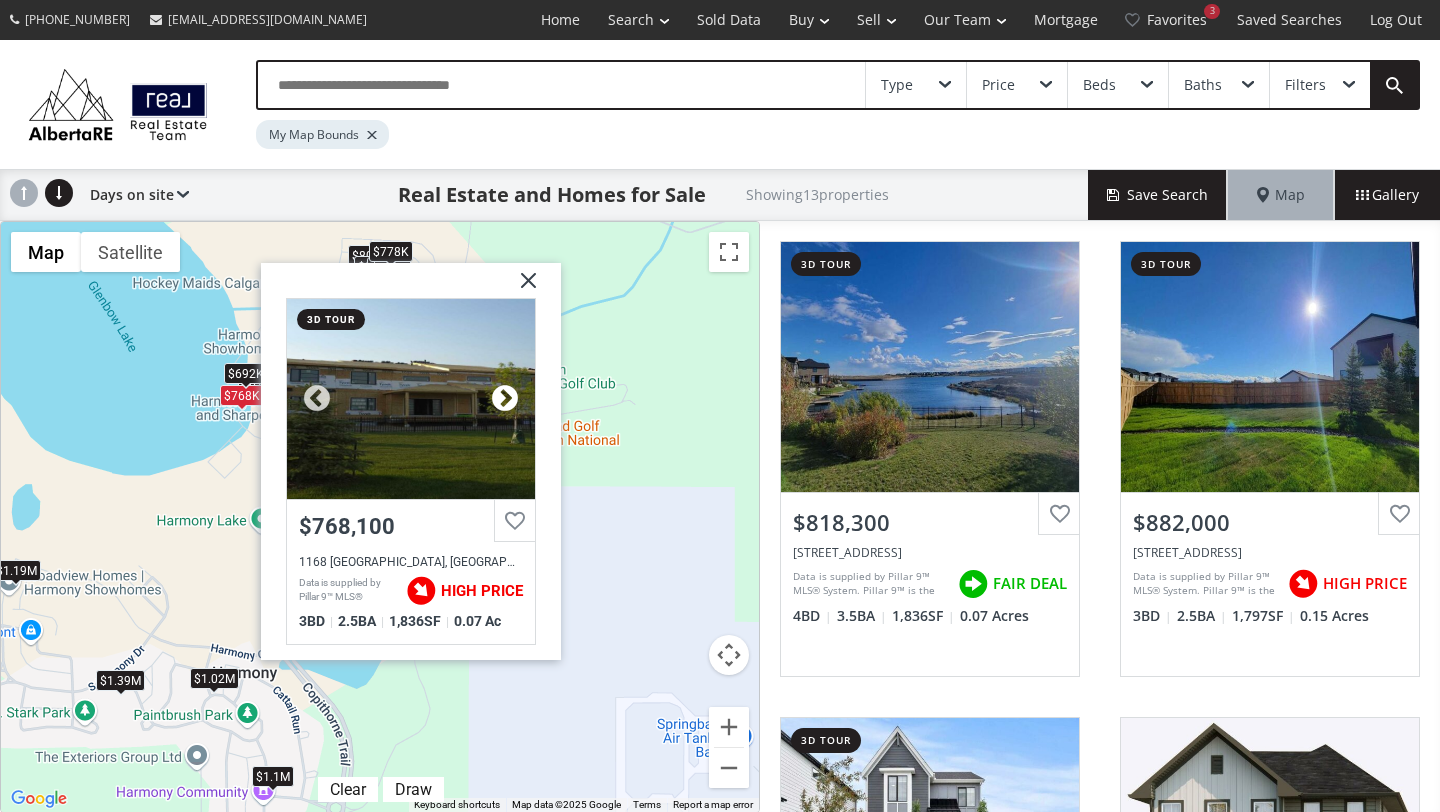 click at bounding box center [505, 399] 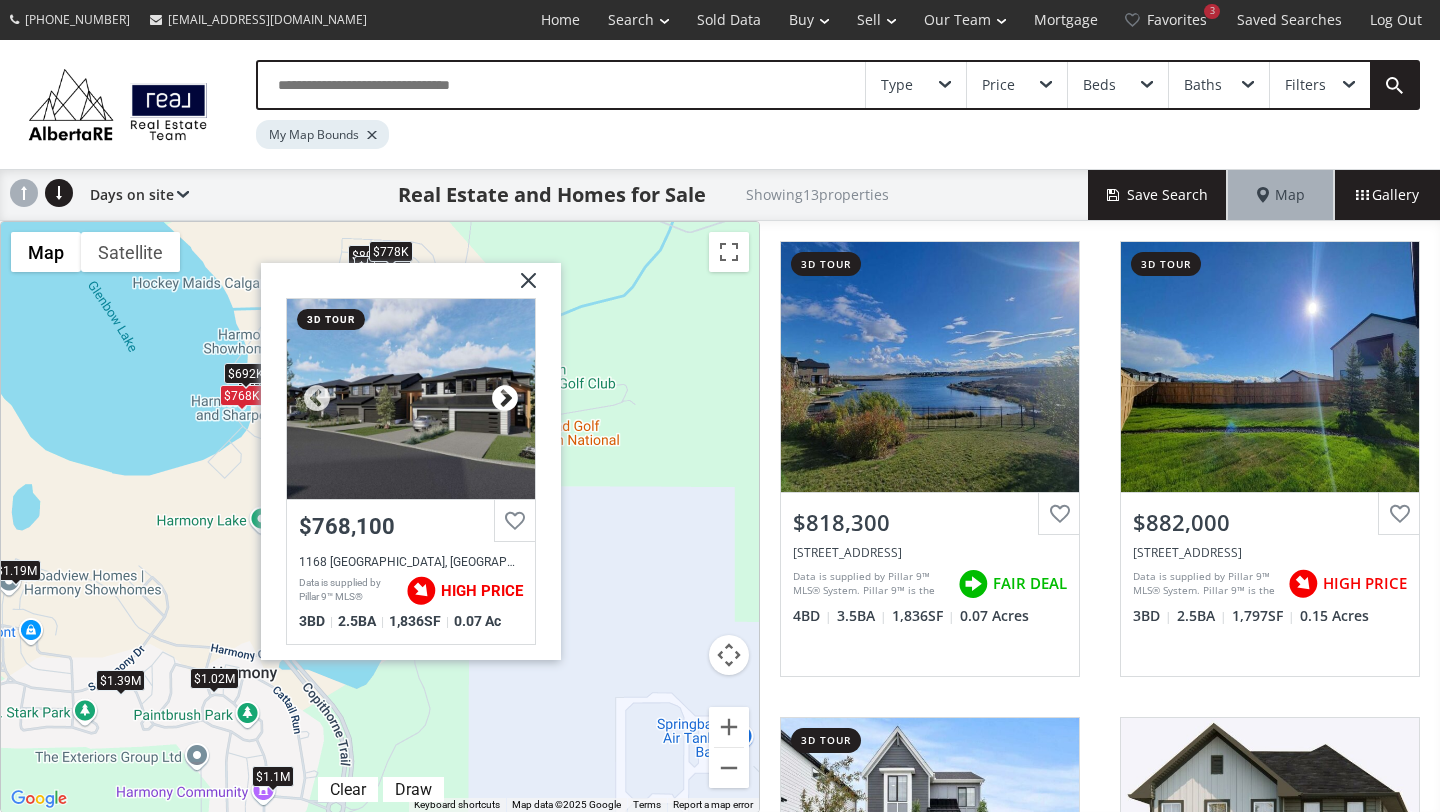 click at bounding box center [505, 399] 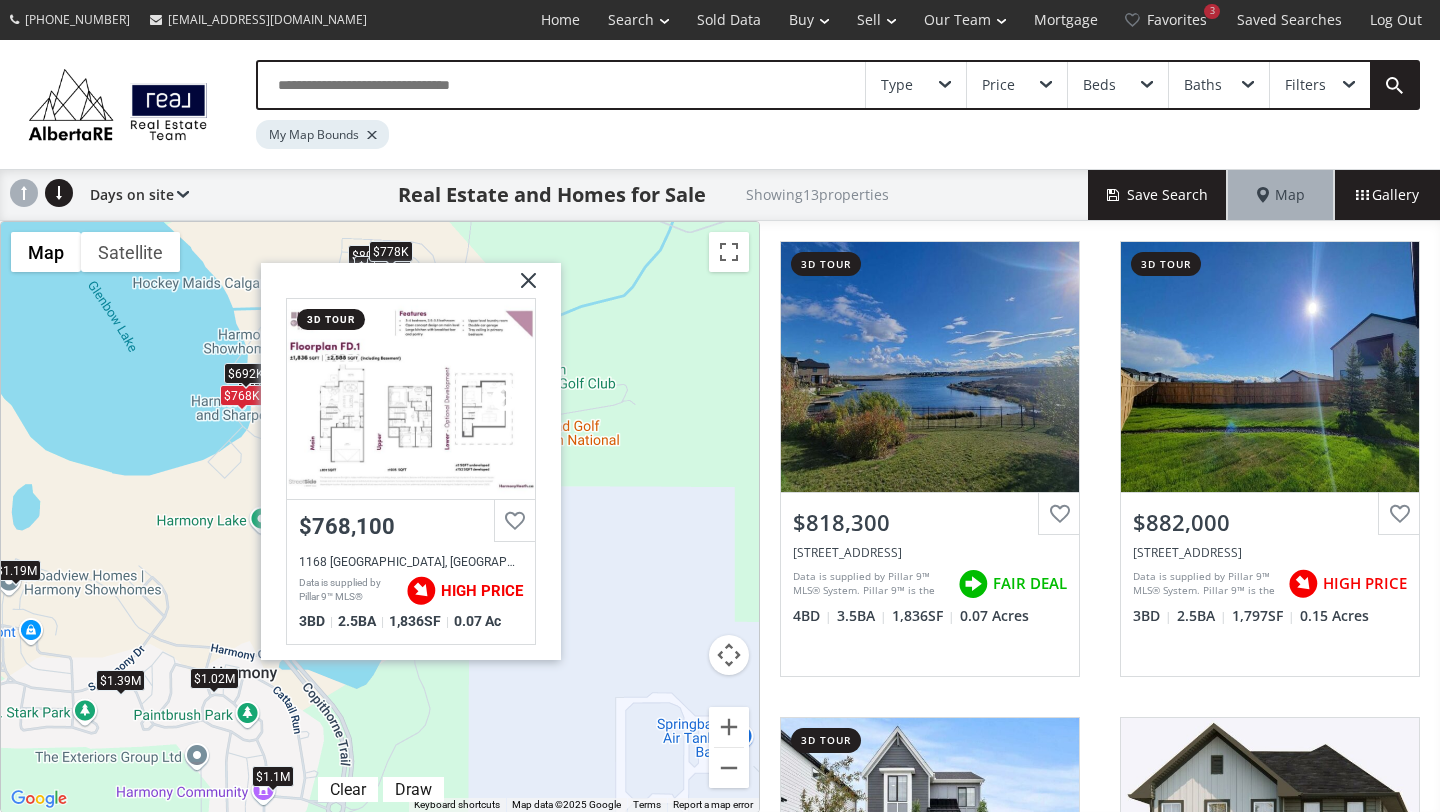 click at bounding box center [505, 399] 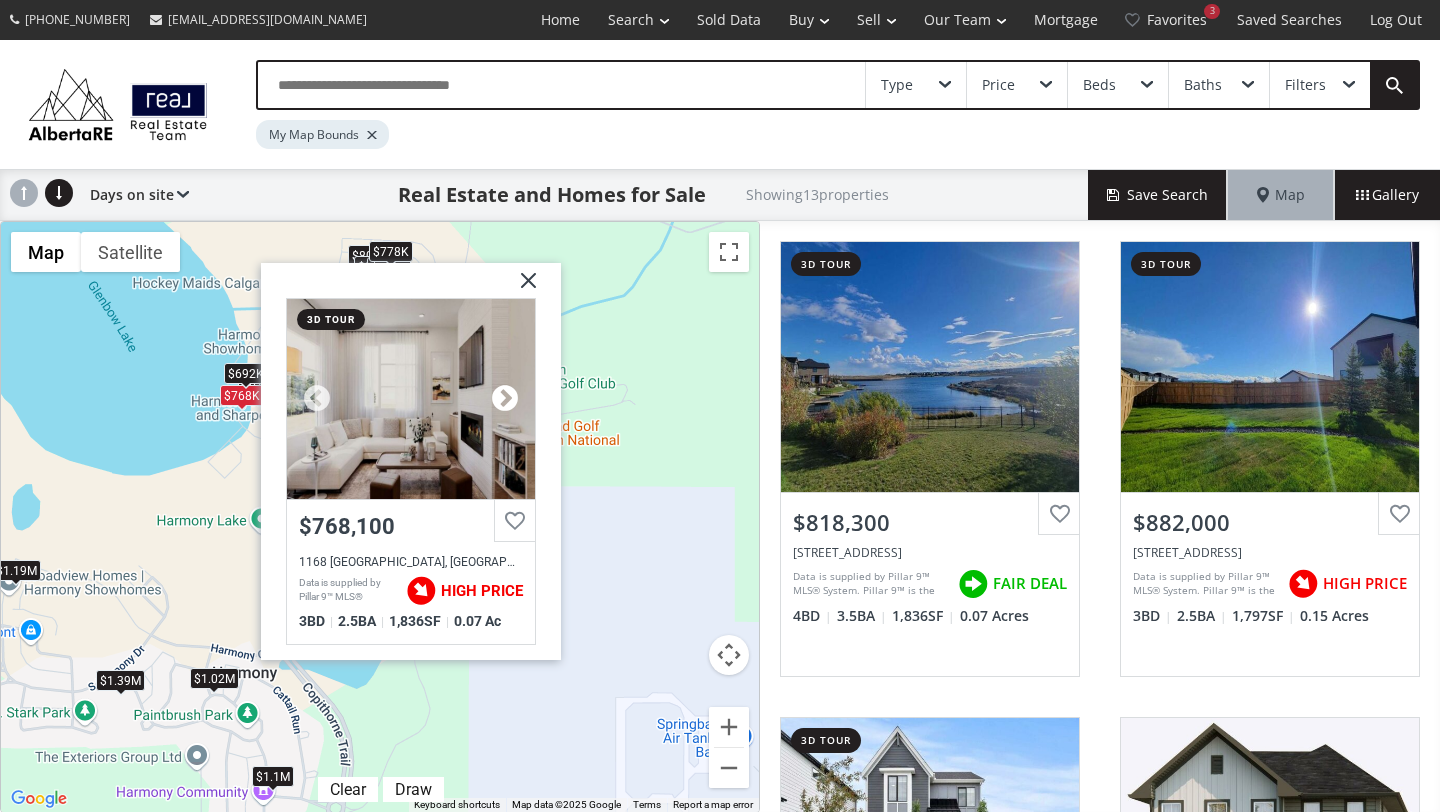 click at bounding box center [505, 399] 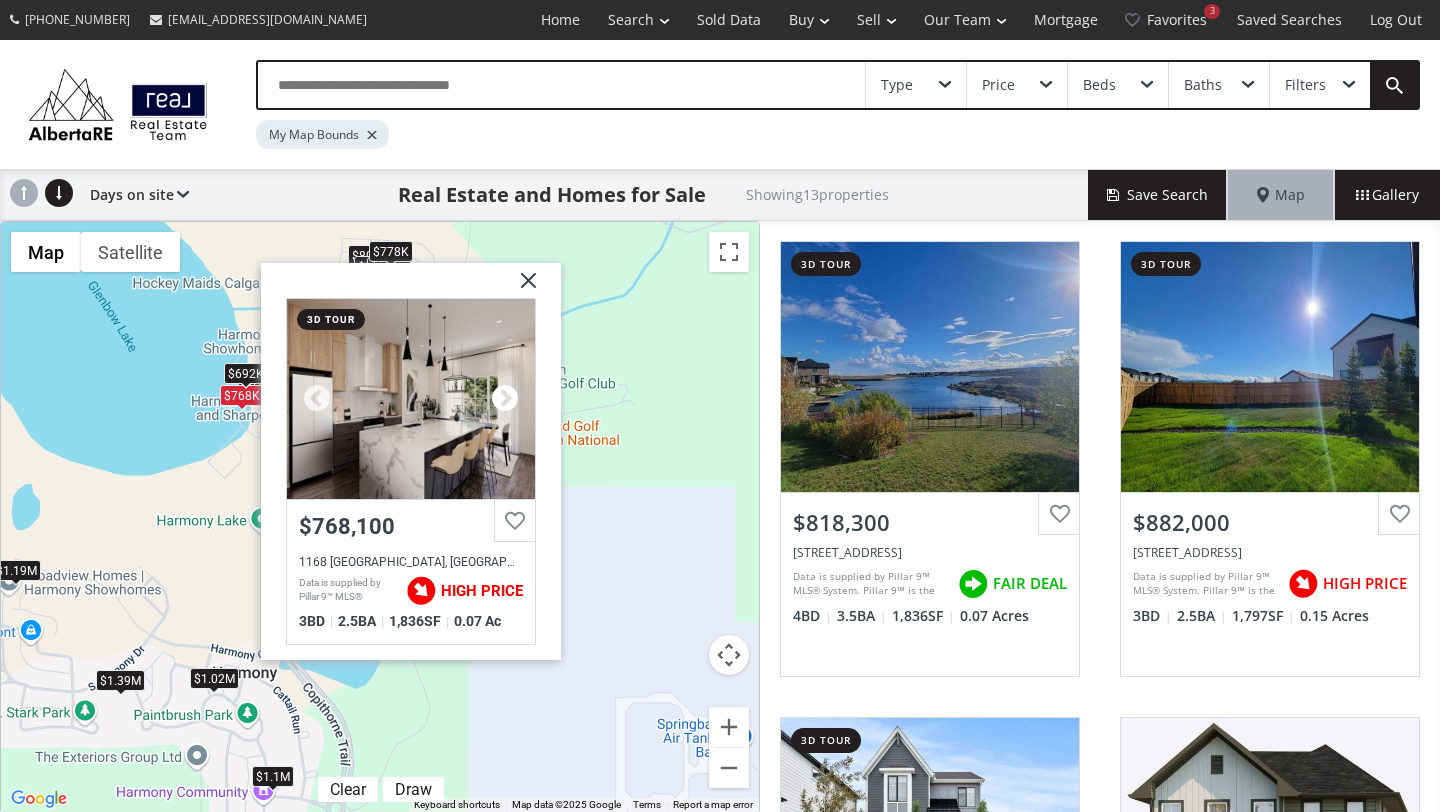 click at bounding box center (505, 399) 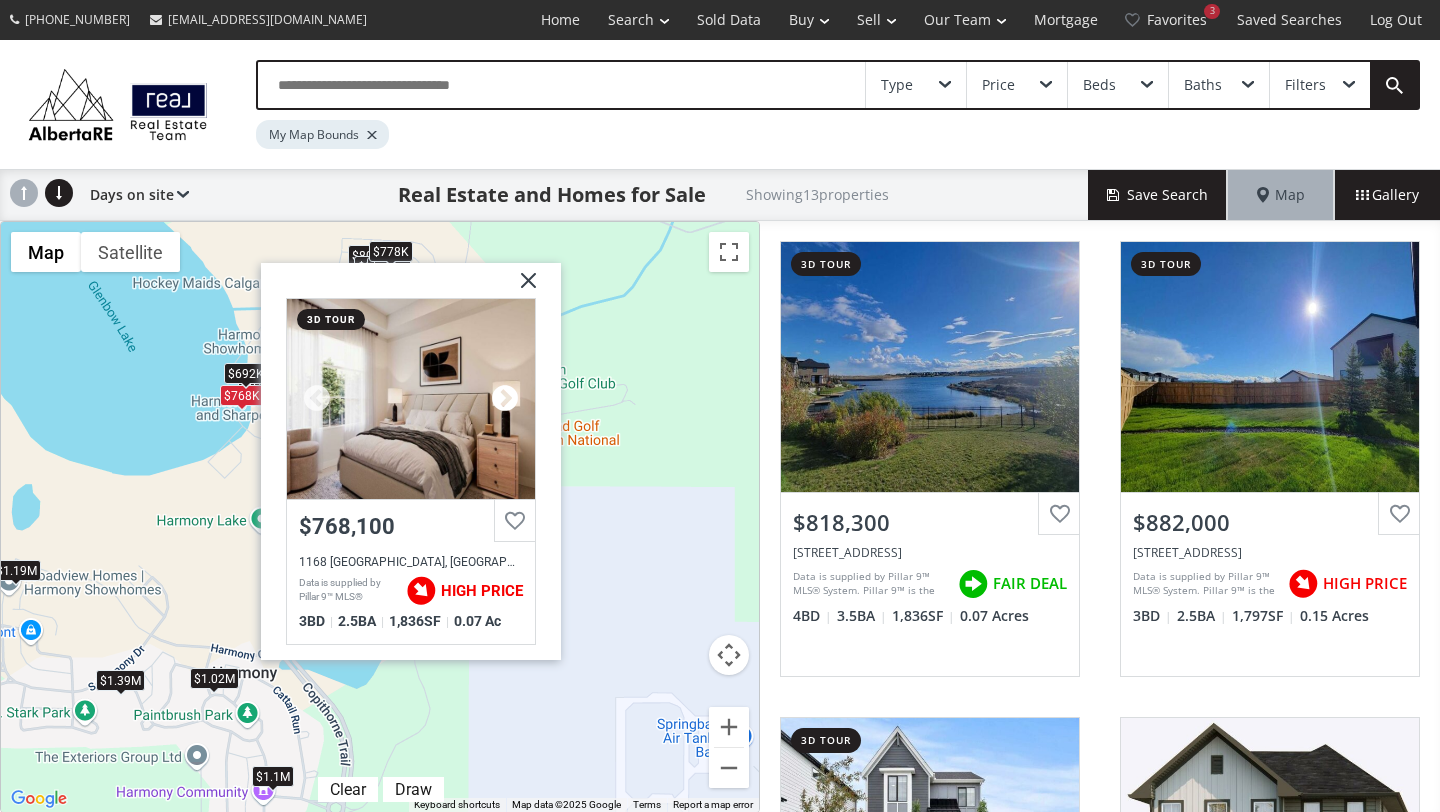 click at bounding box center [505, 399] 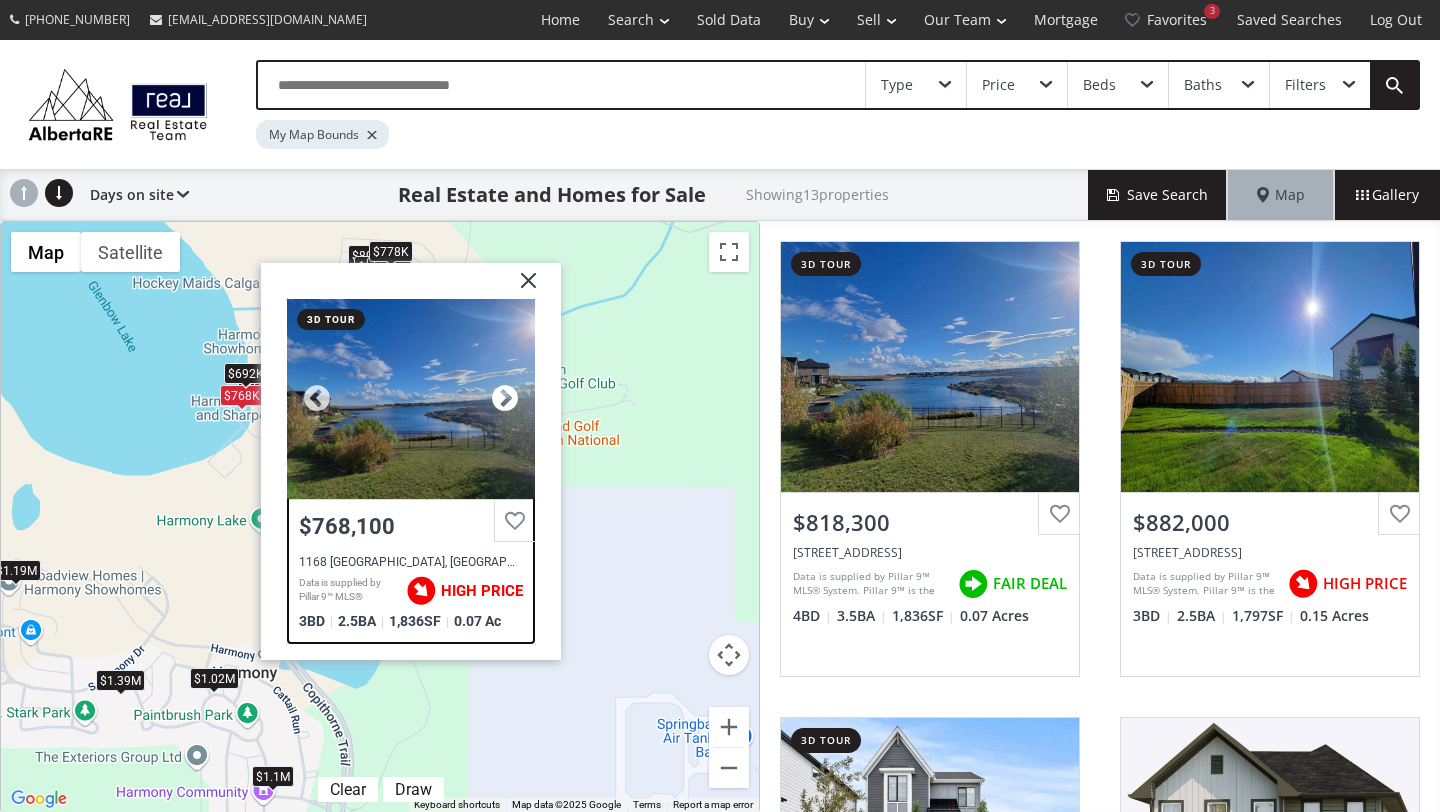 click at bounding box center [505, 399] 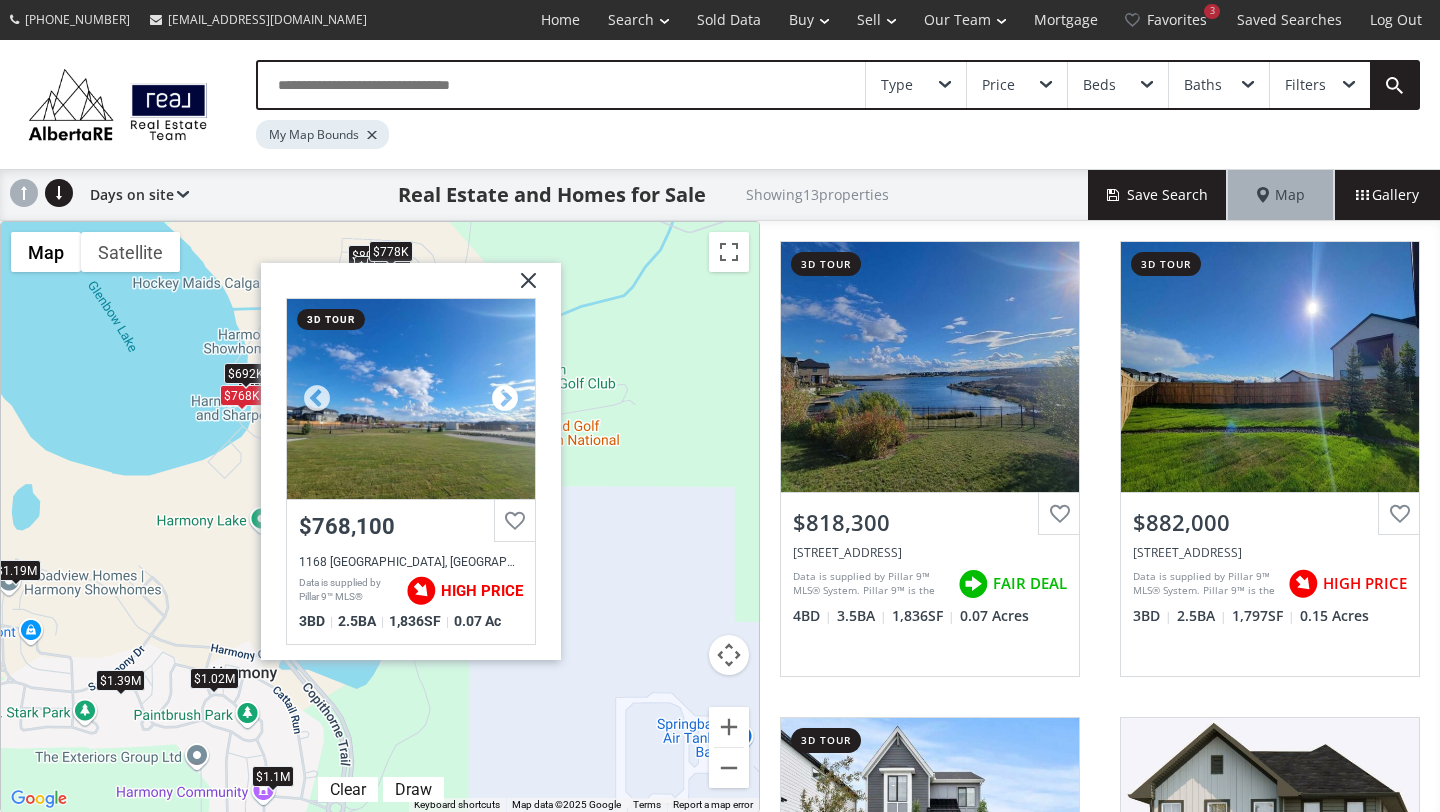 click at bounding box center [505, 399] 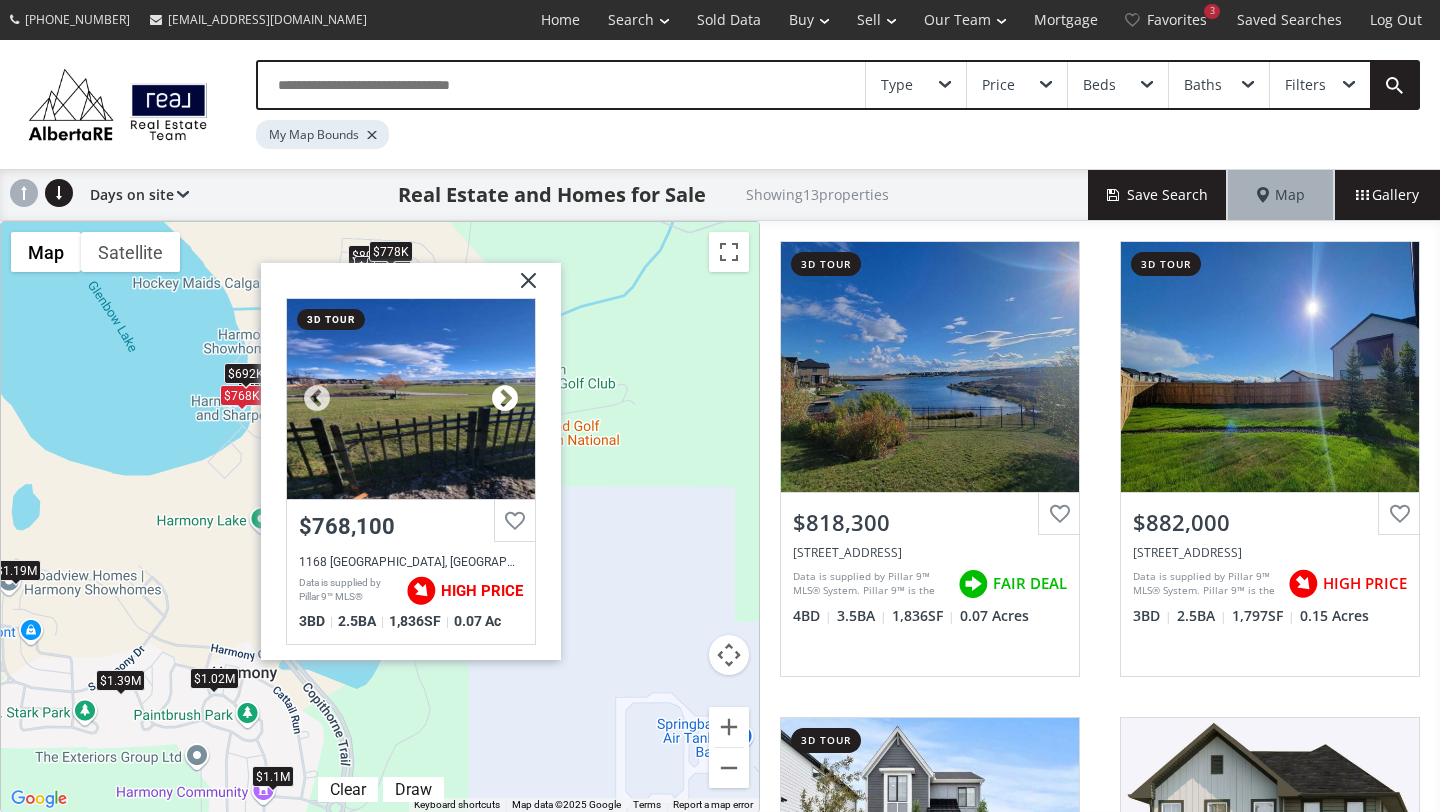 click at bounding box center [505, 399] 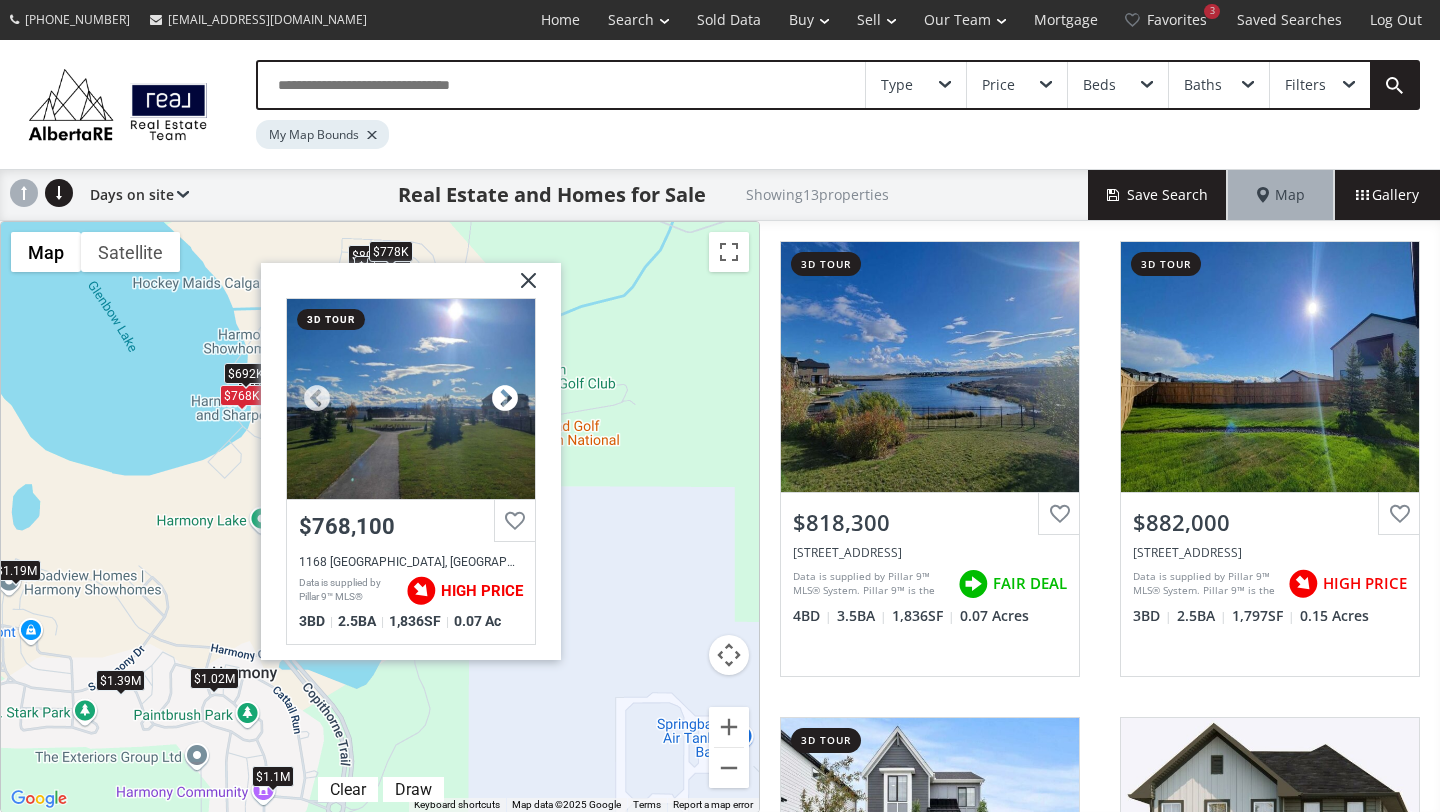 click at bounding box center (505, 399) 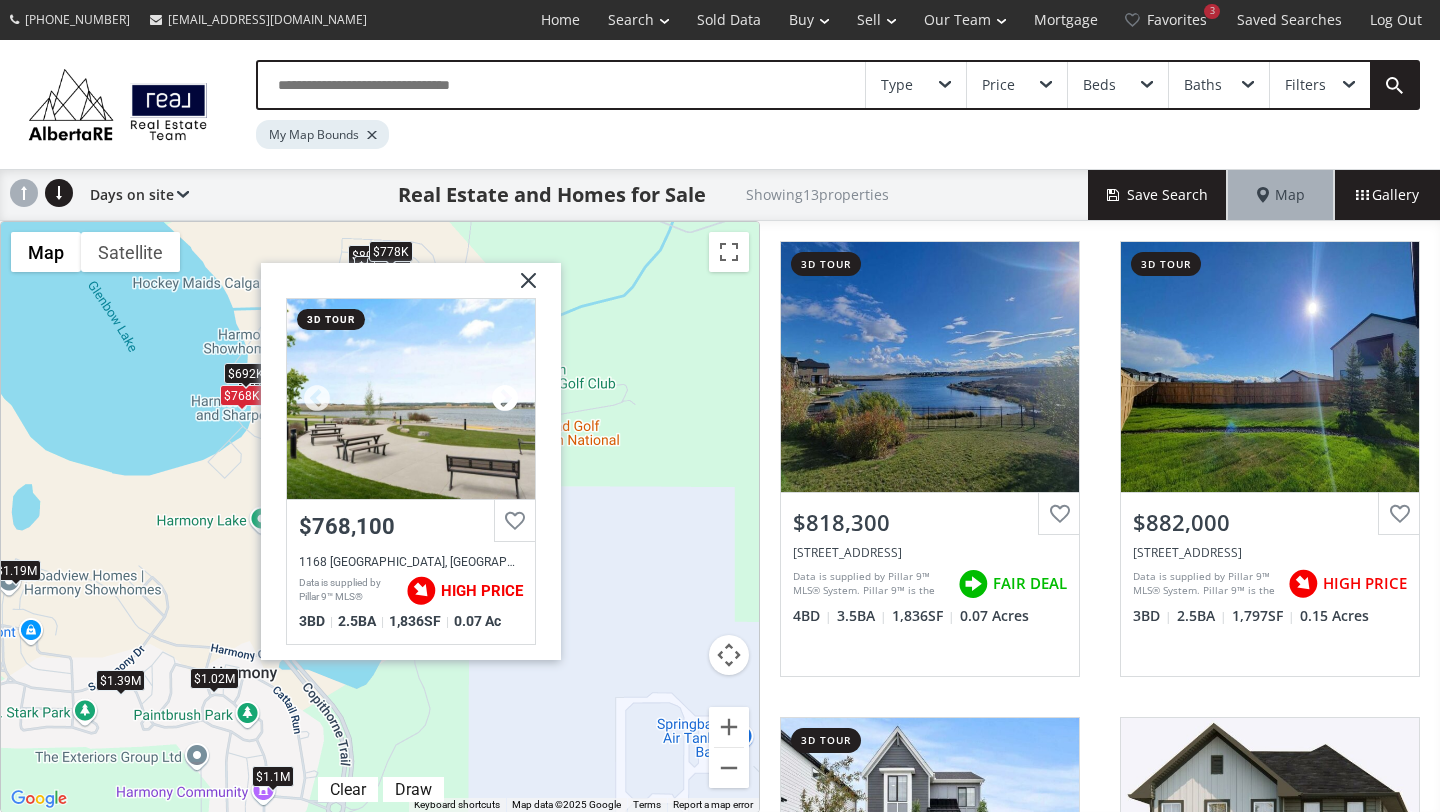 click at bounding box center [505, 399] 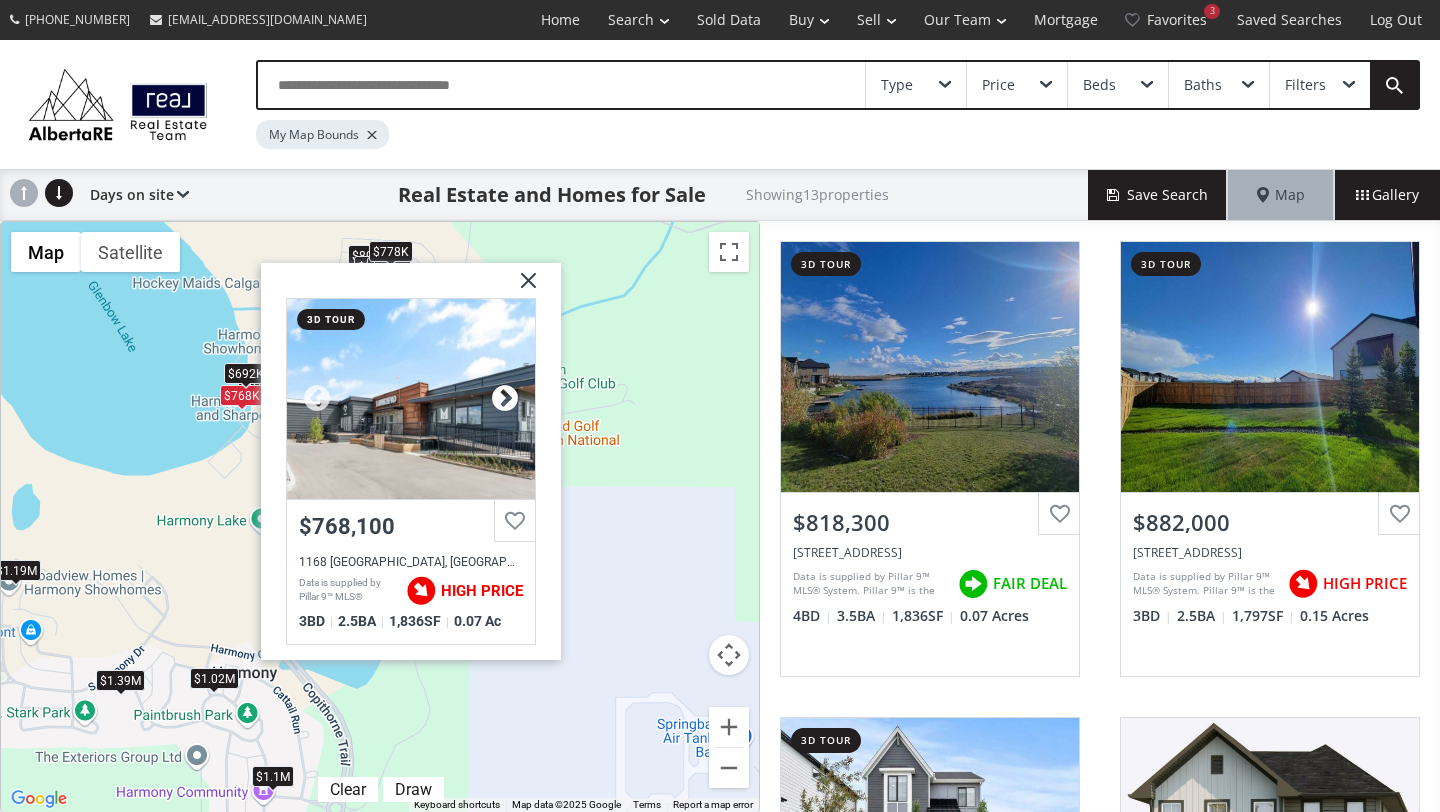 click at bounding box center [505, 399] 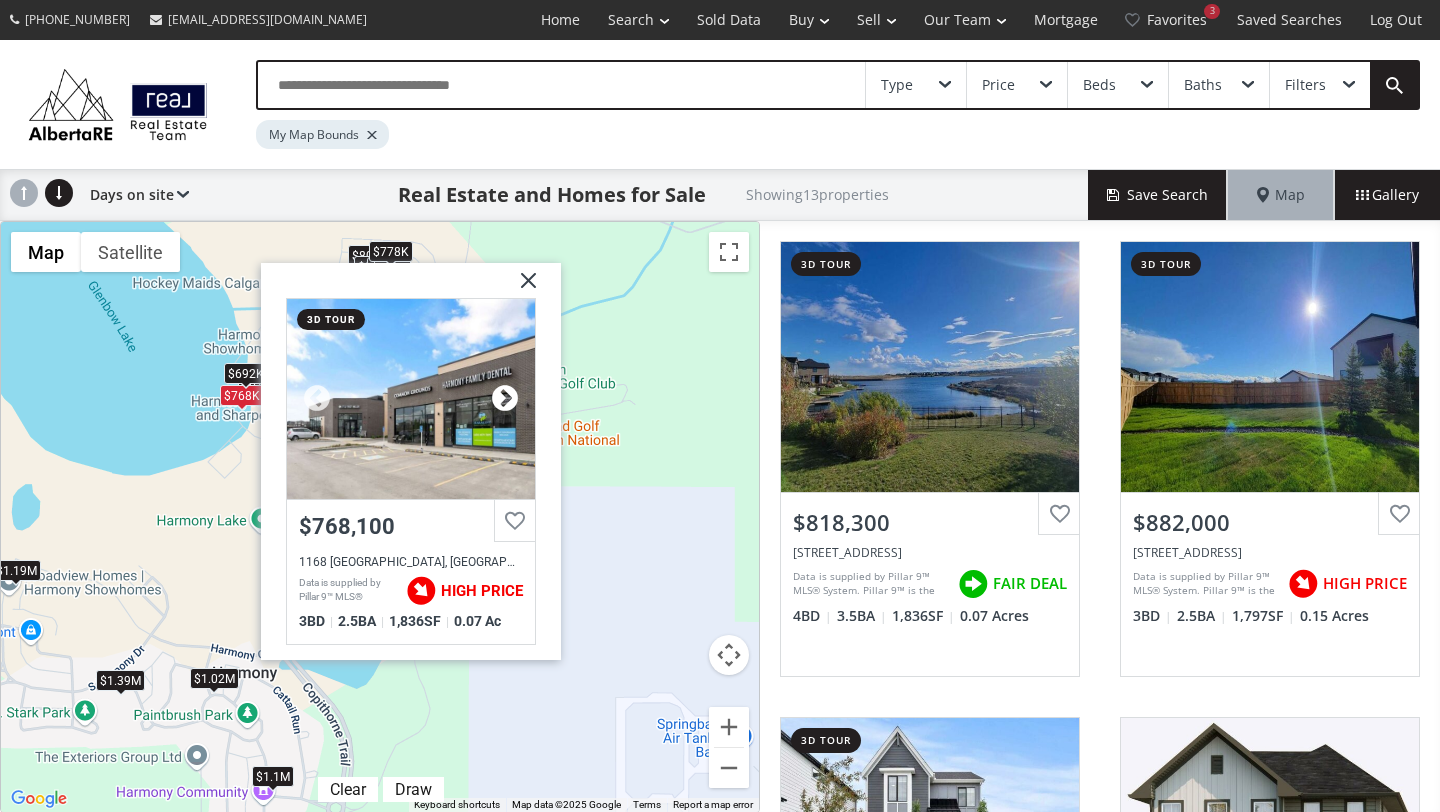 click at bounding box center [505, 399] 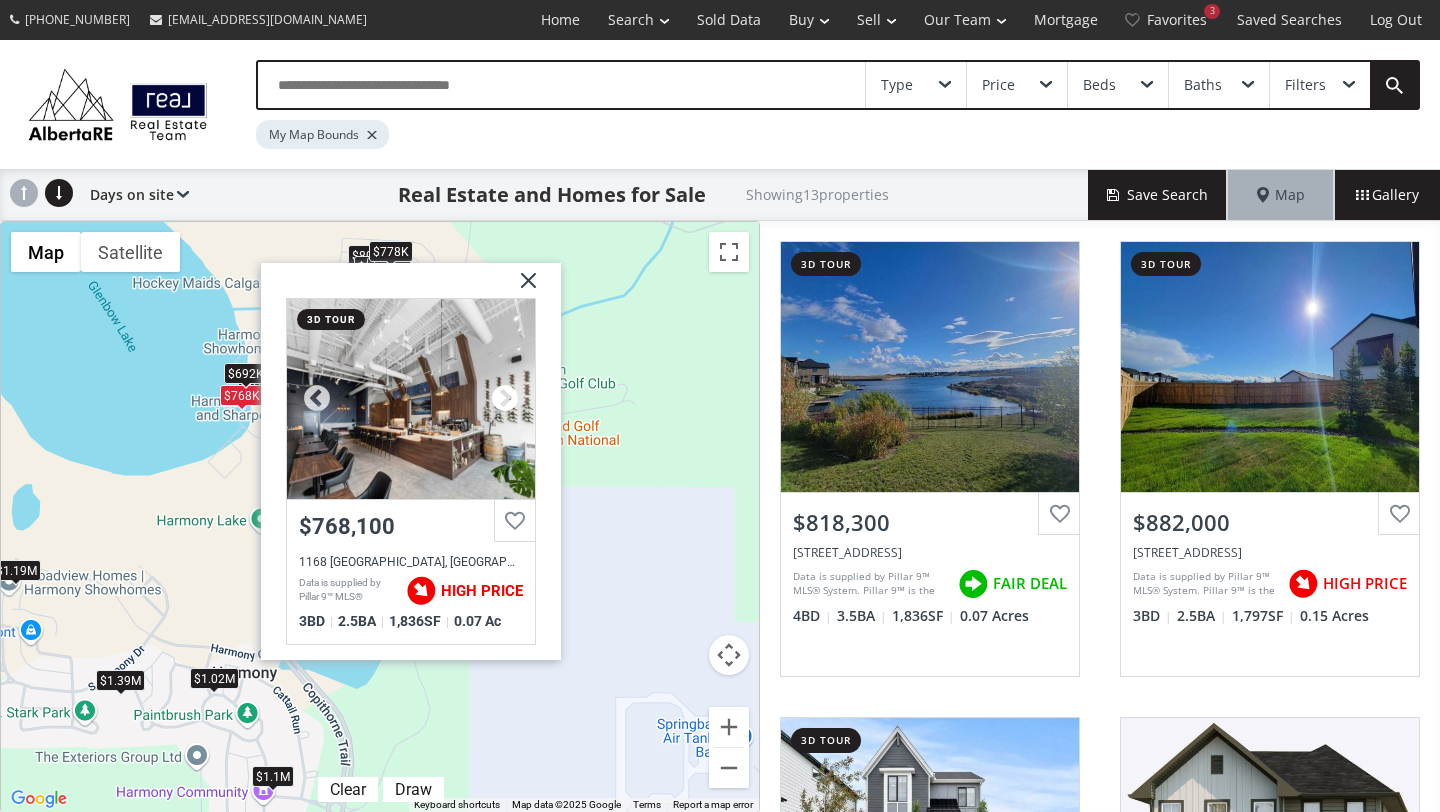 click at bounding box center (505, 399) 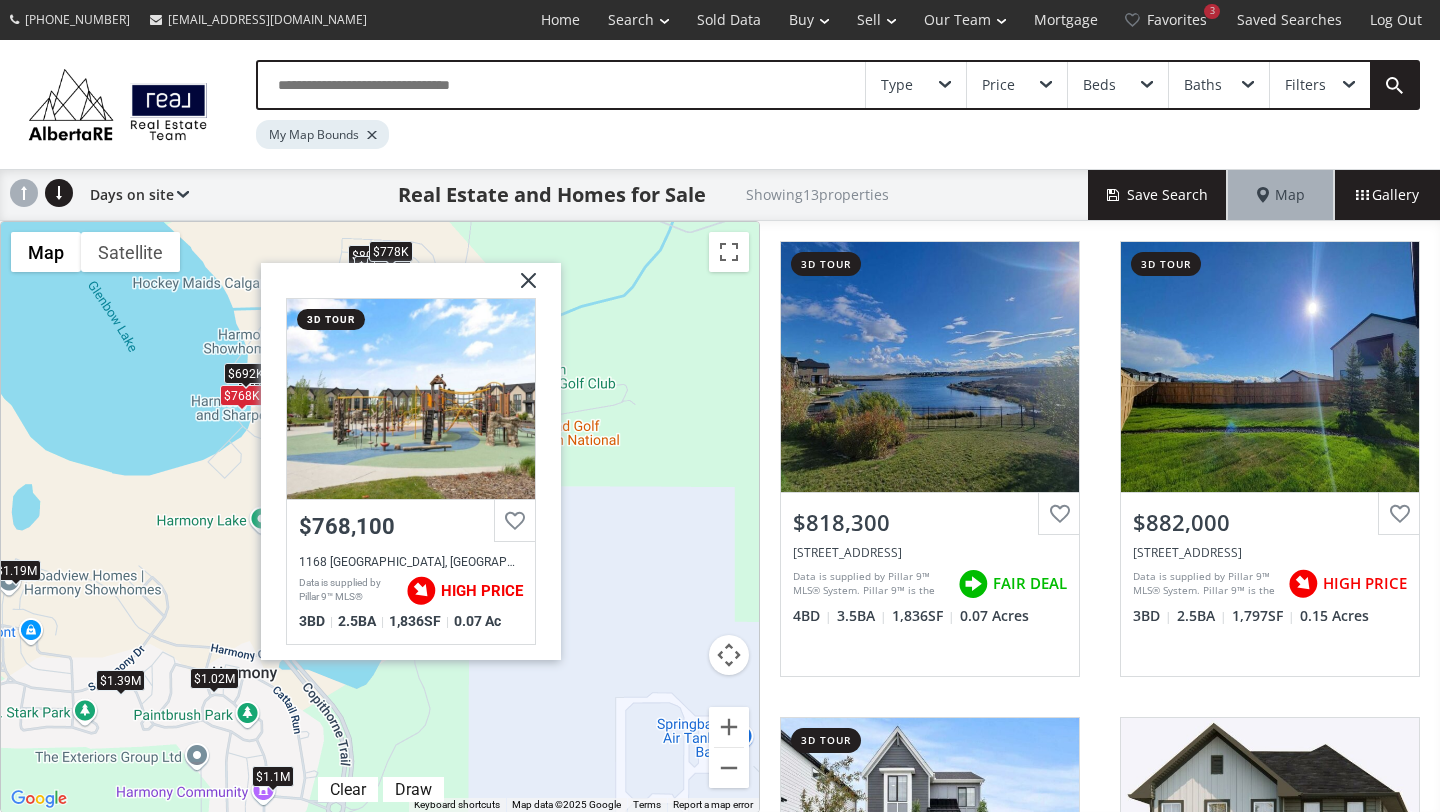 click at bounding box center (521, 288) 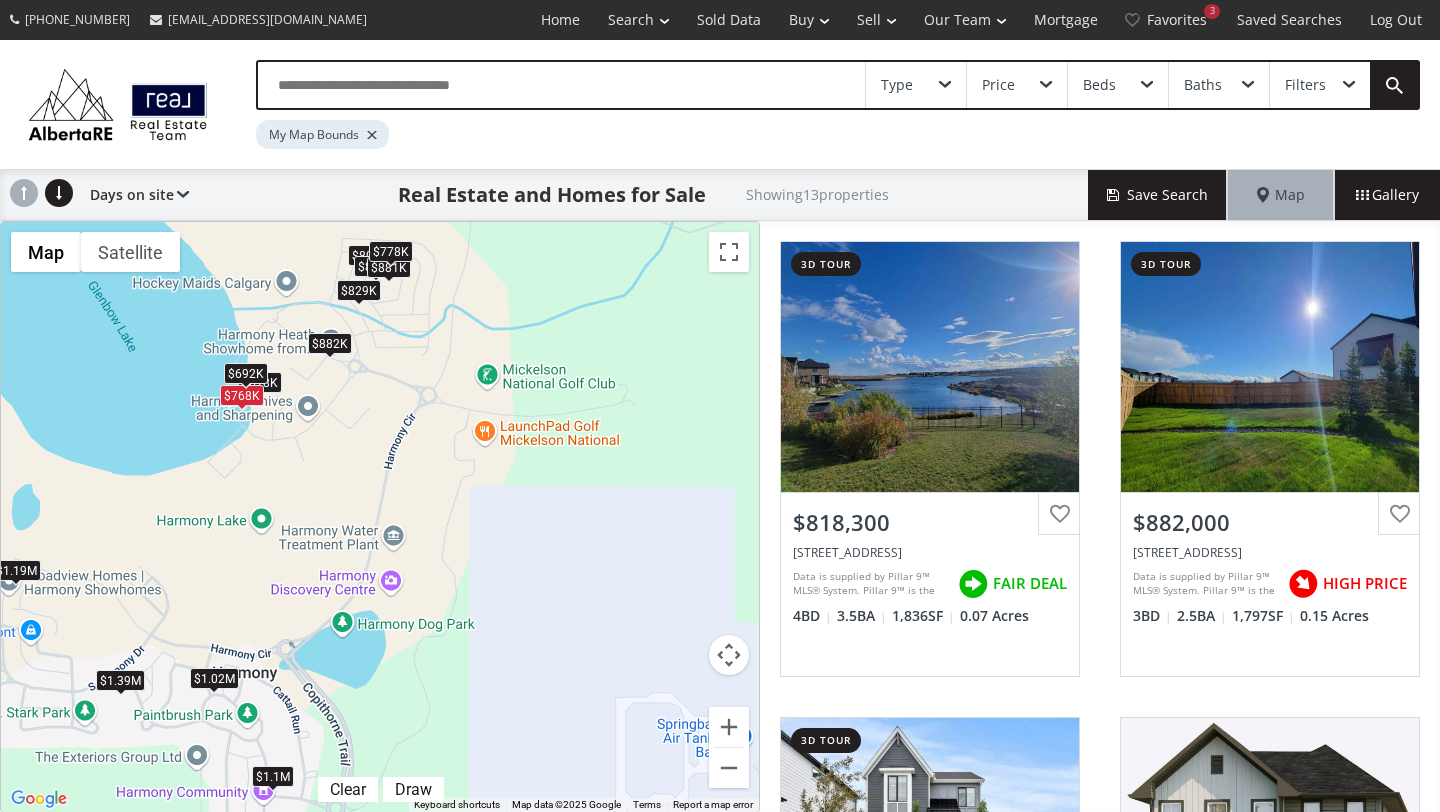 click on "To navigate, press the arrow keys. $818K $882K $1.02M $805K $898K $829K $1.19M $768K $881K $692K $1.1M $1.39M $778K" at bounding box center (380, 517) 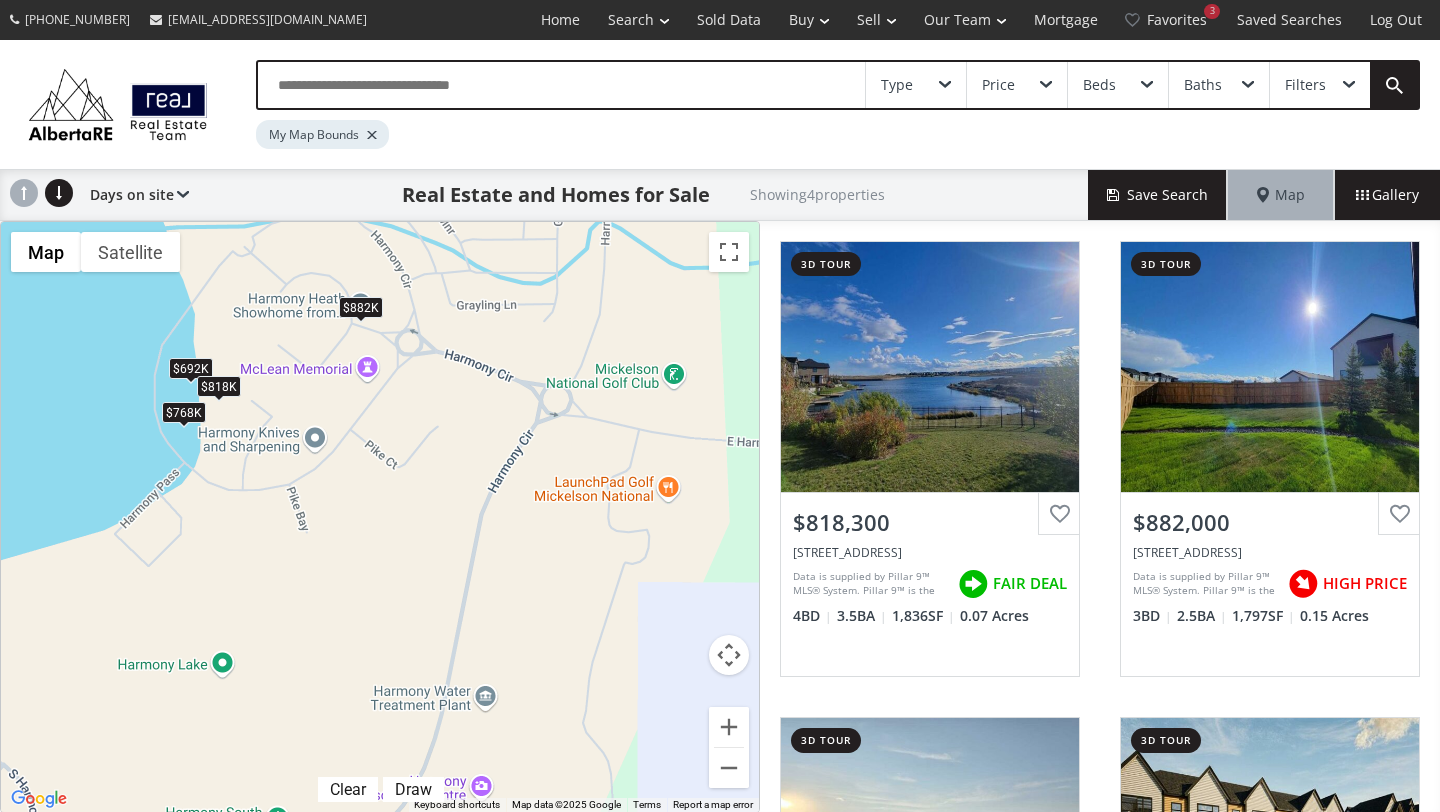 click on "$818K" at bounding box center [219, 386] 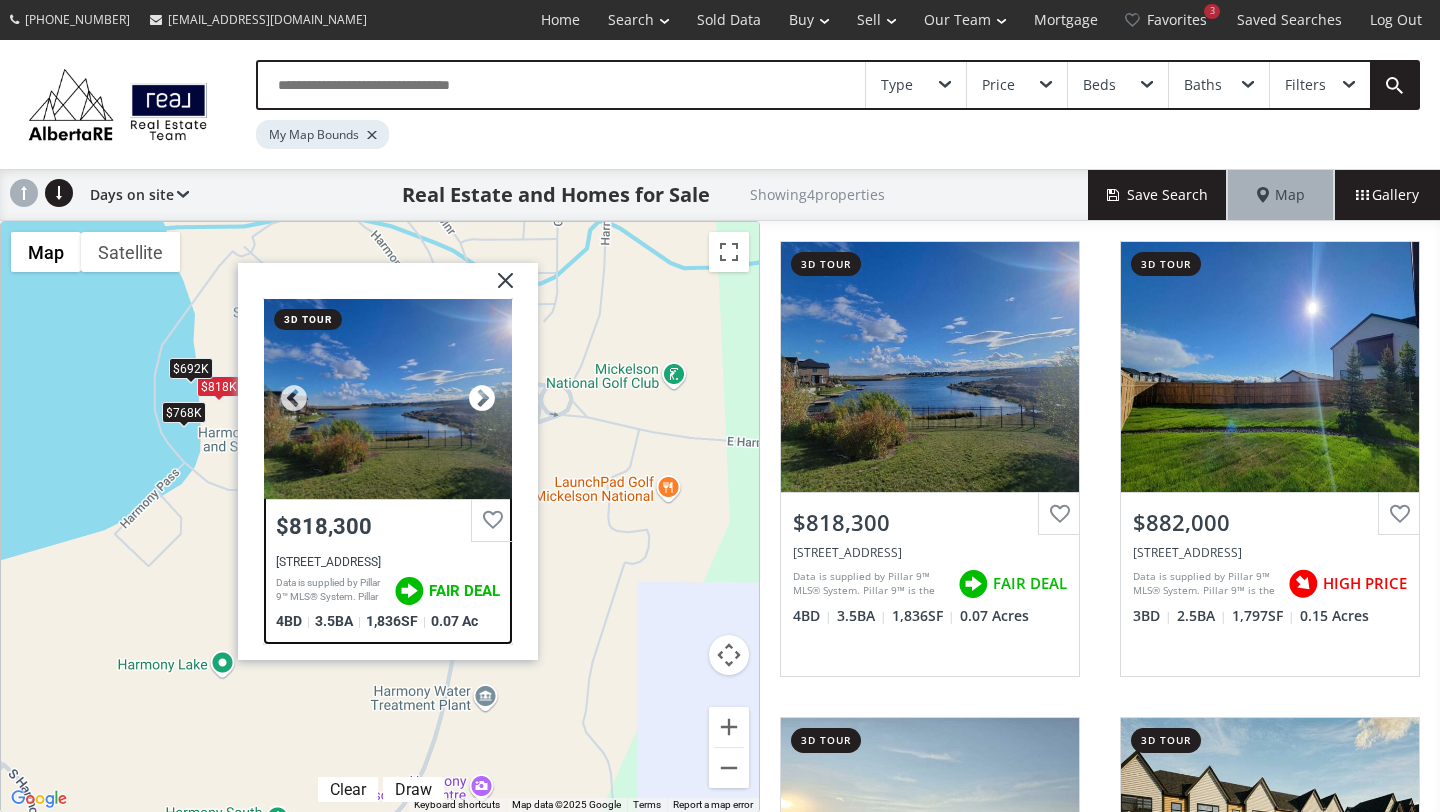 click at bounding box center [482, 399] 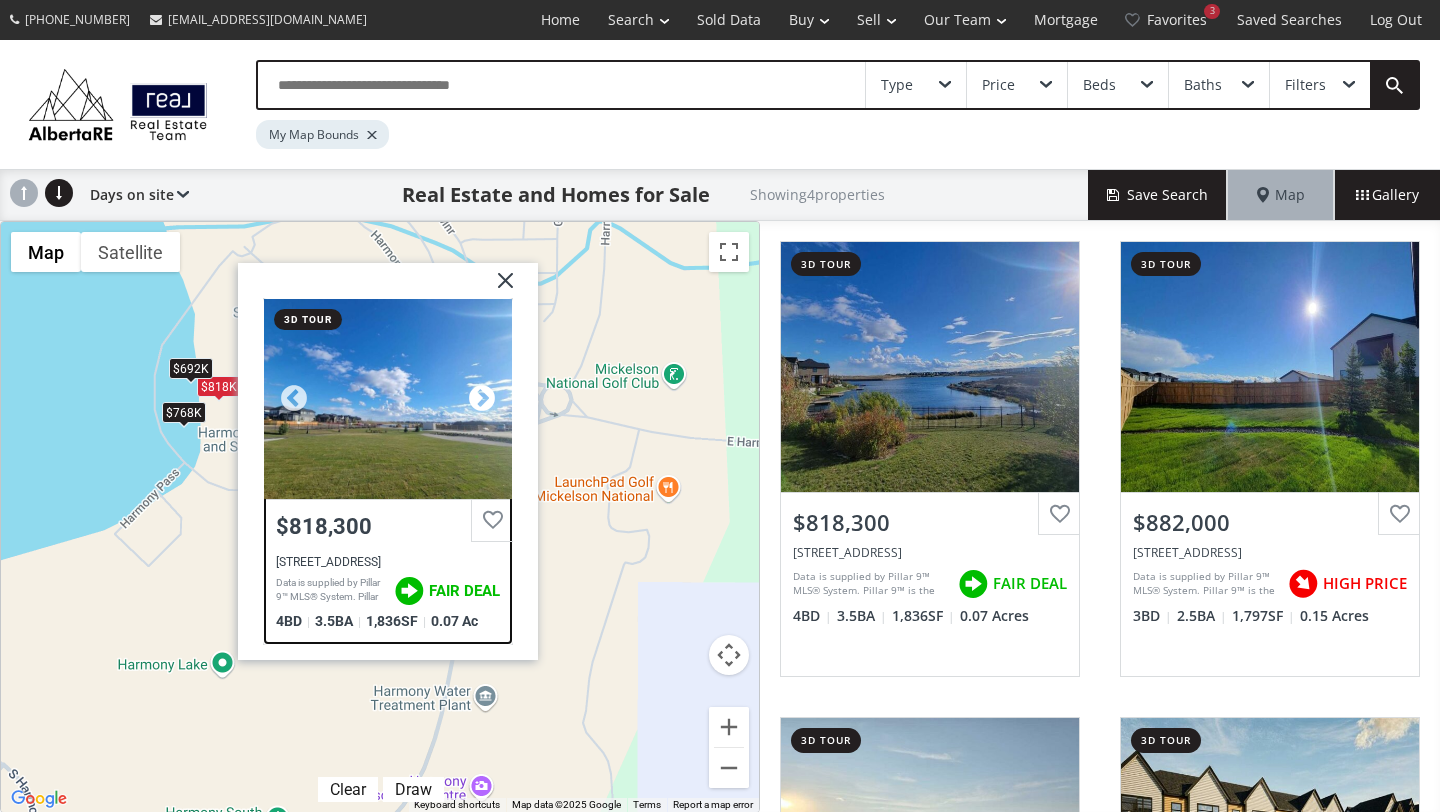 click at bounding box center [482, 399] 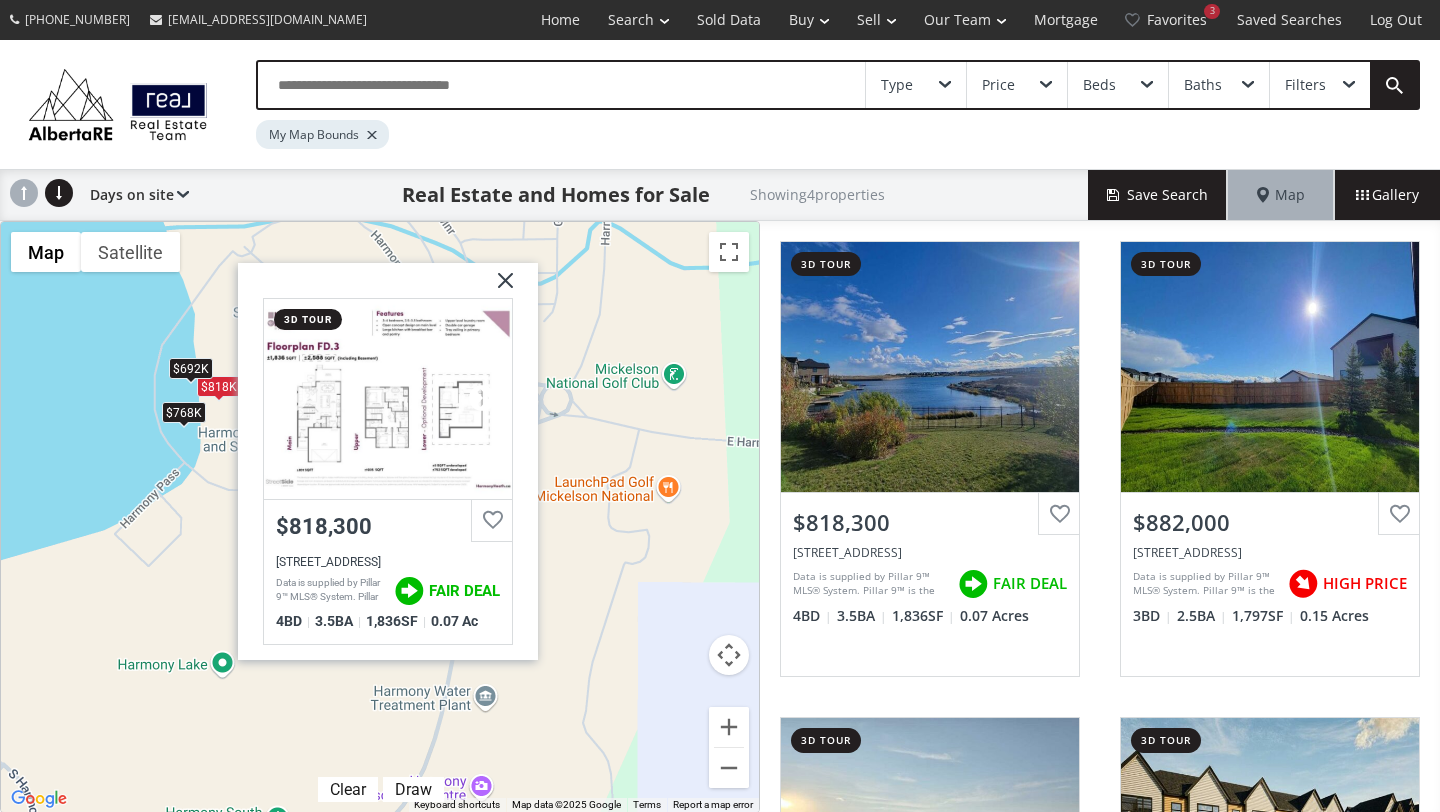 click at bounding box center (482, 399) 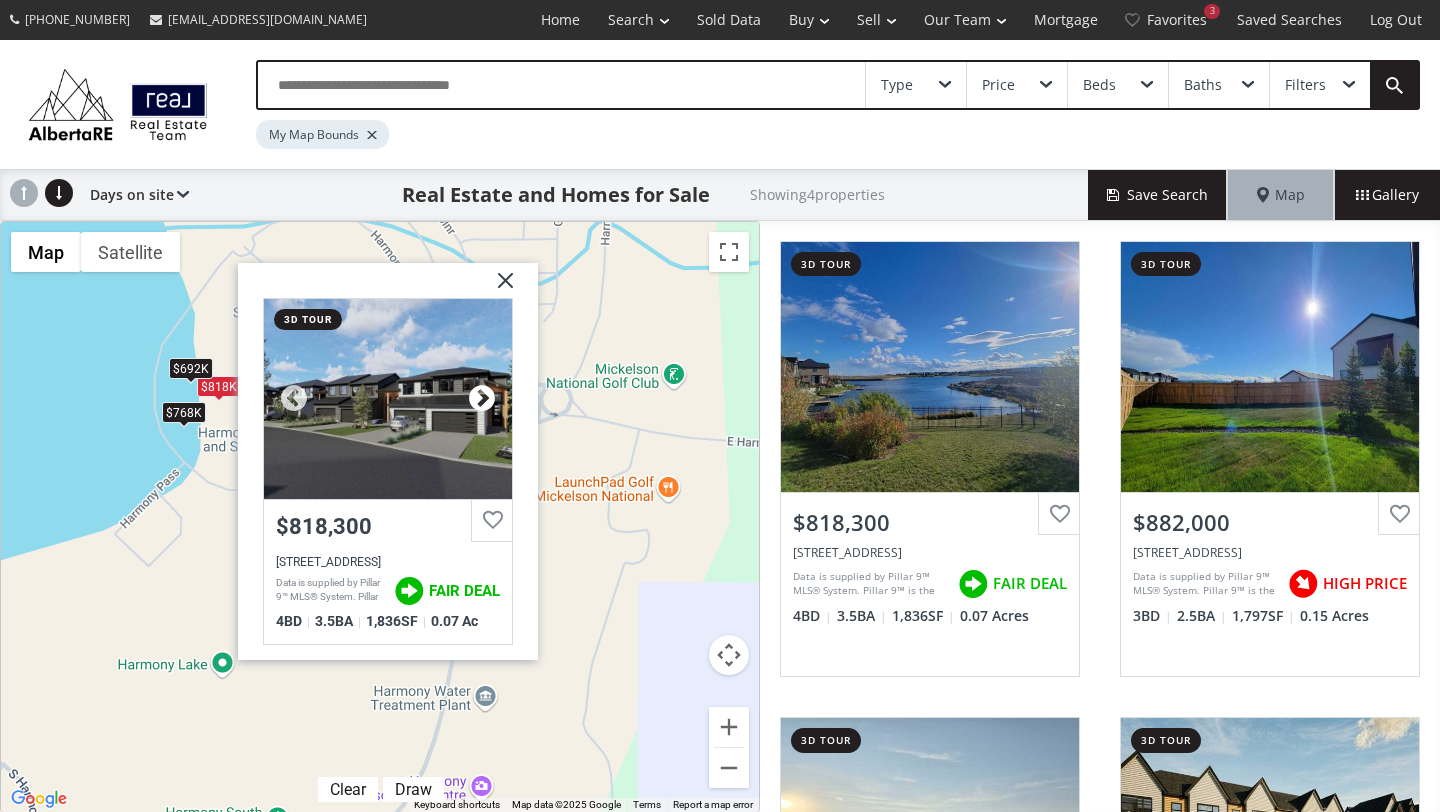 click at bounding box center [482, 399] 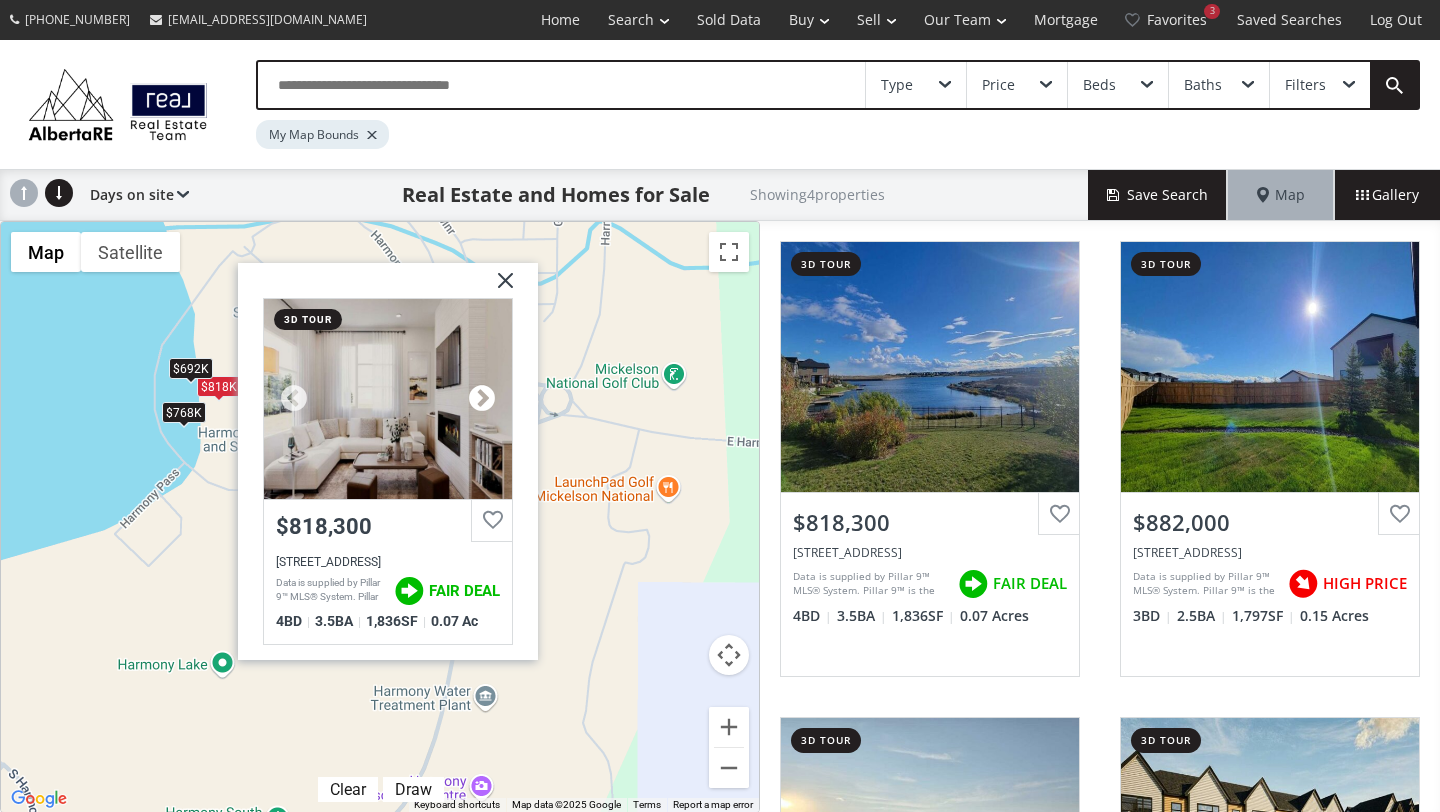 click at bounding box center (482, 399) 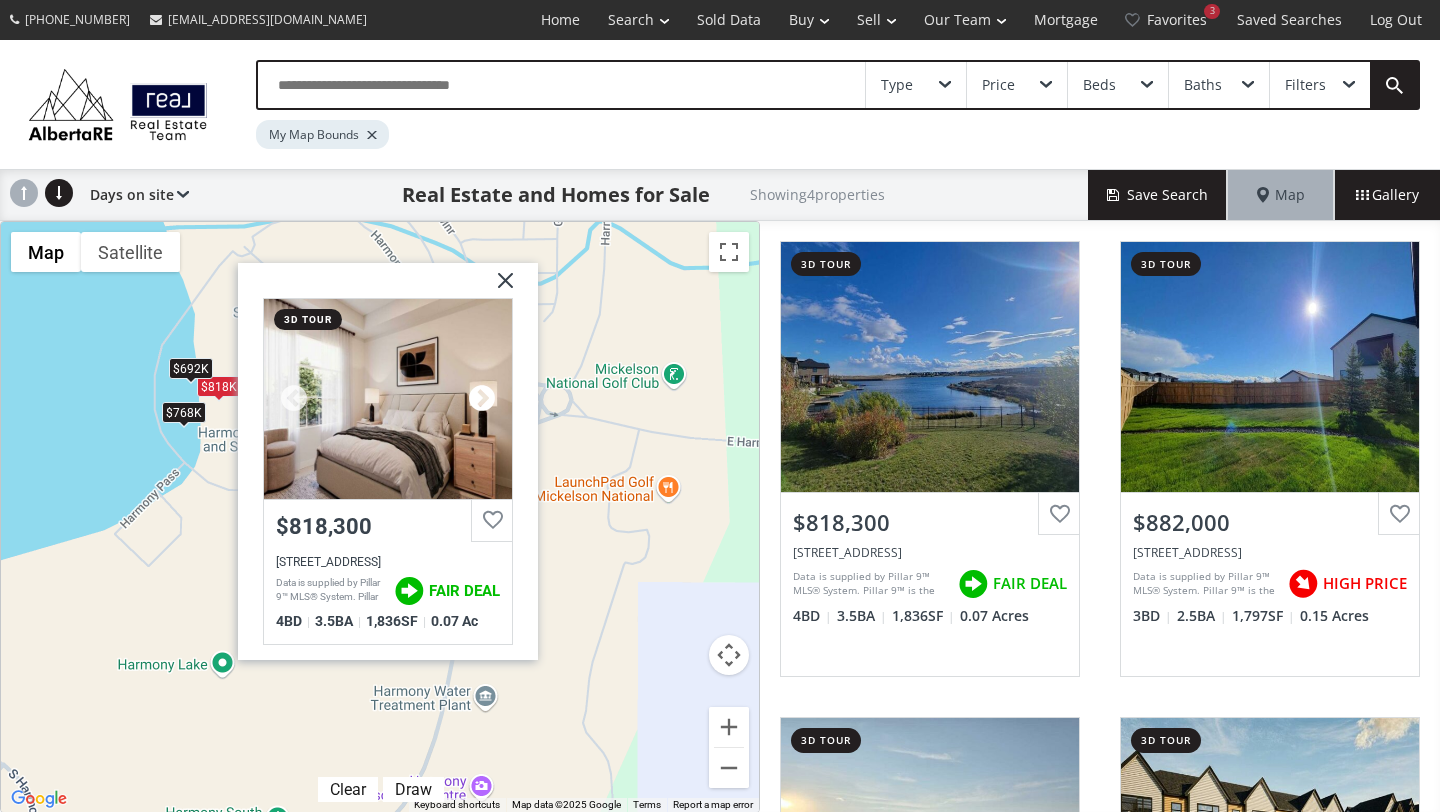 click at bounding box center (482, 399) 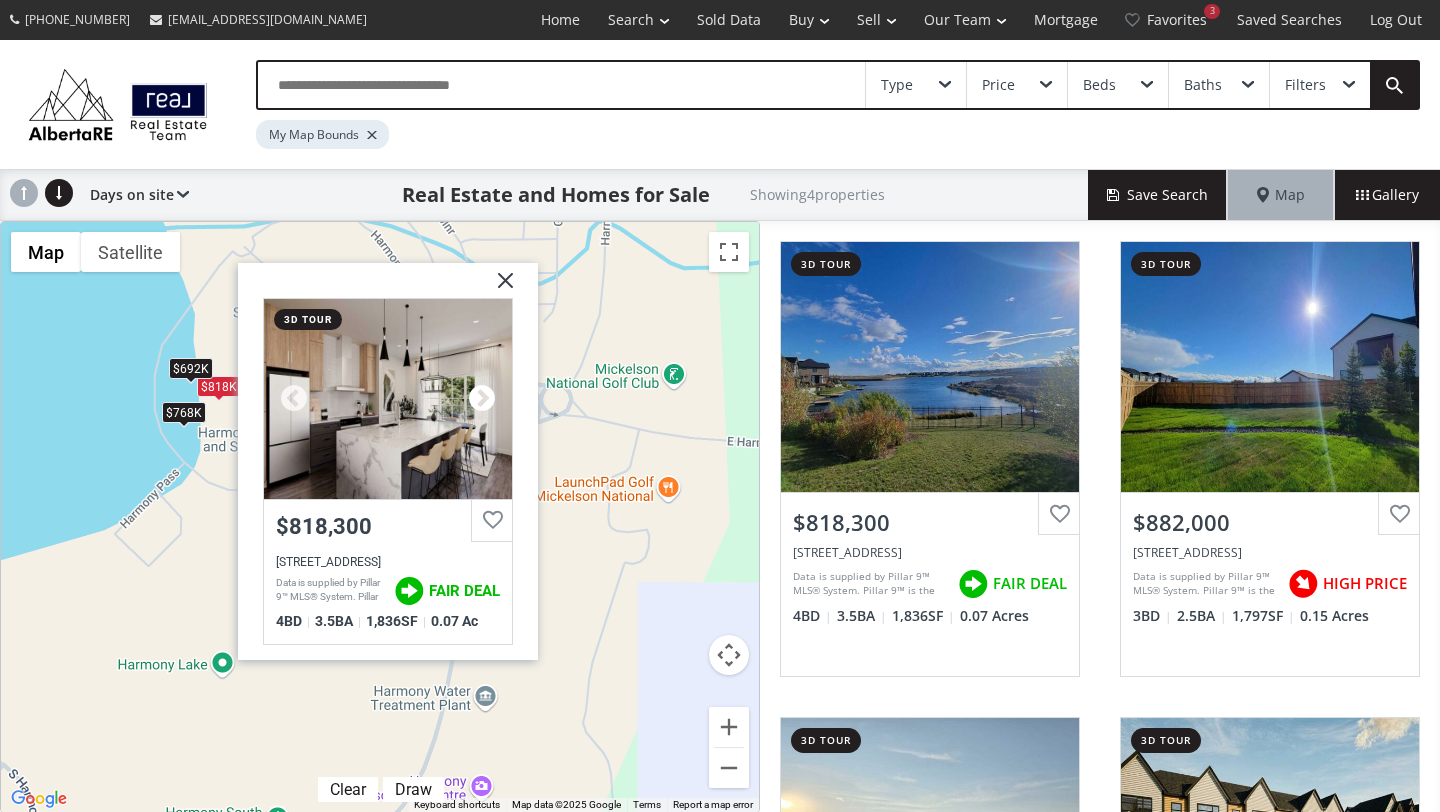 click at bounding box center [482, 399] 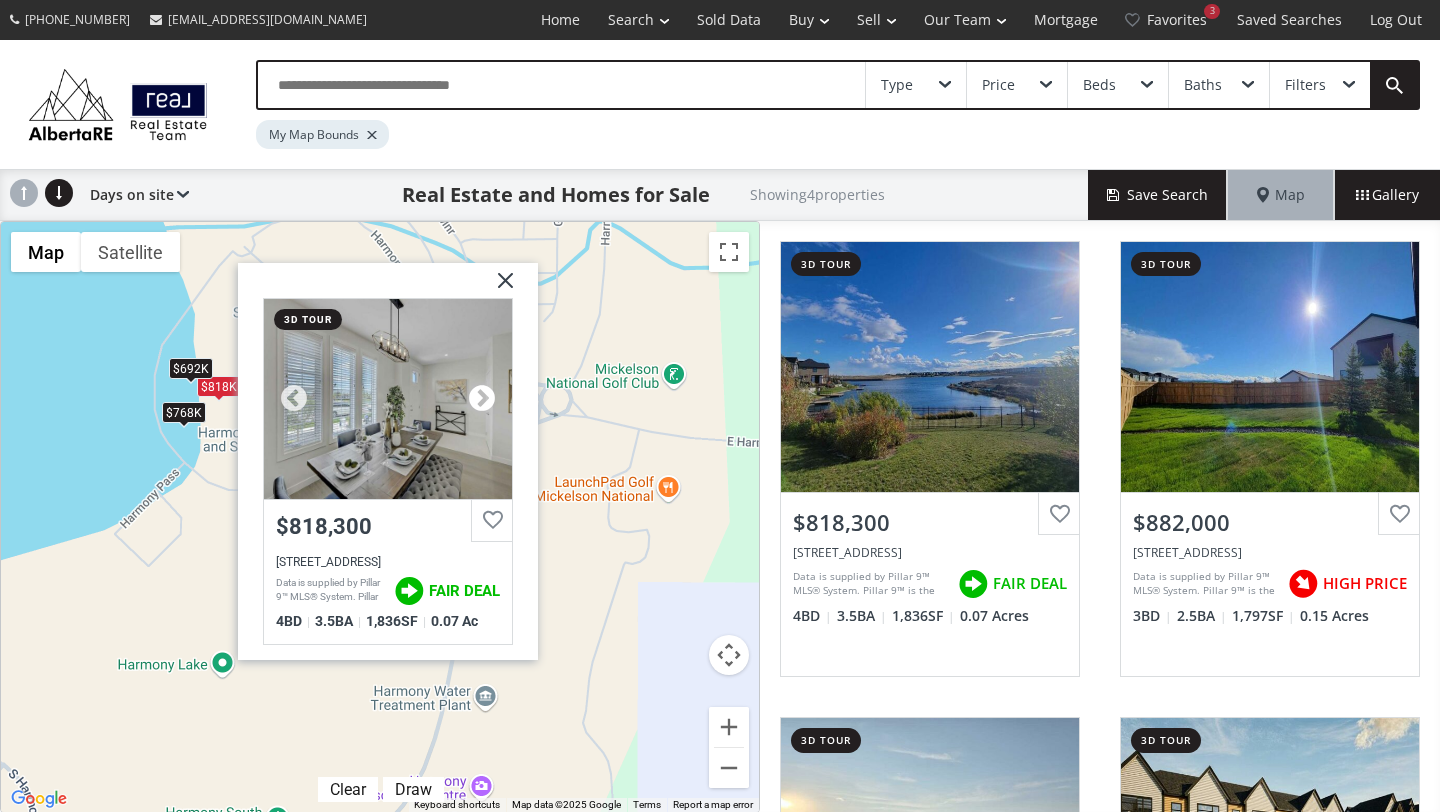 click at bounding box center [482, 399] 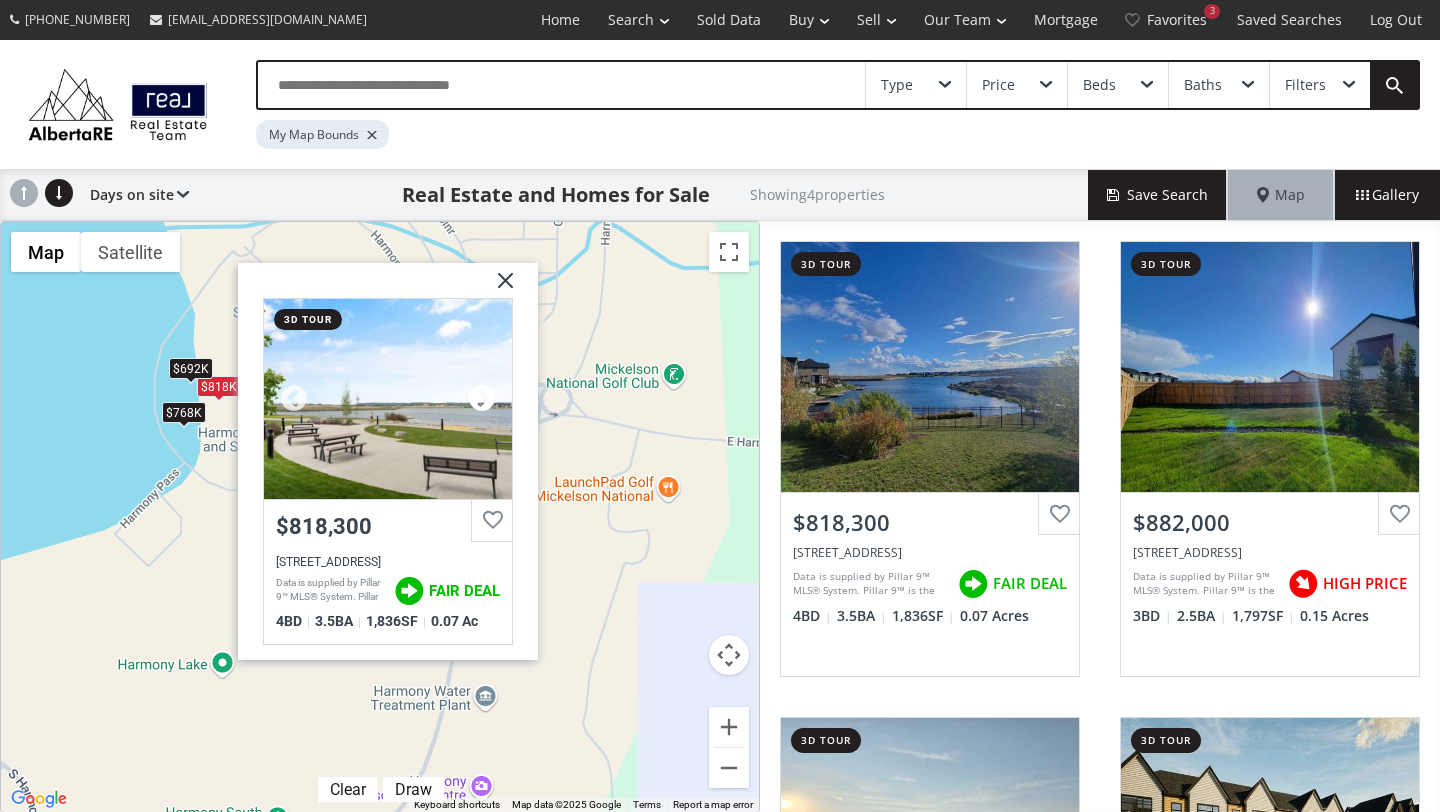 click at bounding box center (482, 399) 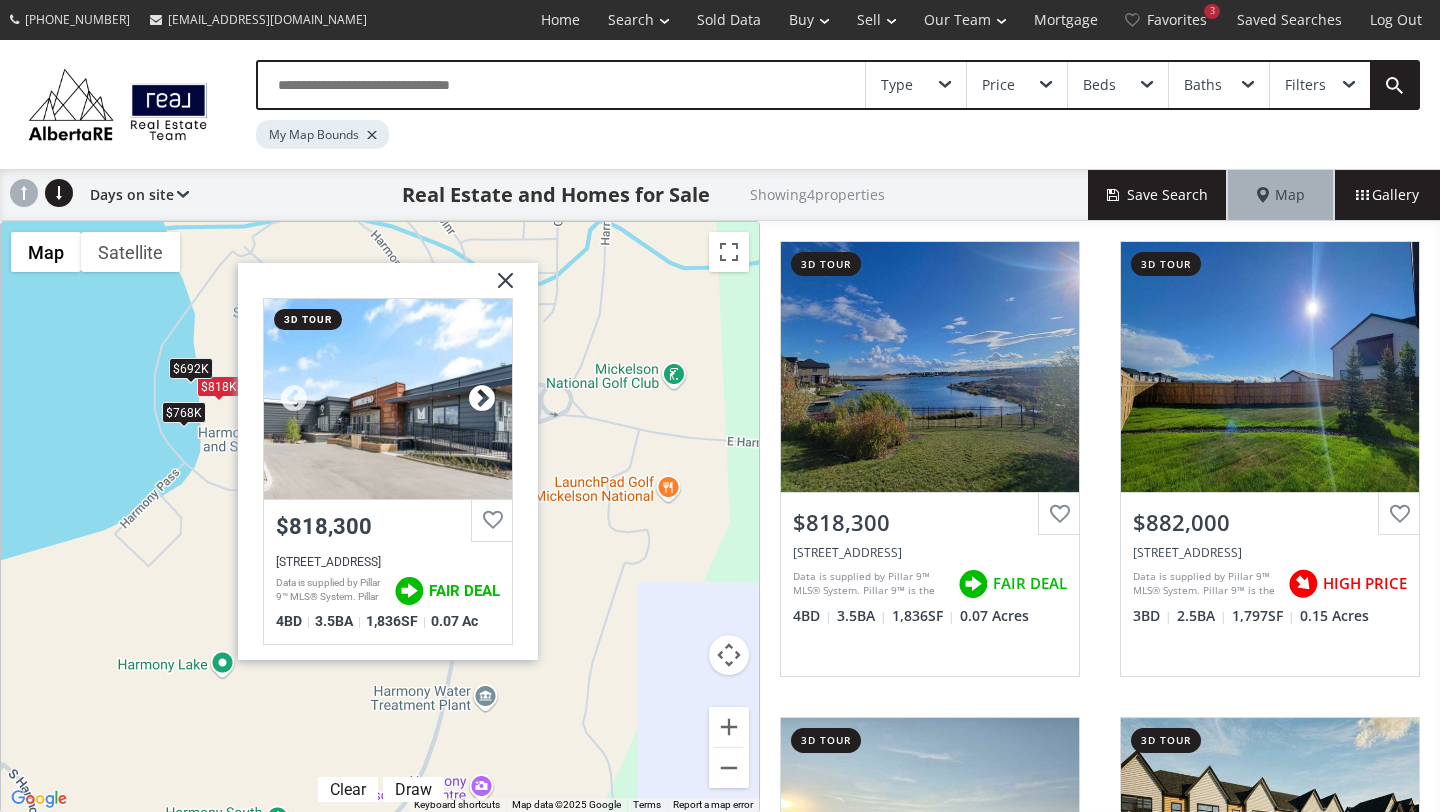 click at bounding box center [482, 399] 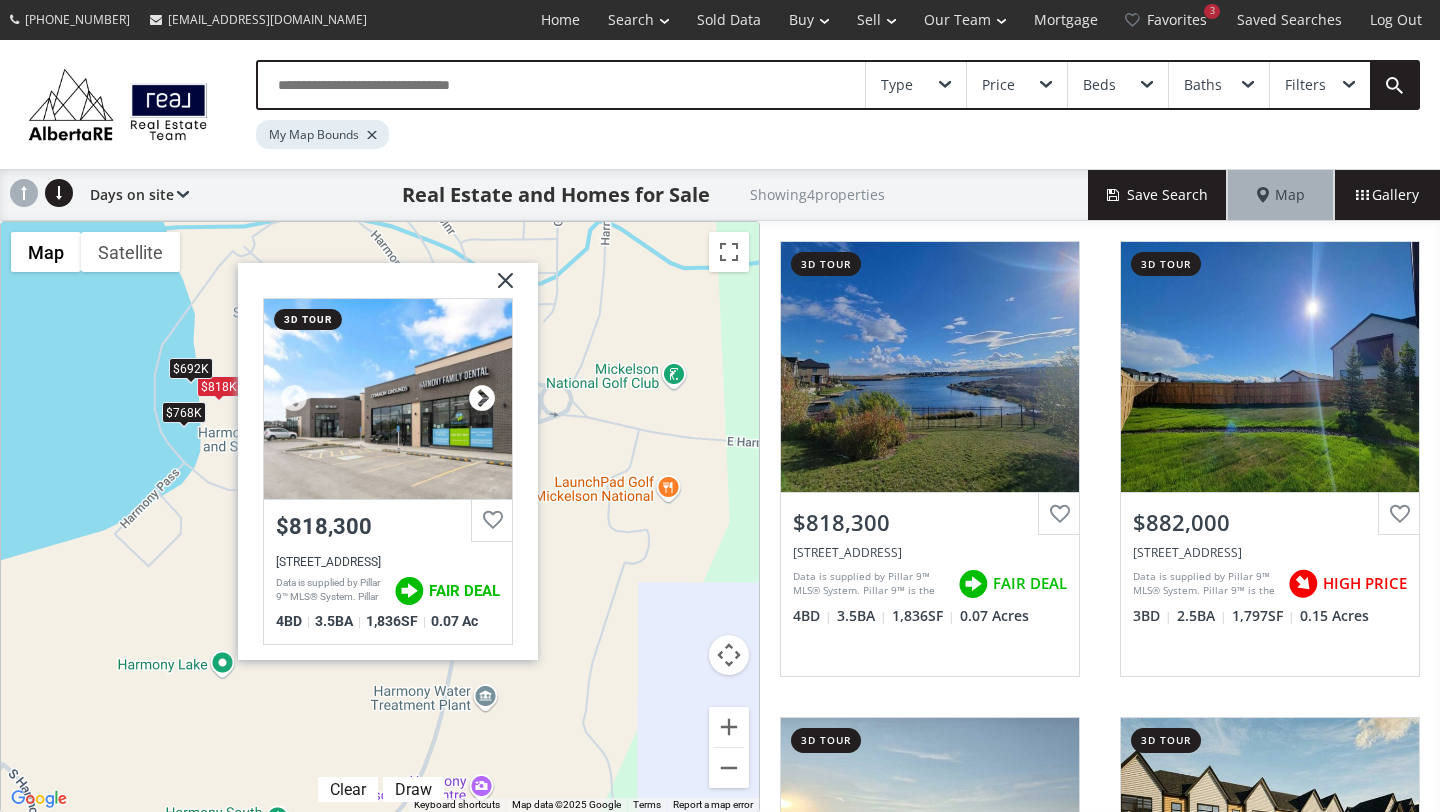 click at bounding box center (482, 399) 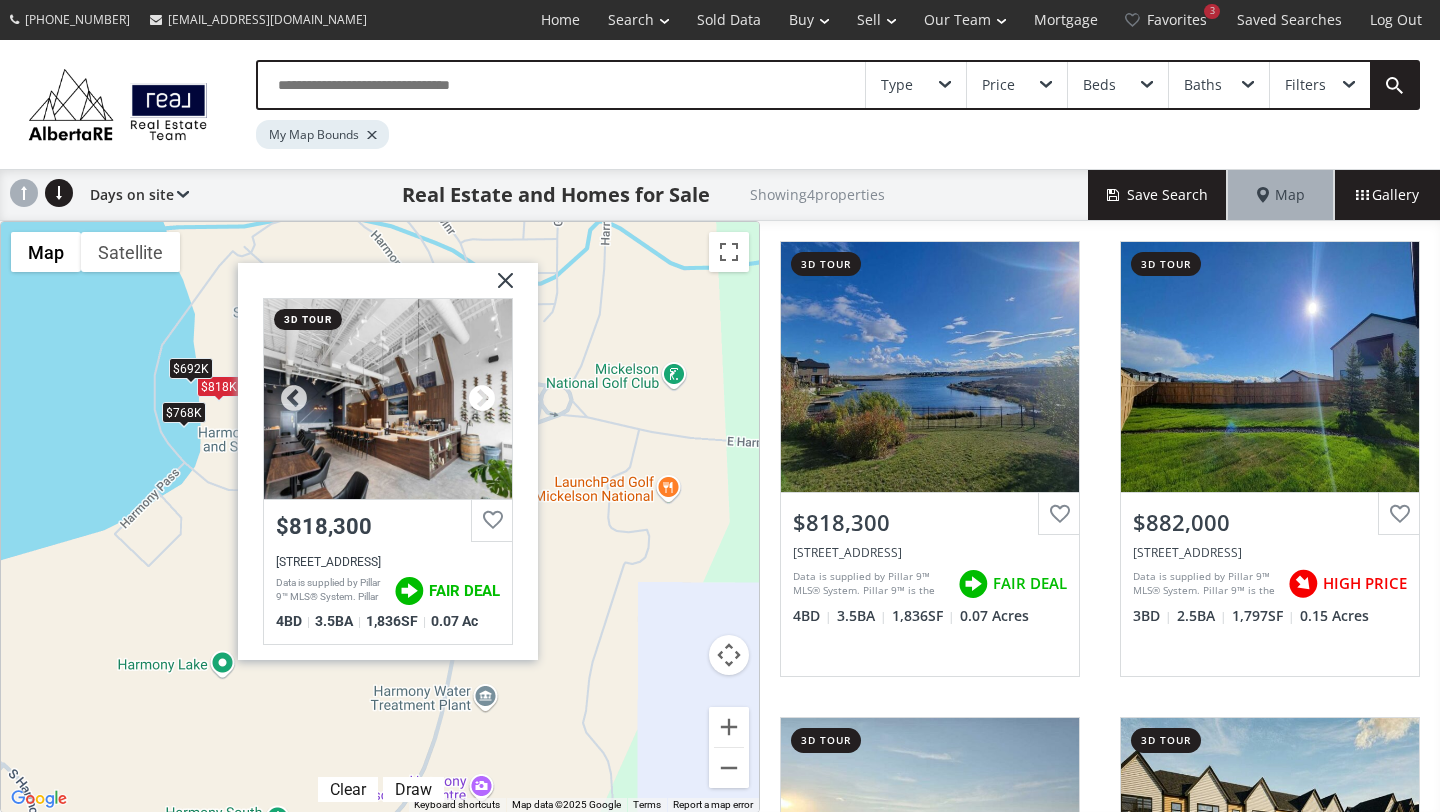 click at bounding box center (482, 399) 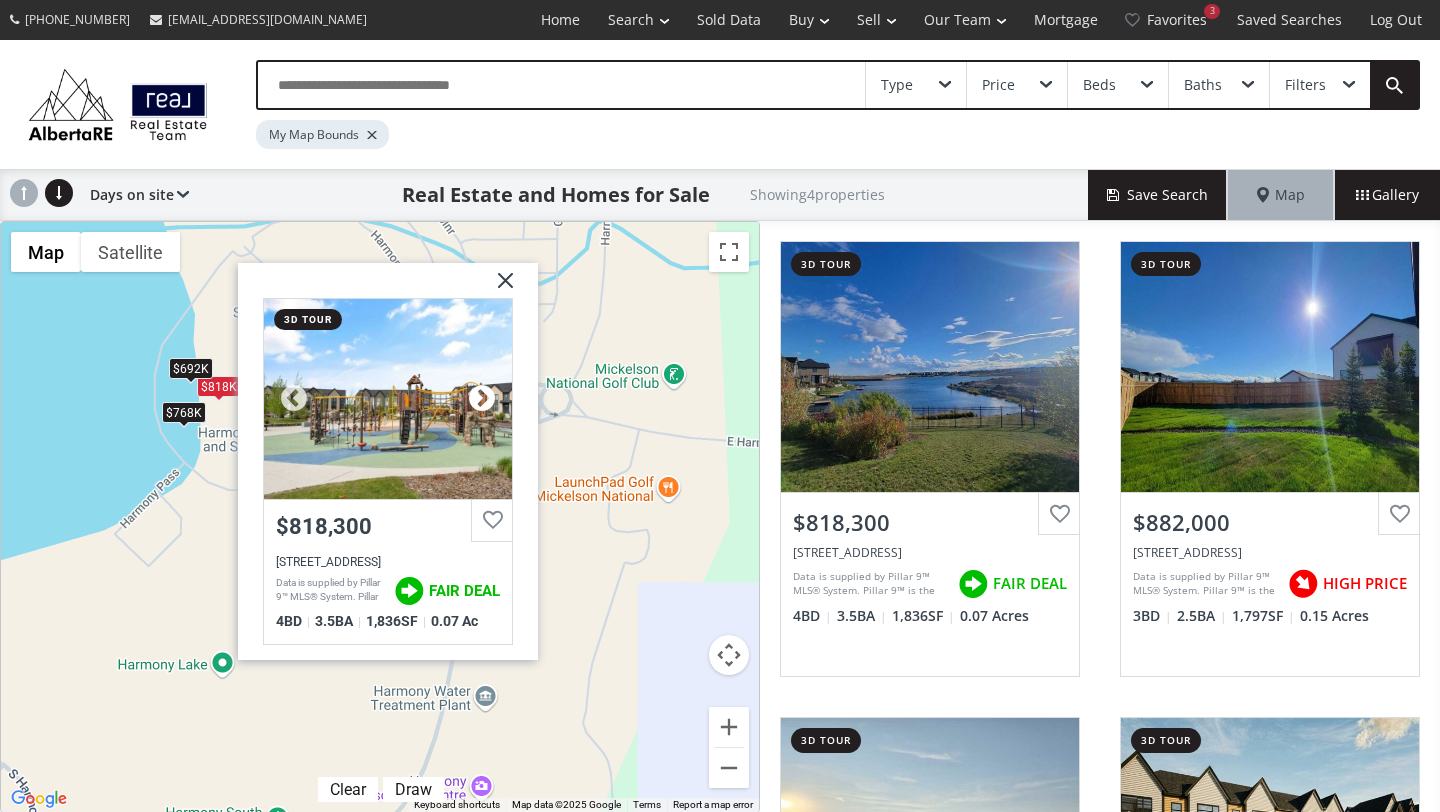 click at bounding box center (482, 399) 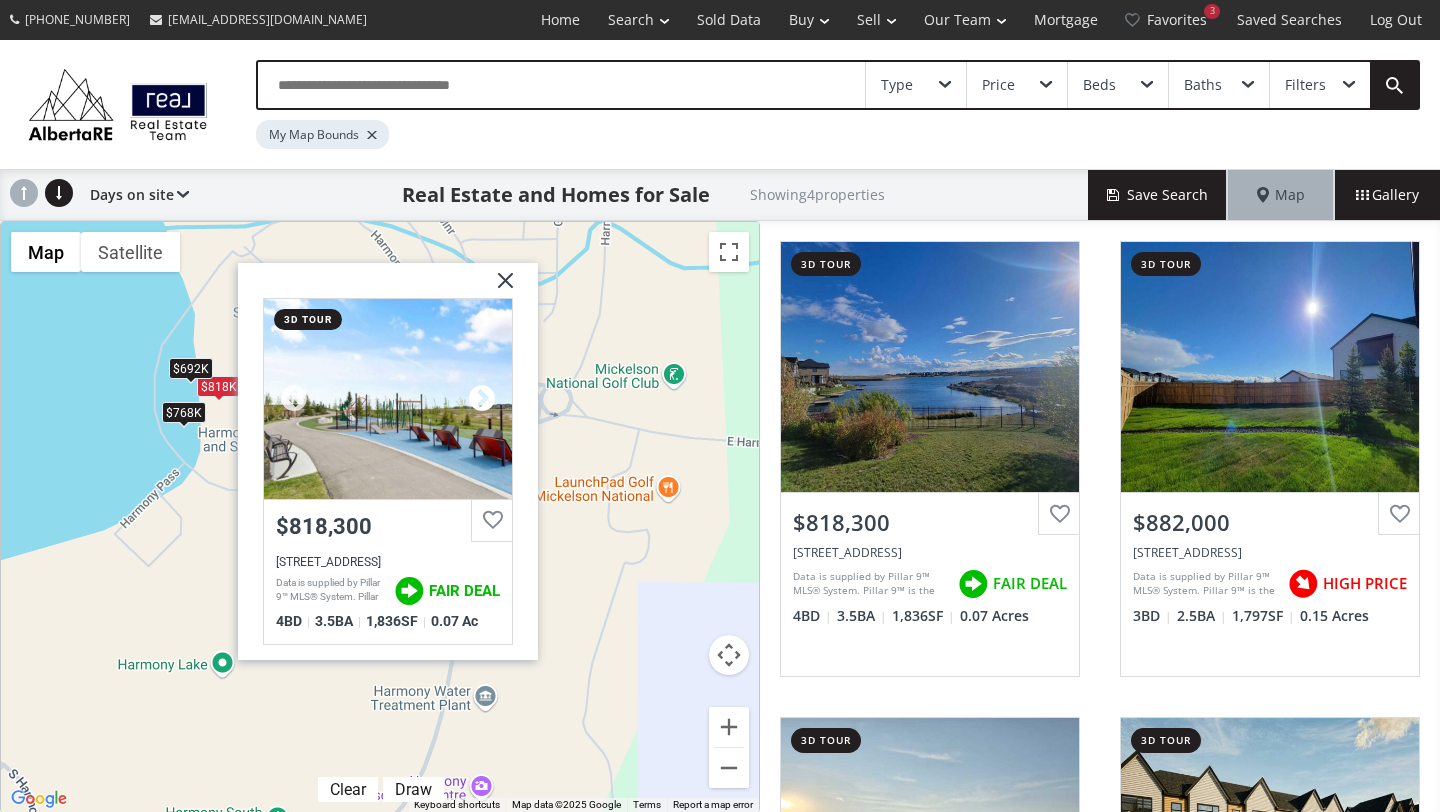 click at bounding box center [482, 399] 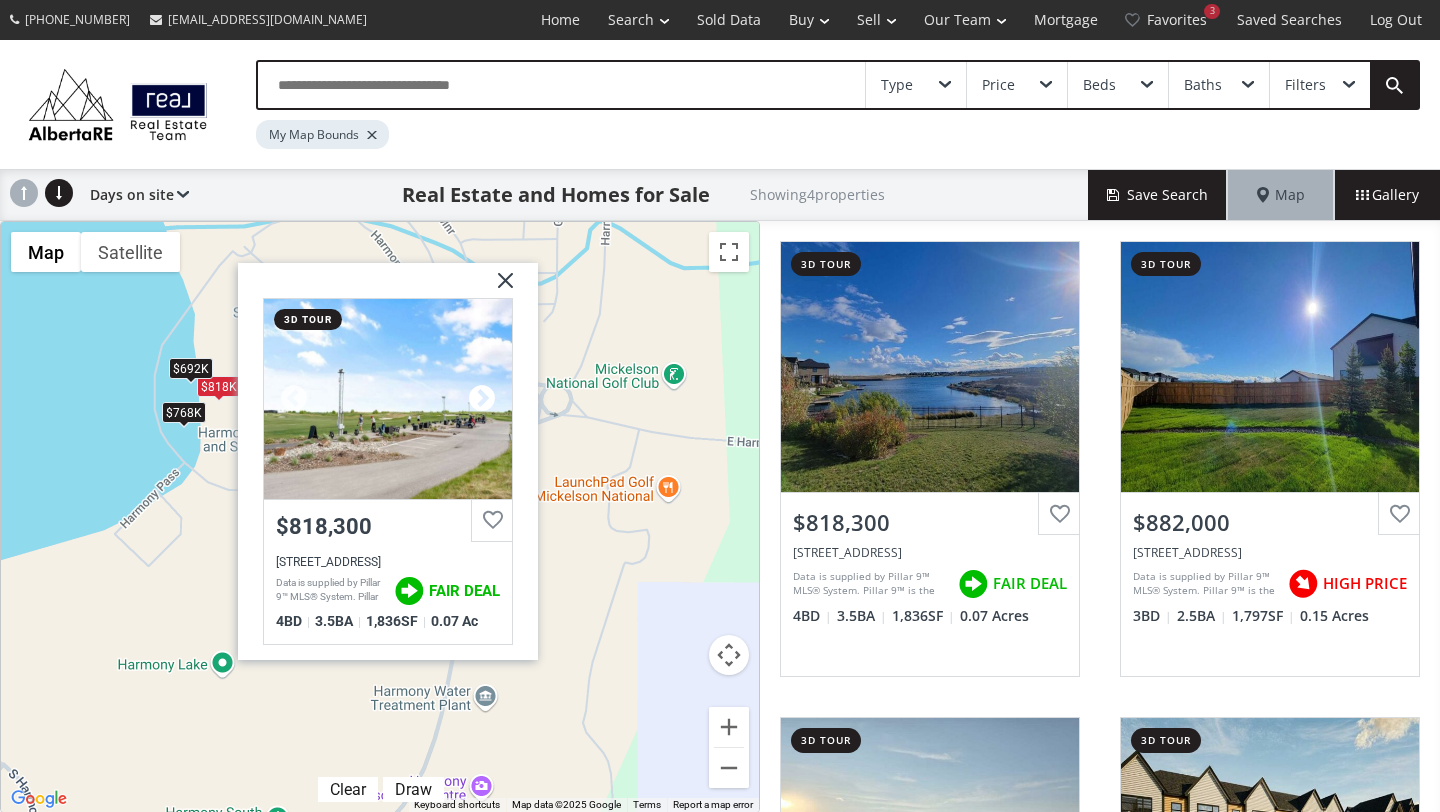 click at bounding box center (482, 399) 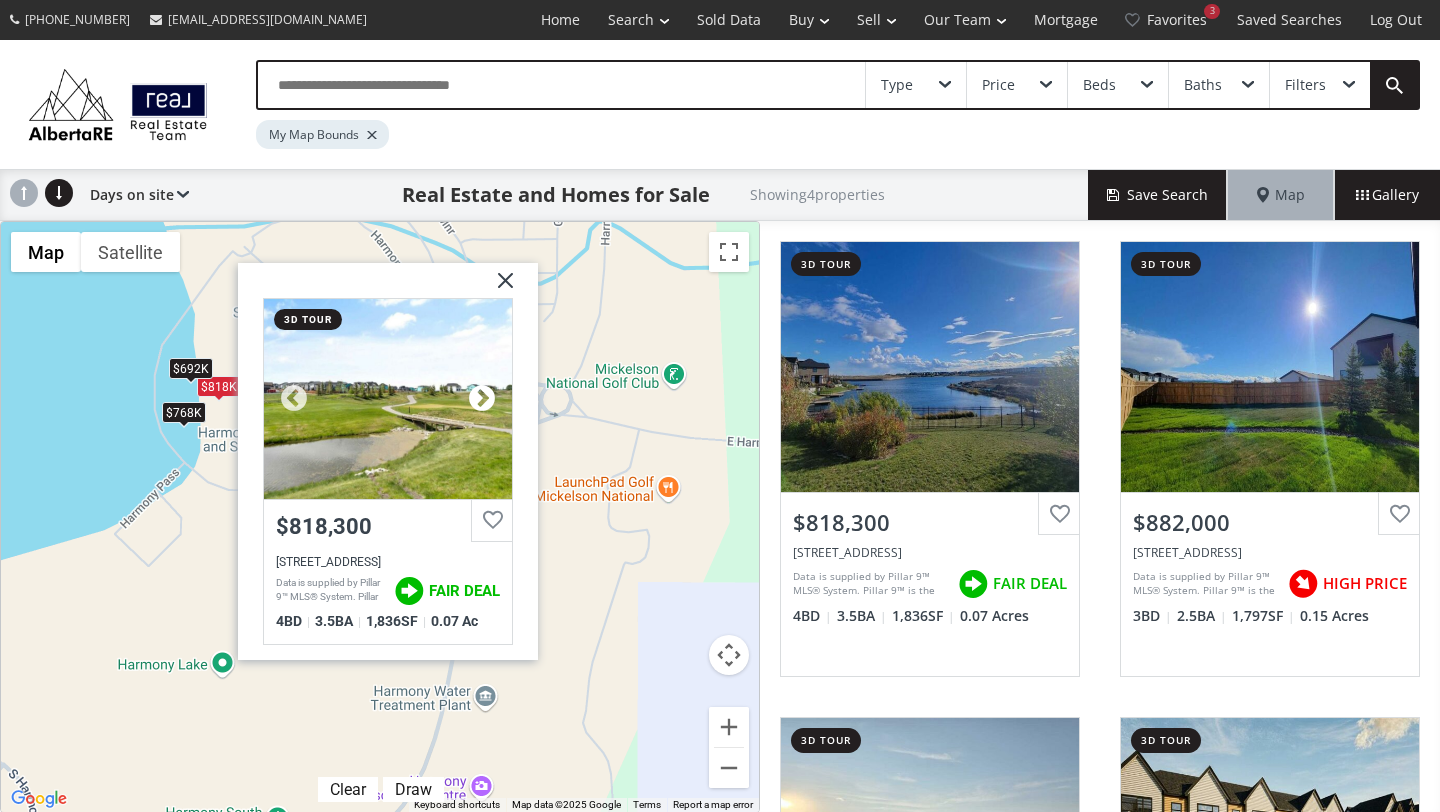 click at bounding box center (482, 399) 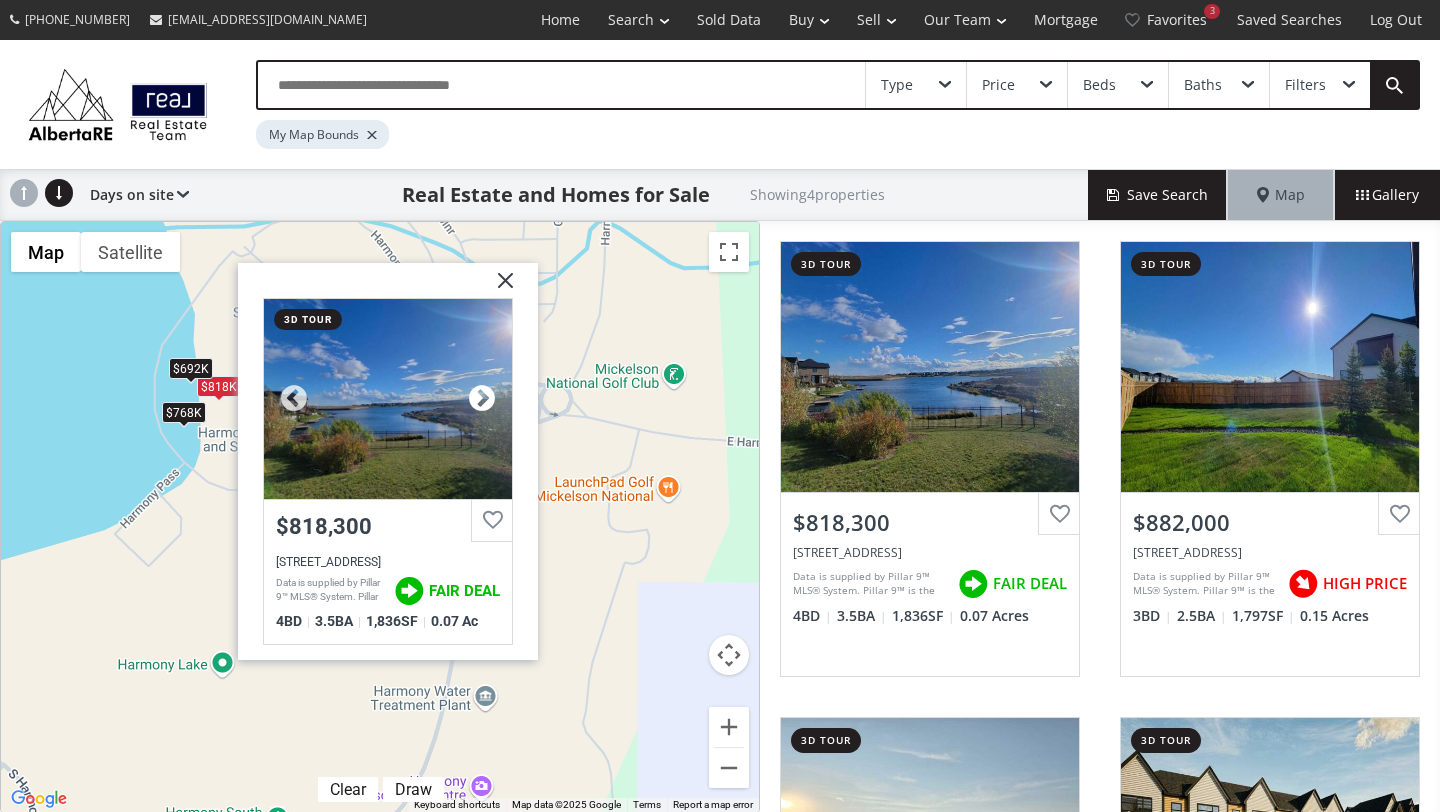 click at bounding box center [482, 399] 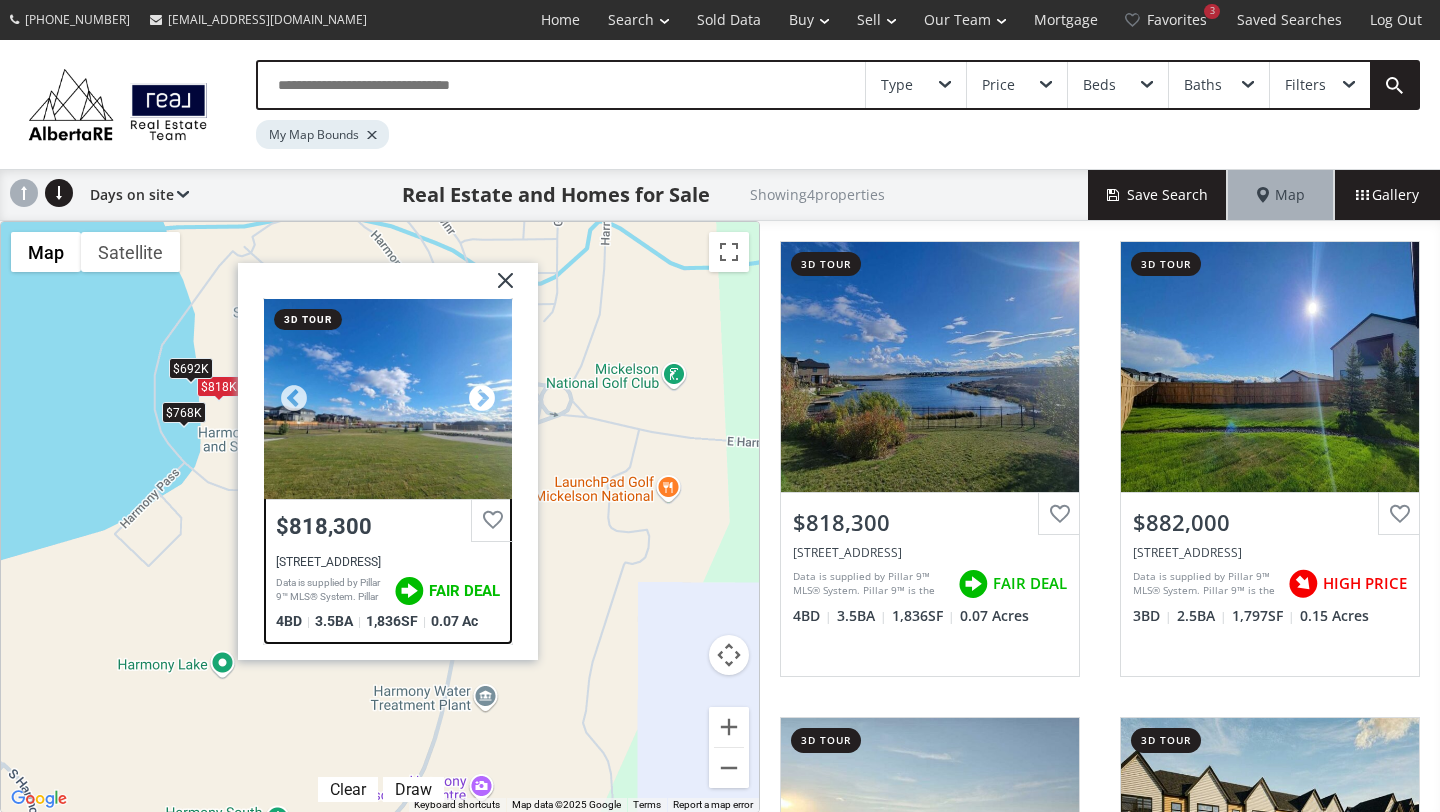click at bounding box center (482, 399) 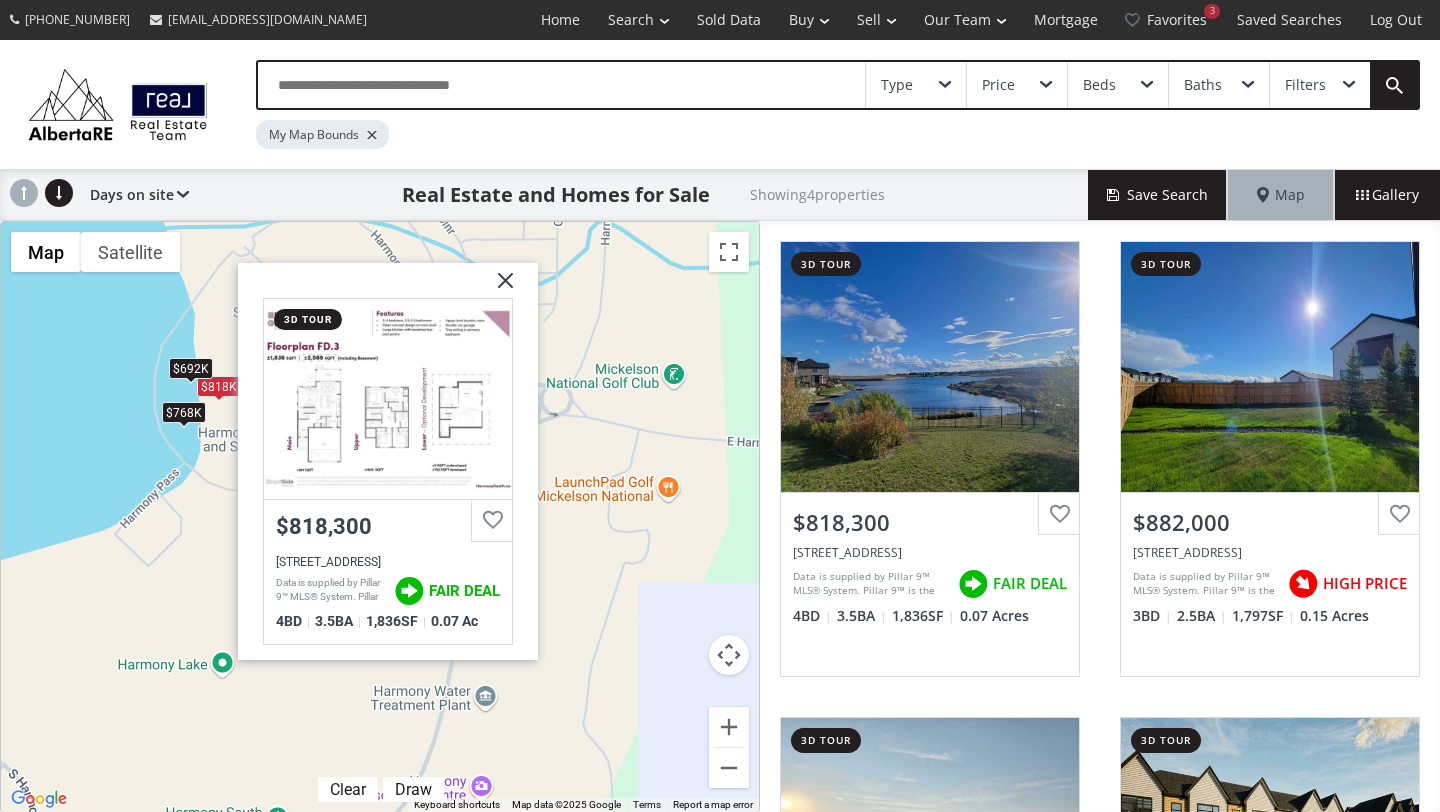 click at bounding box center (482, 399) 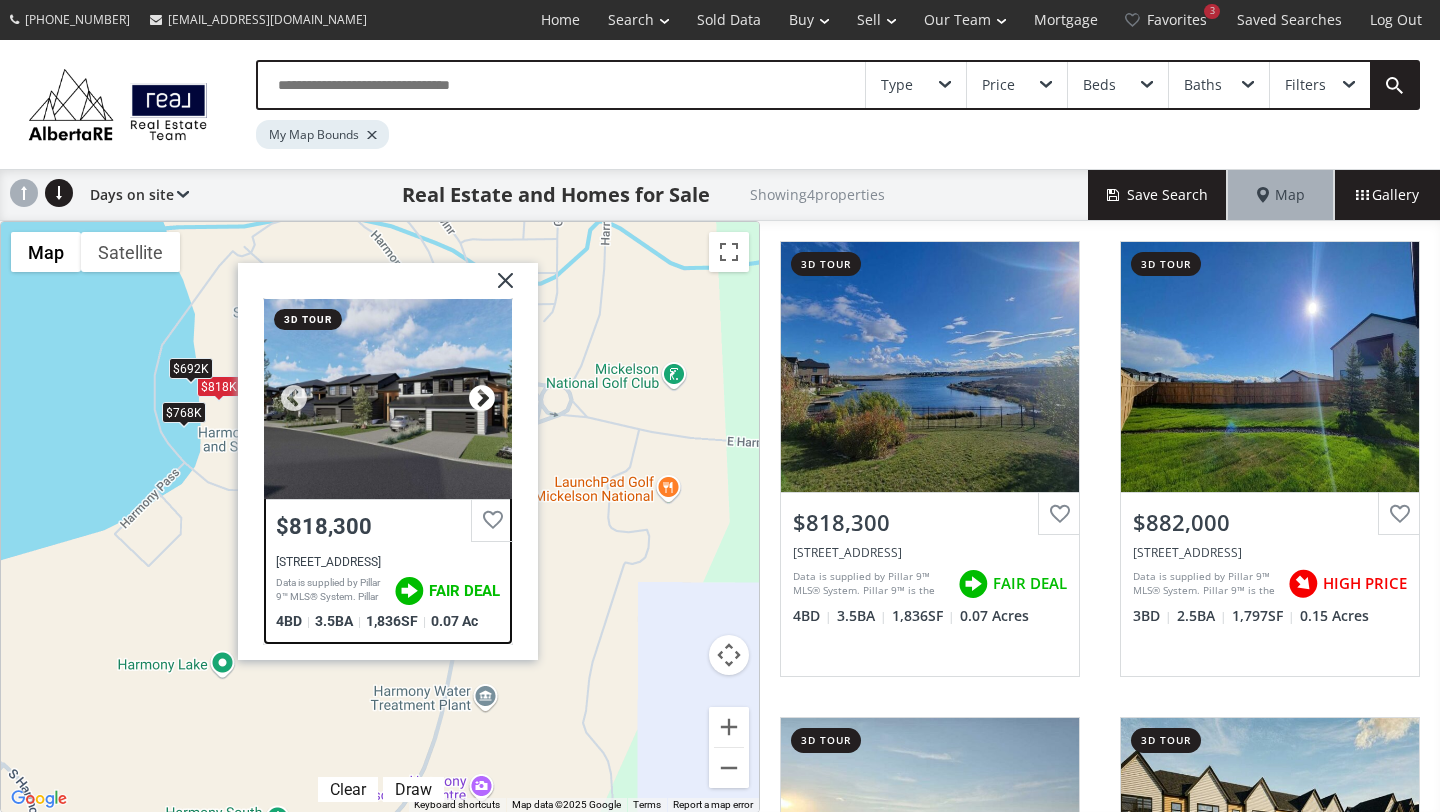 click at bounding box center [482, 399] 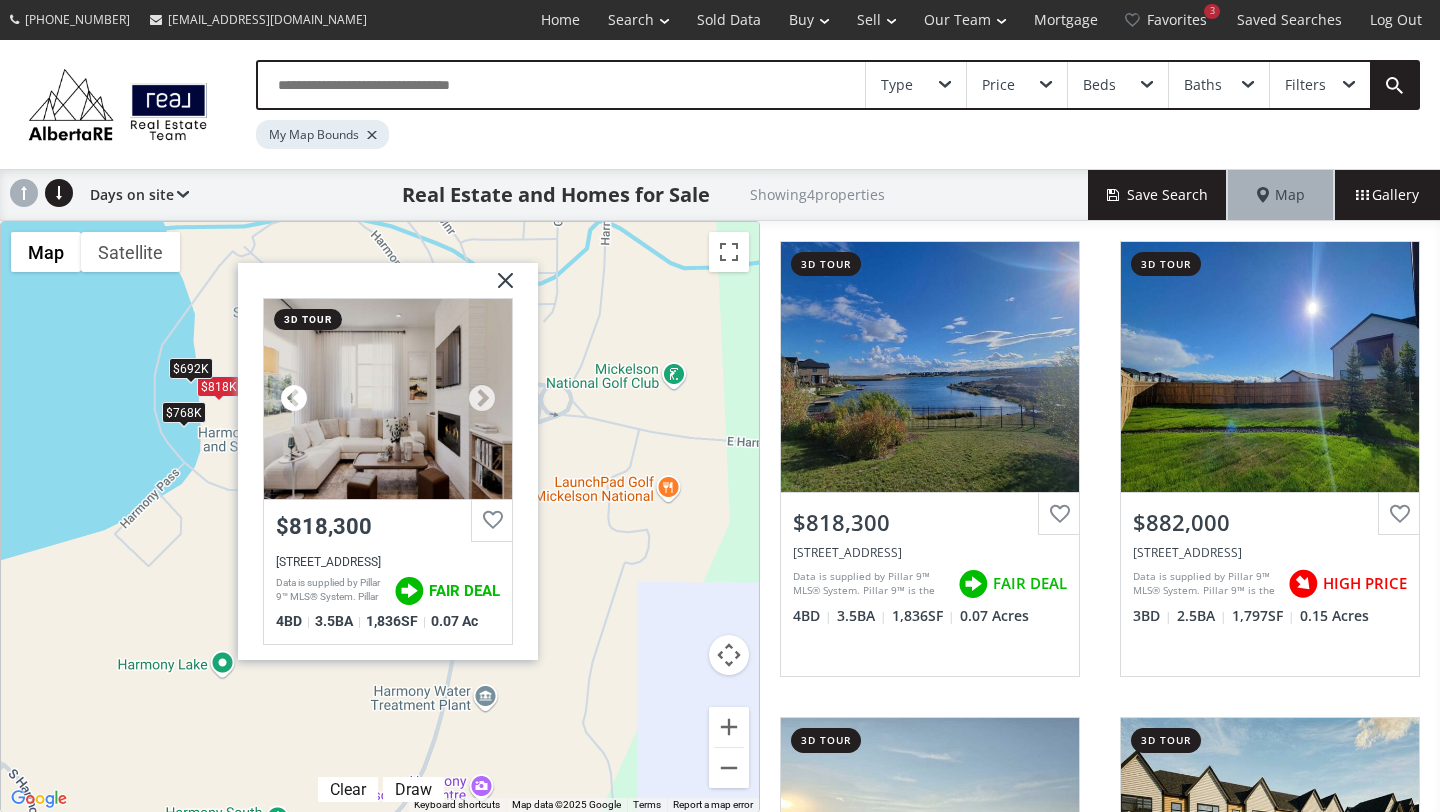 click at bounding box center (294, 399) 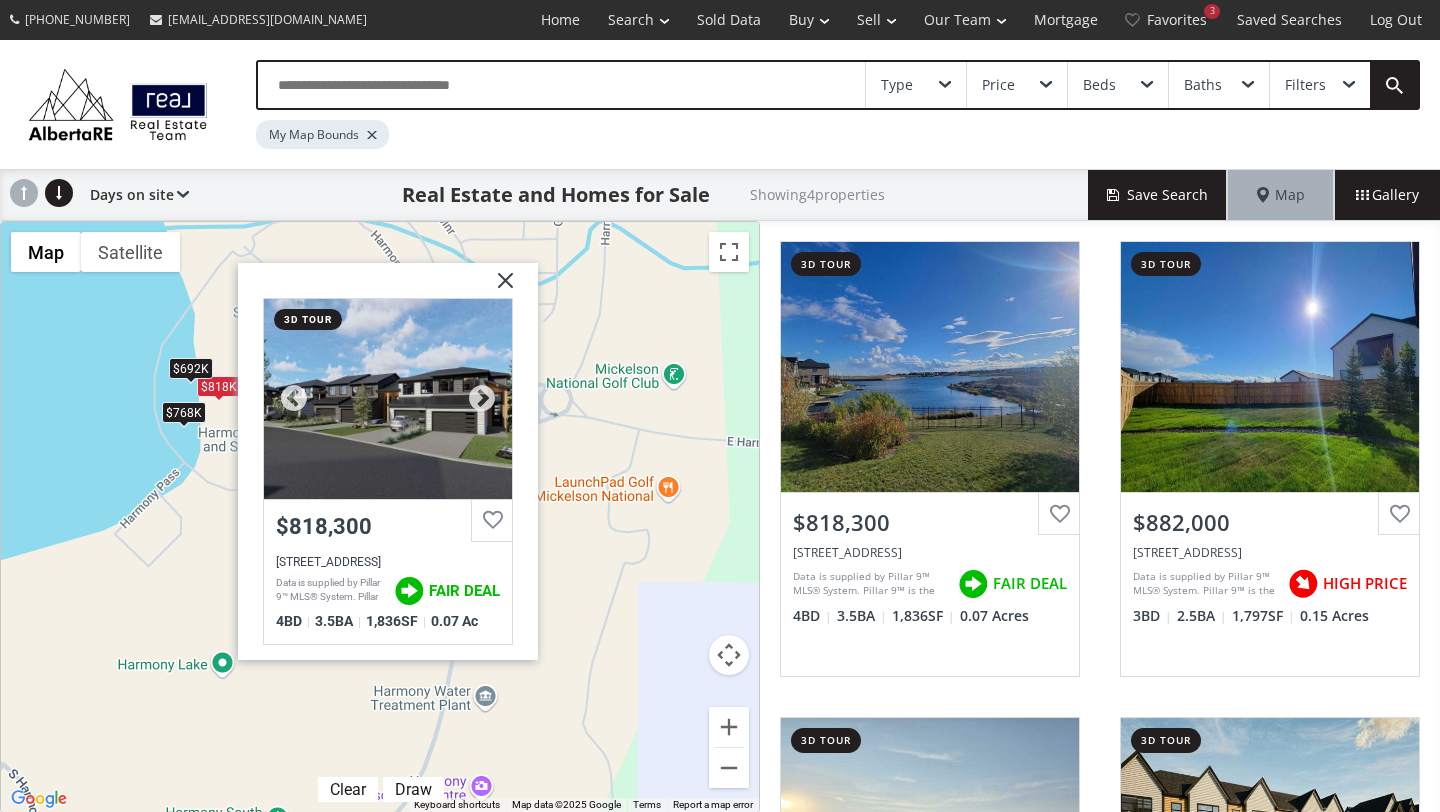 click on "3d tour" at bounding box center (308, 319) 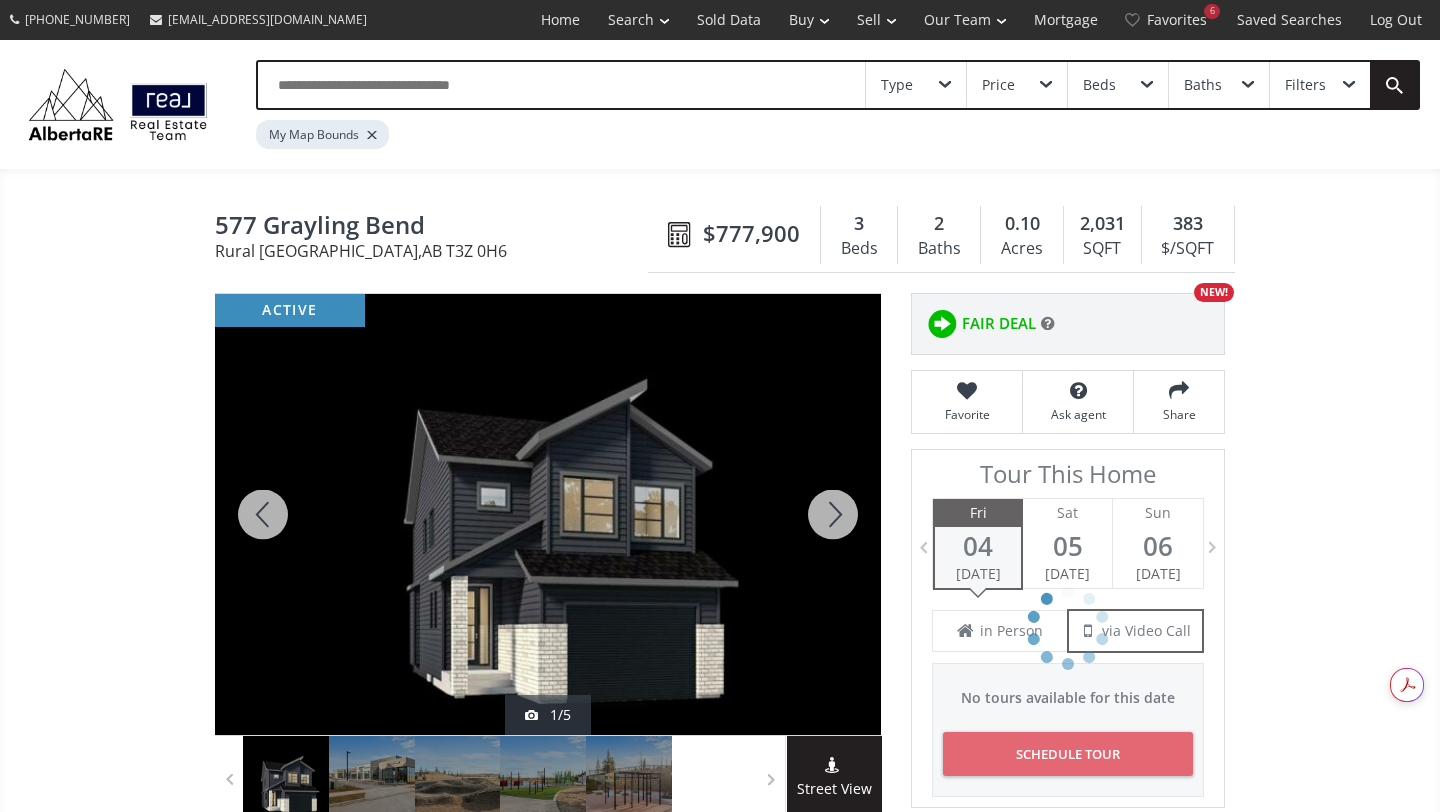 scroll, scrollTop: 0, scrollLeft: 0, axis: both 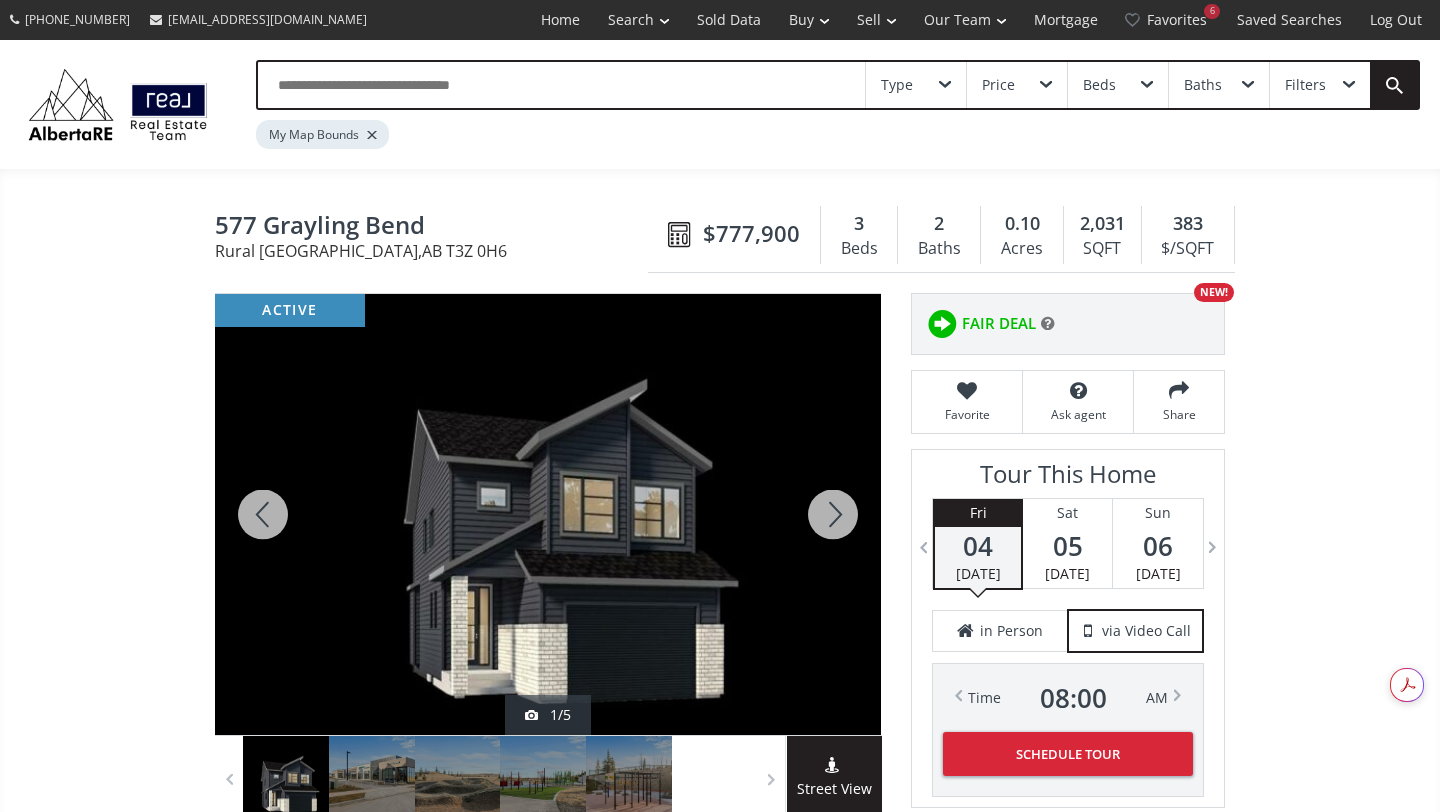 click at bounding box center [833, 514] 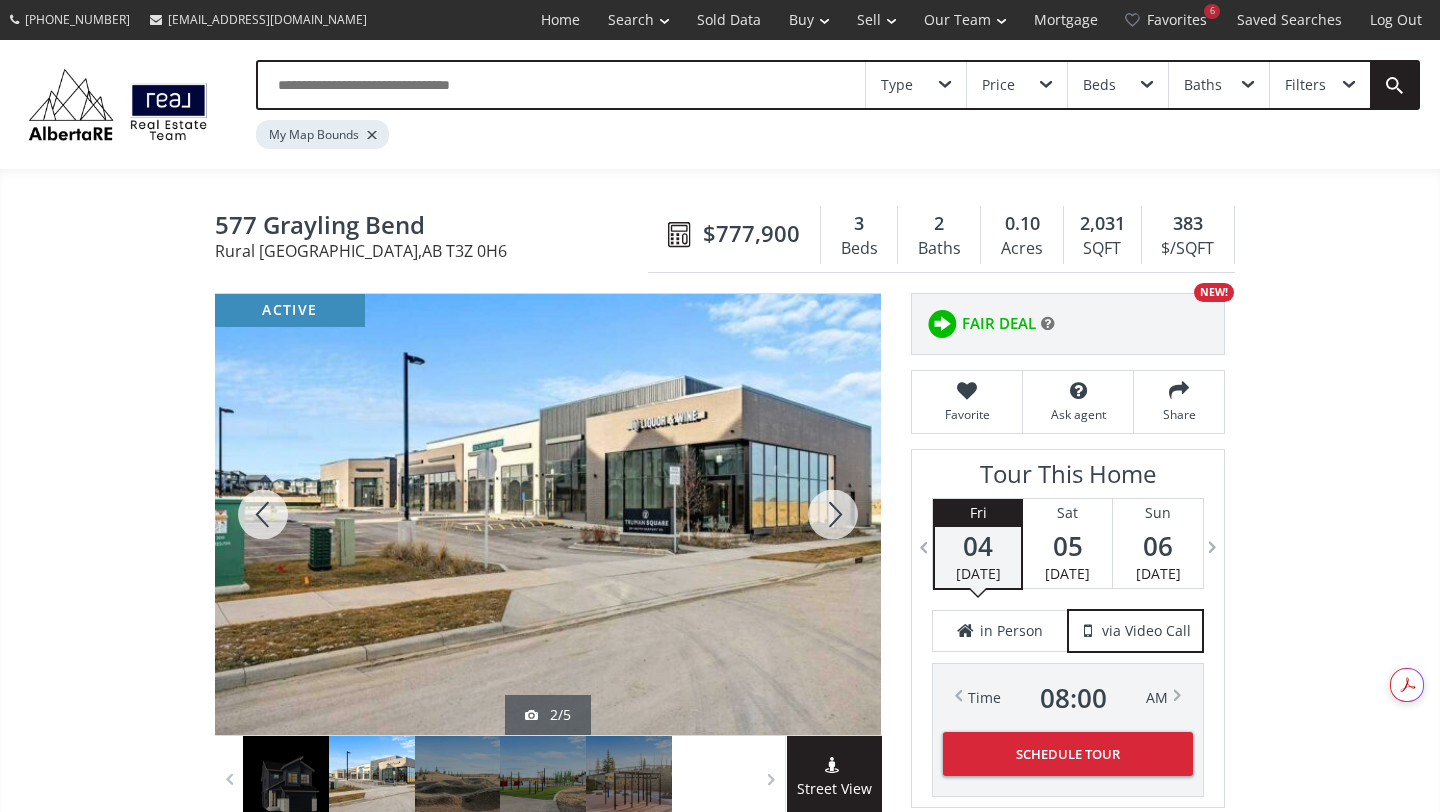 click at bounding box center (833, 514) 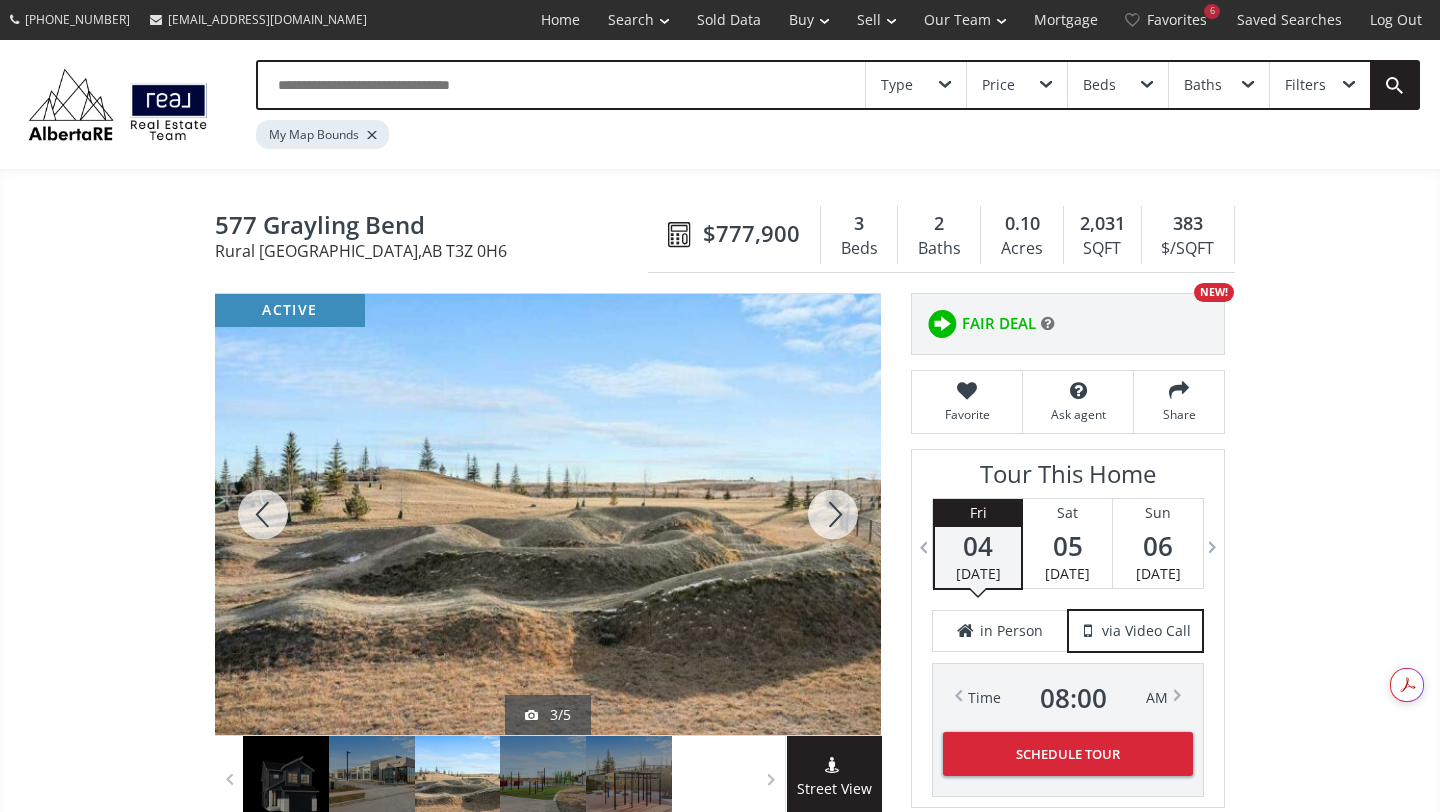 click at bounding box center [833, 514] 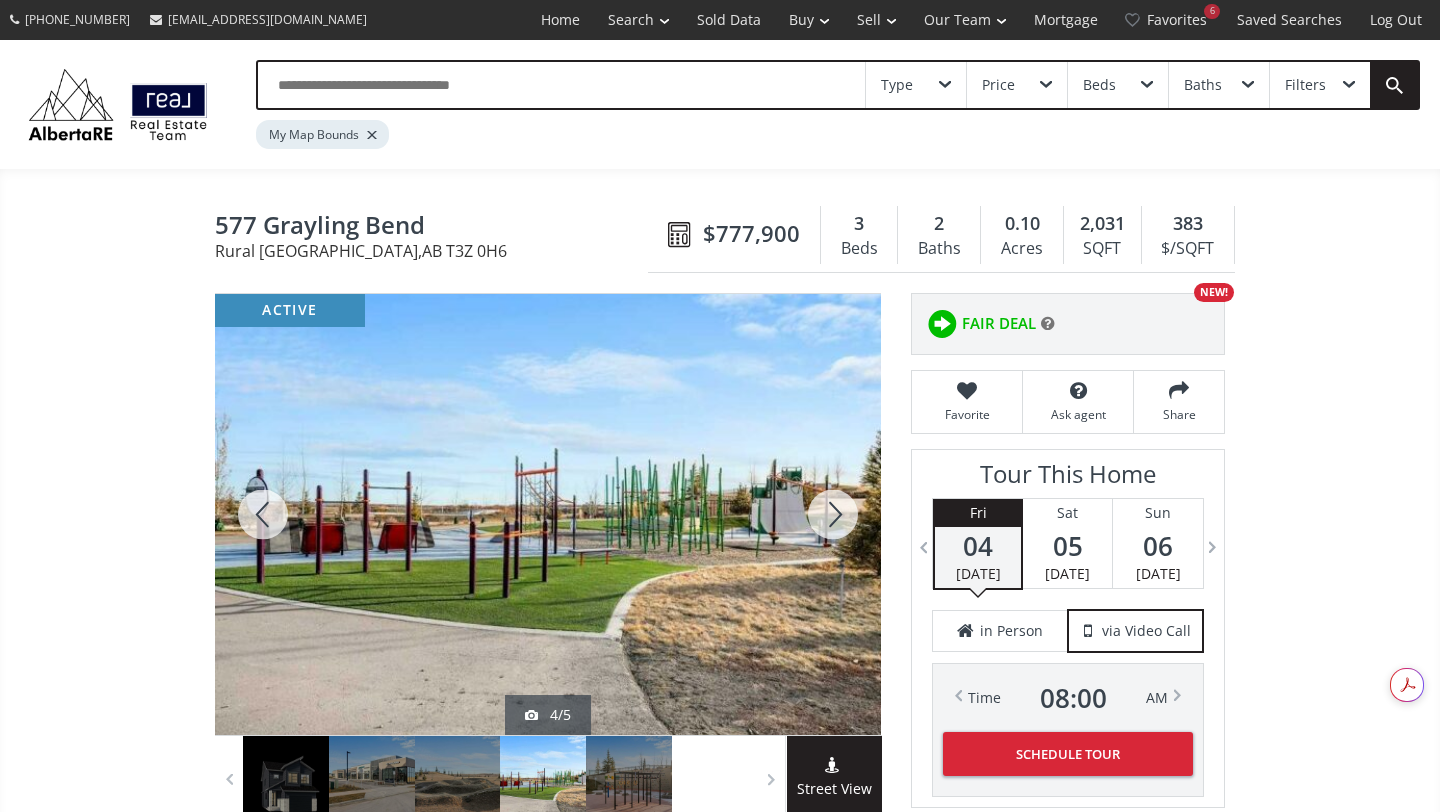 click at bounding box center (833, 514) 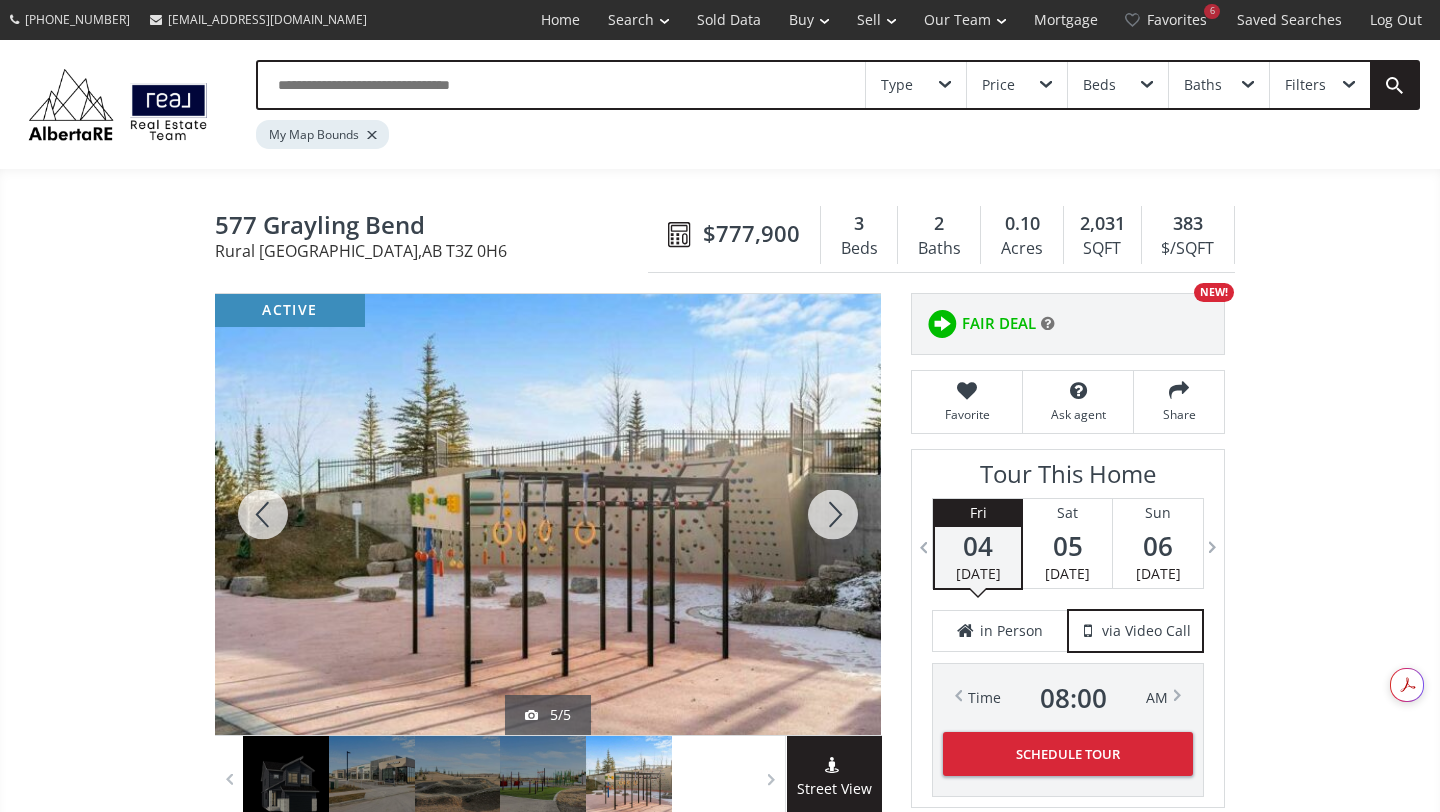 click at bounding box center [833, 514] 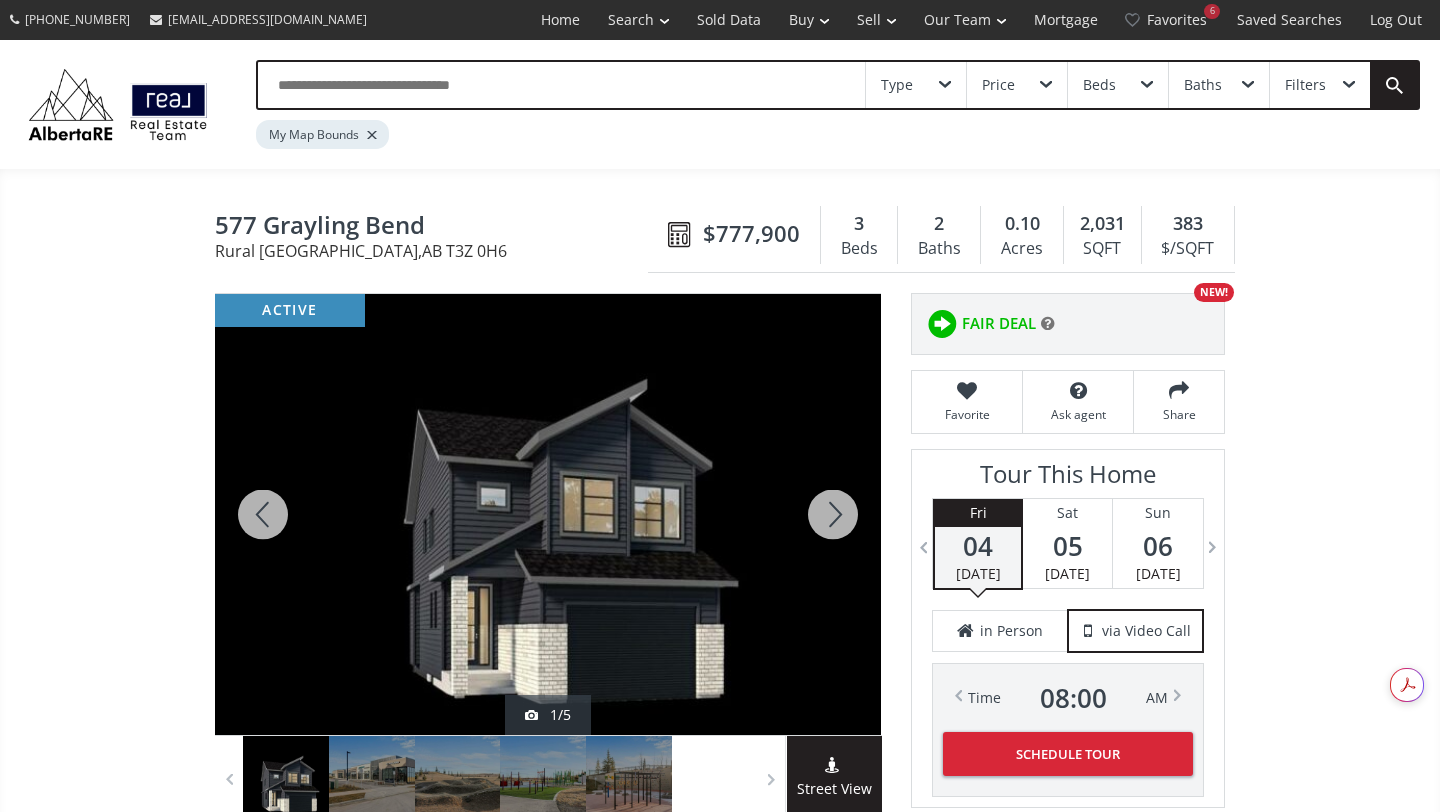 click at bounding box center [833, 514] 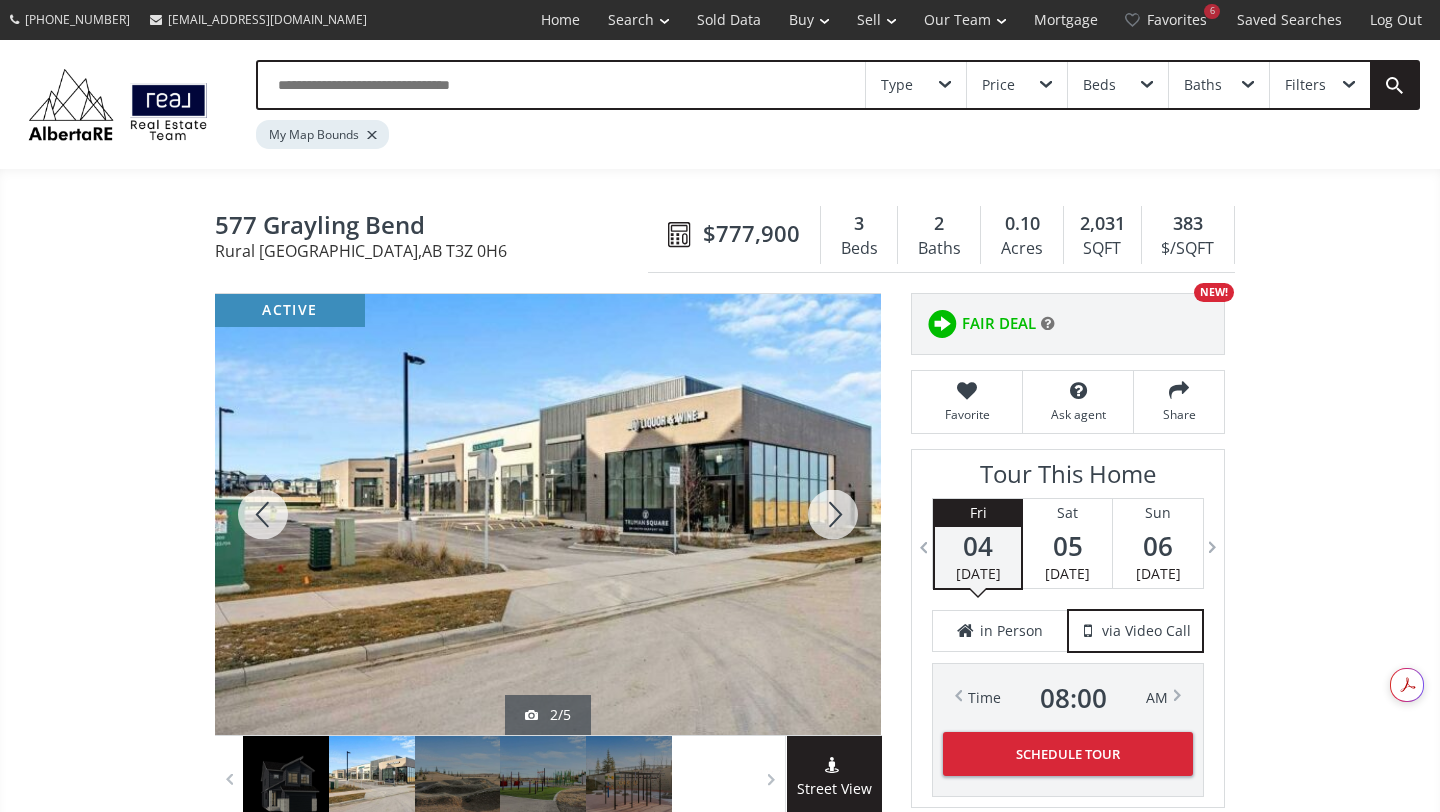click at bounding box center (833, 514) 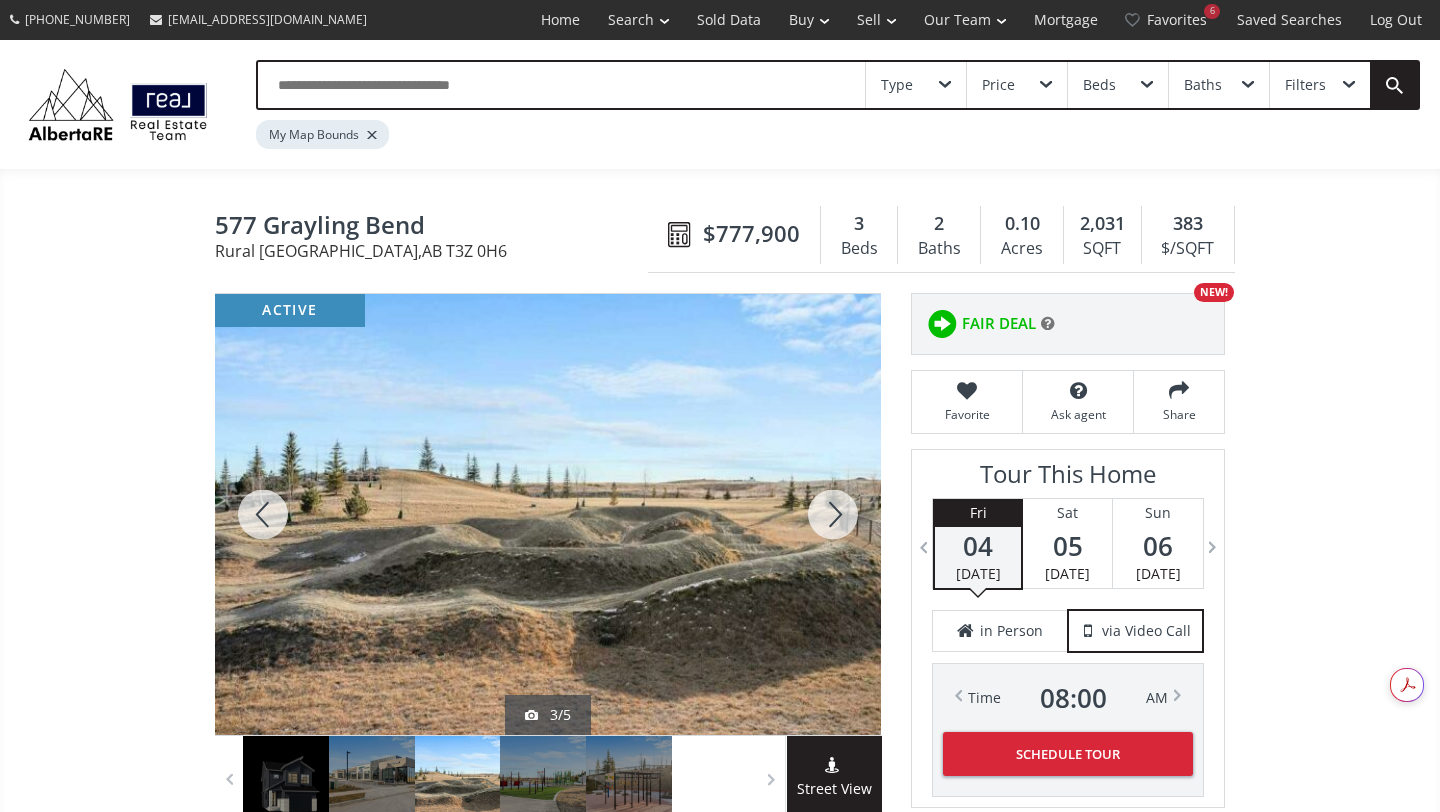 click at bounding box center (833, 514) 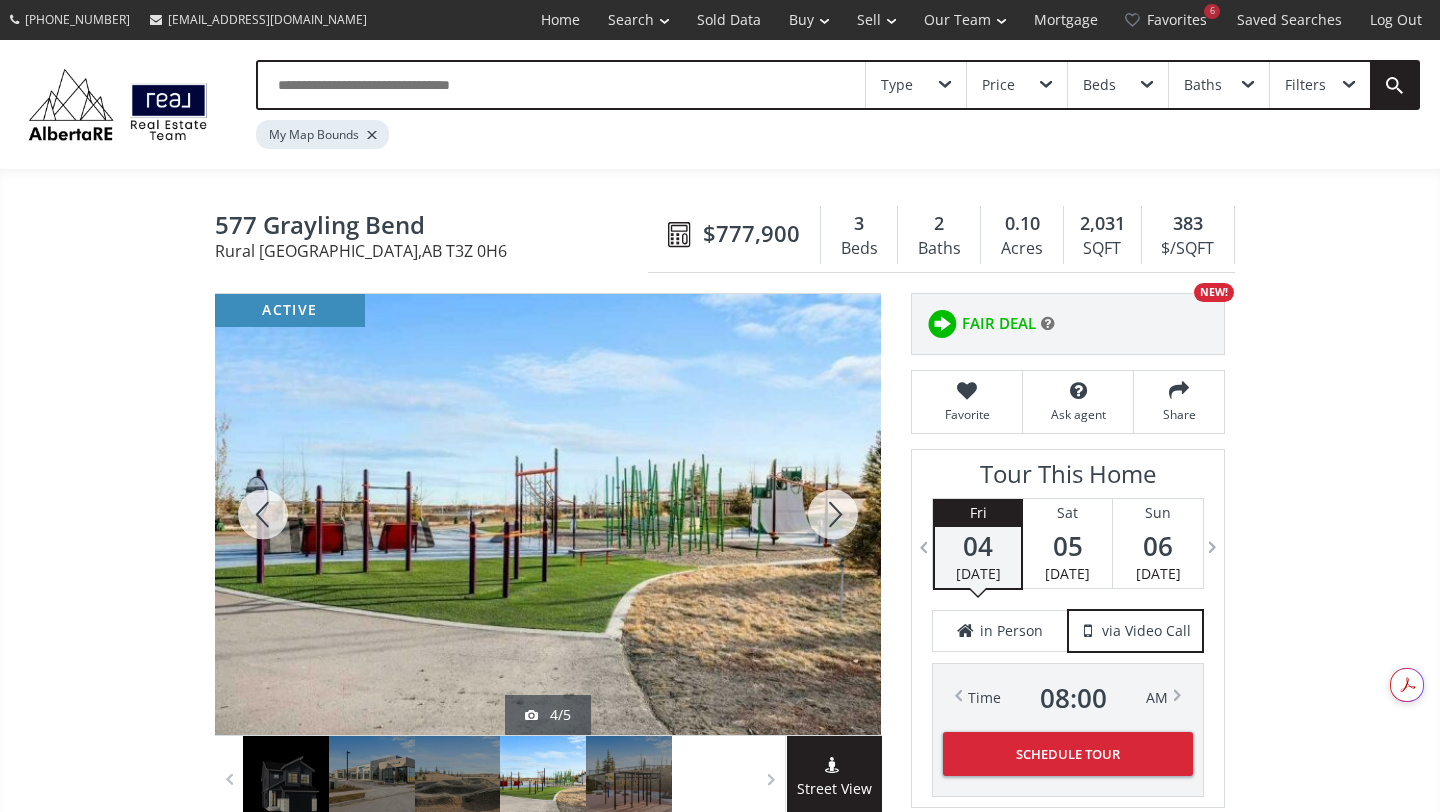 click at bounding box center [833, 514] 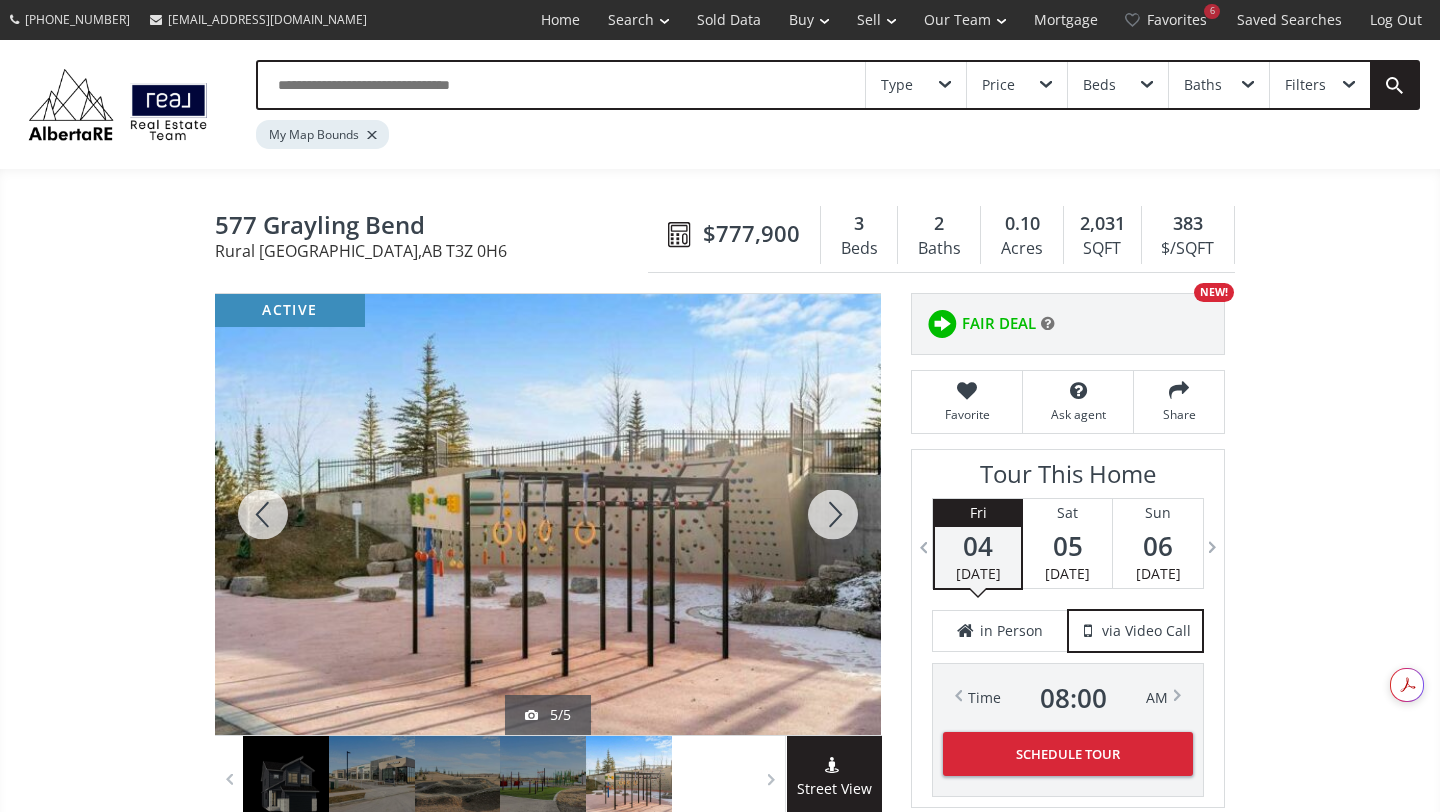 click at bounding box center (833, 514) 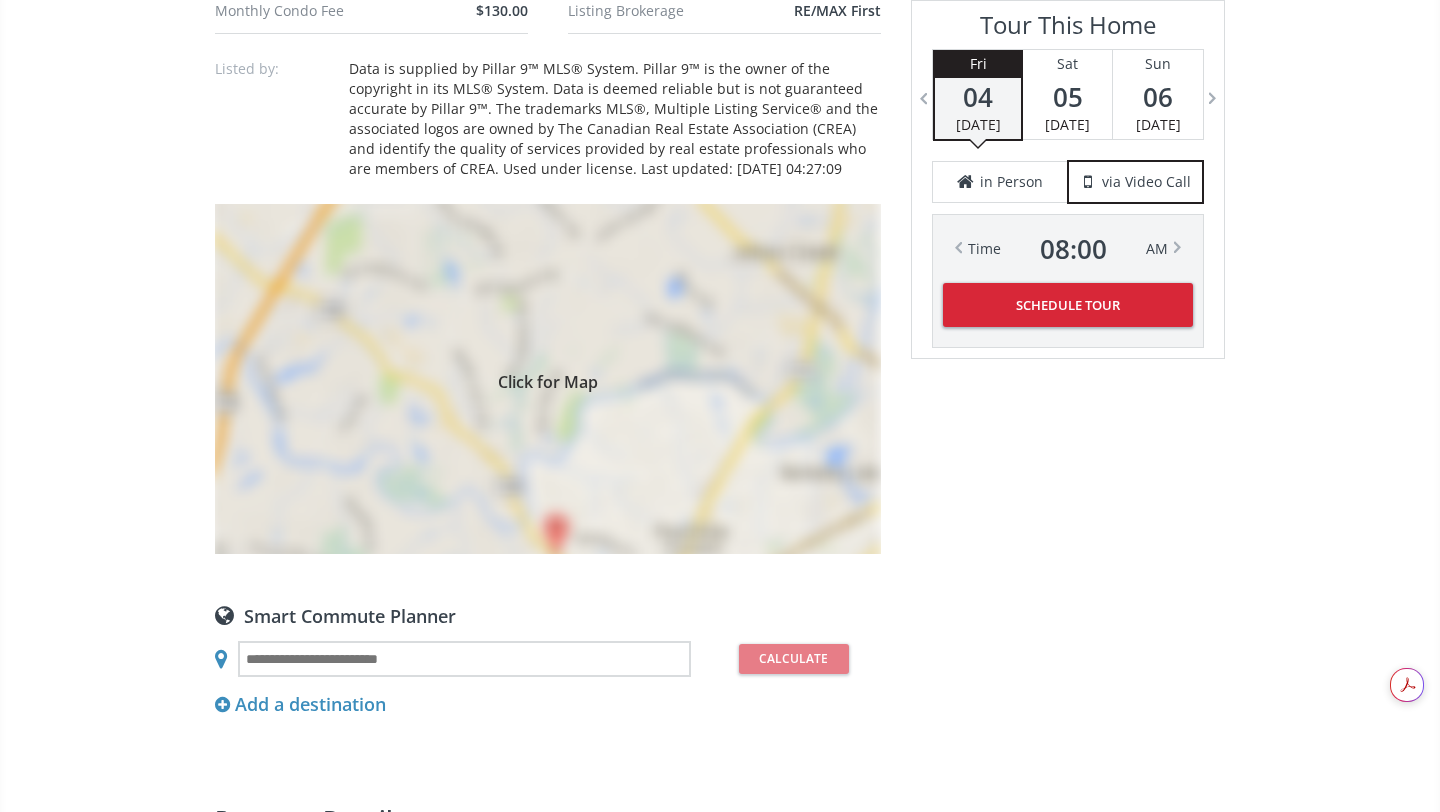 scroll, scrollTop: 1460, scrollLeft: 0, axis: vertical 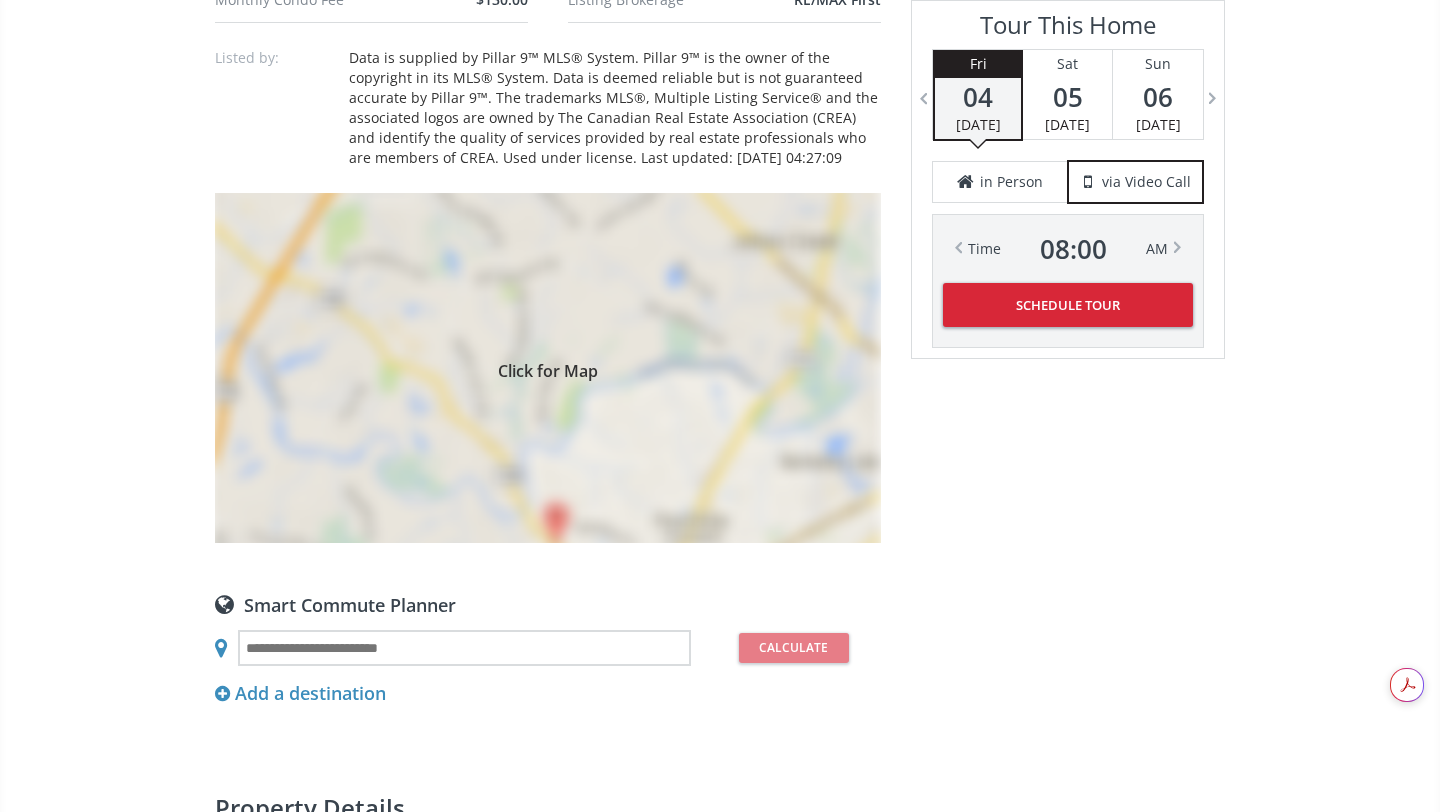click on "Click for Map" at bounding box center (548, 368) 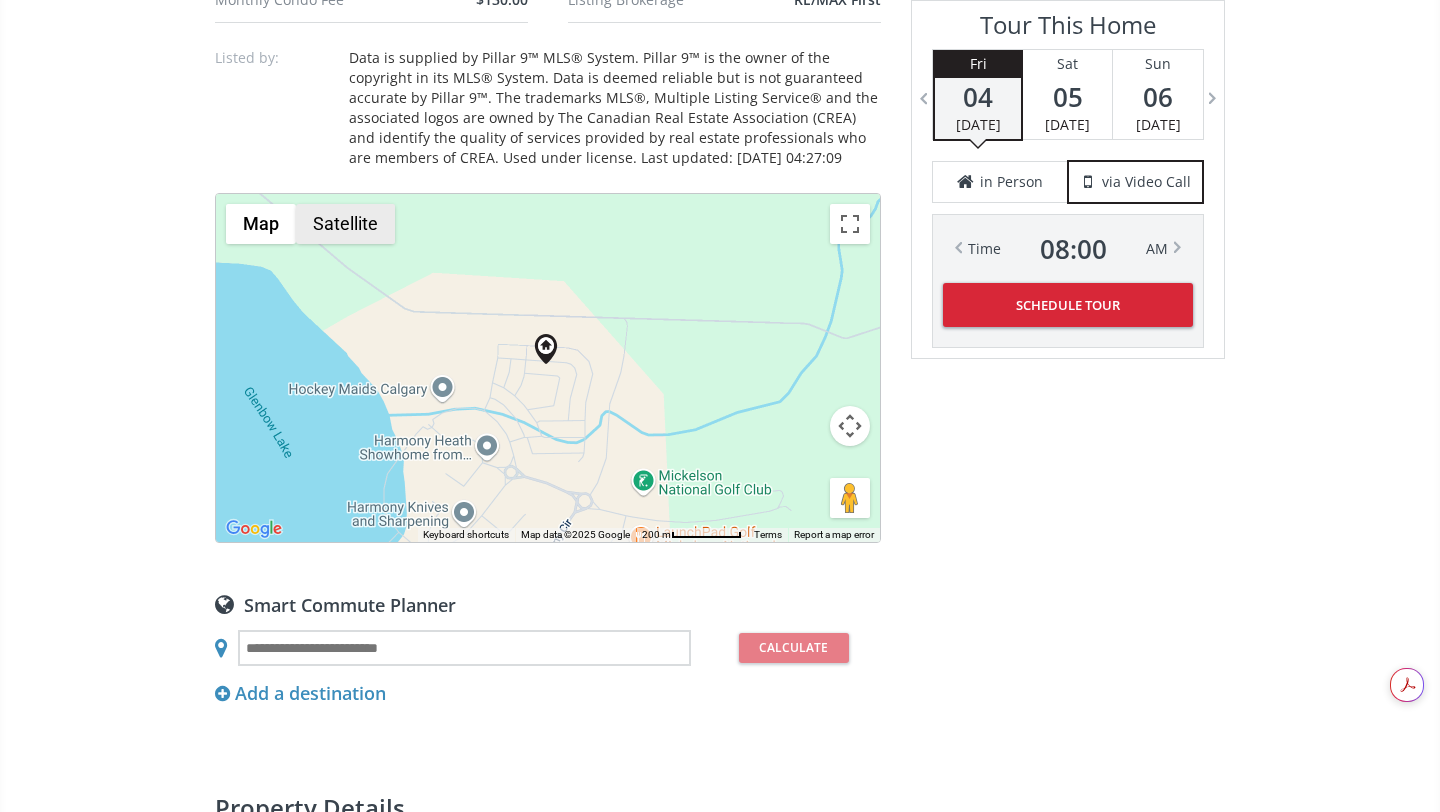 click on "Satellite" at bounding box center [345, 224] 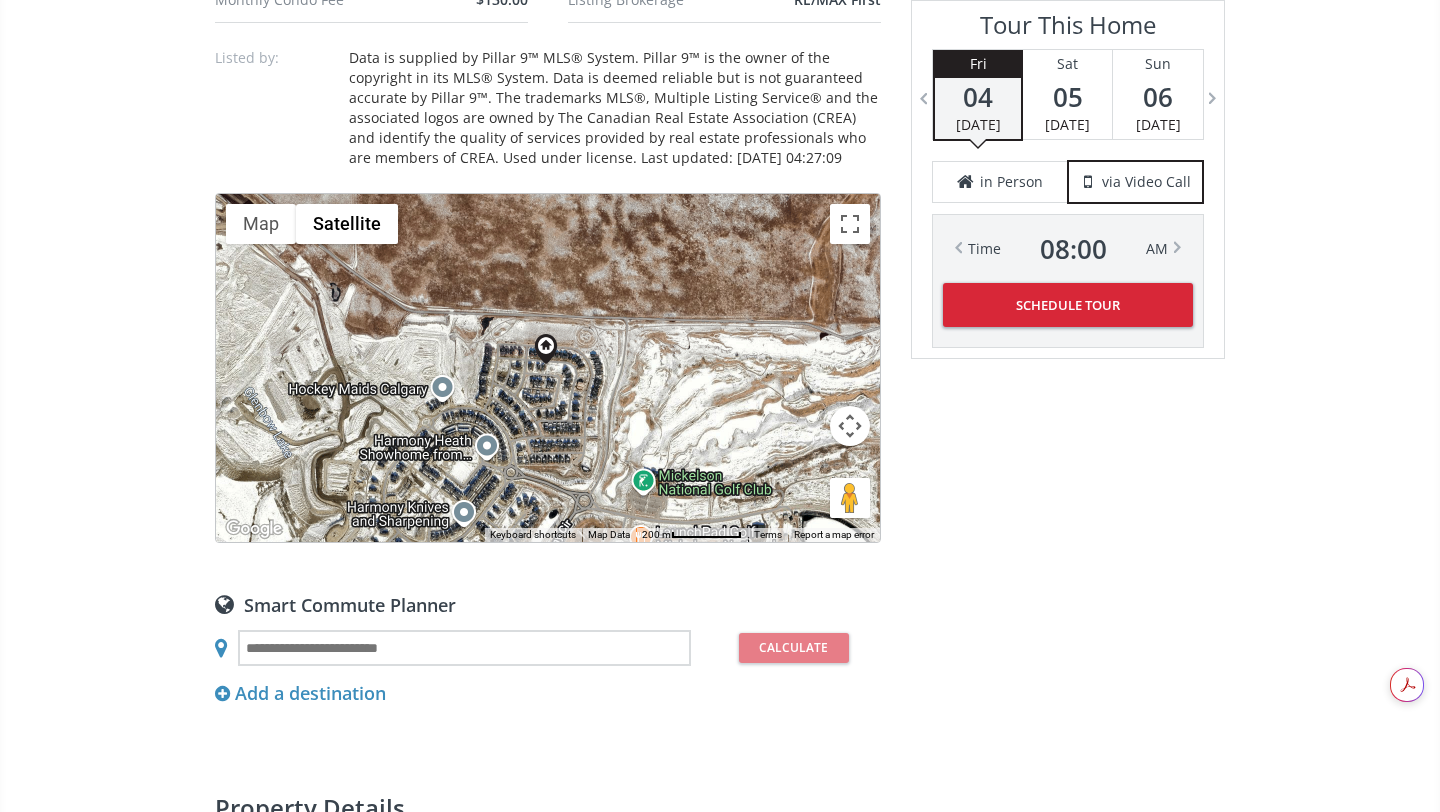 click at bounding box center (850, 426) 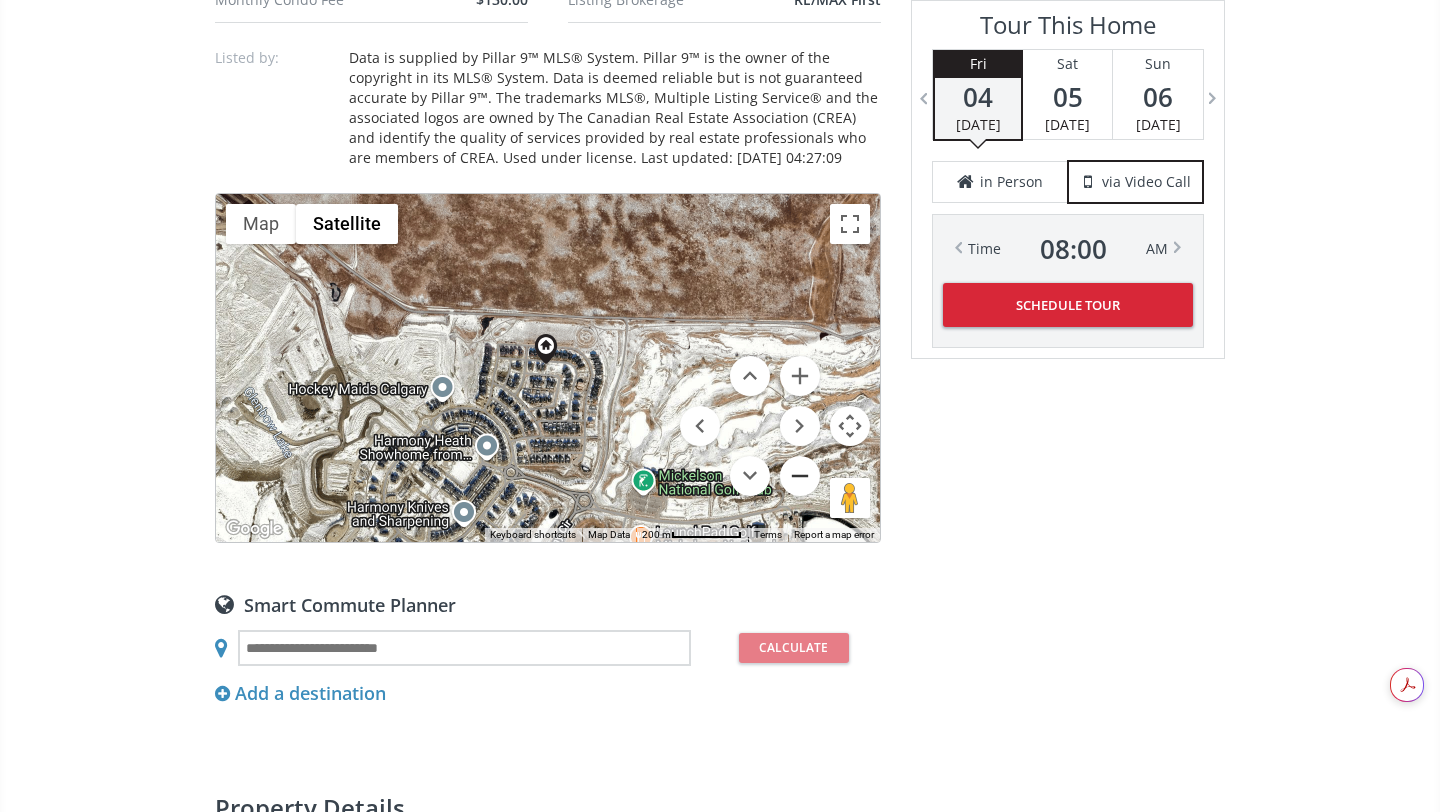 click at bounding box center [800, 476] 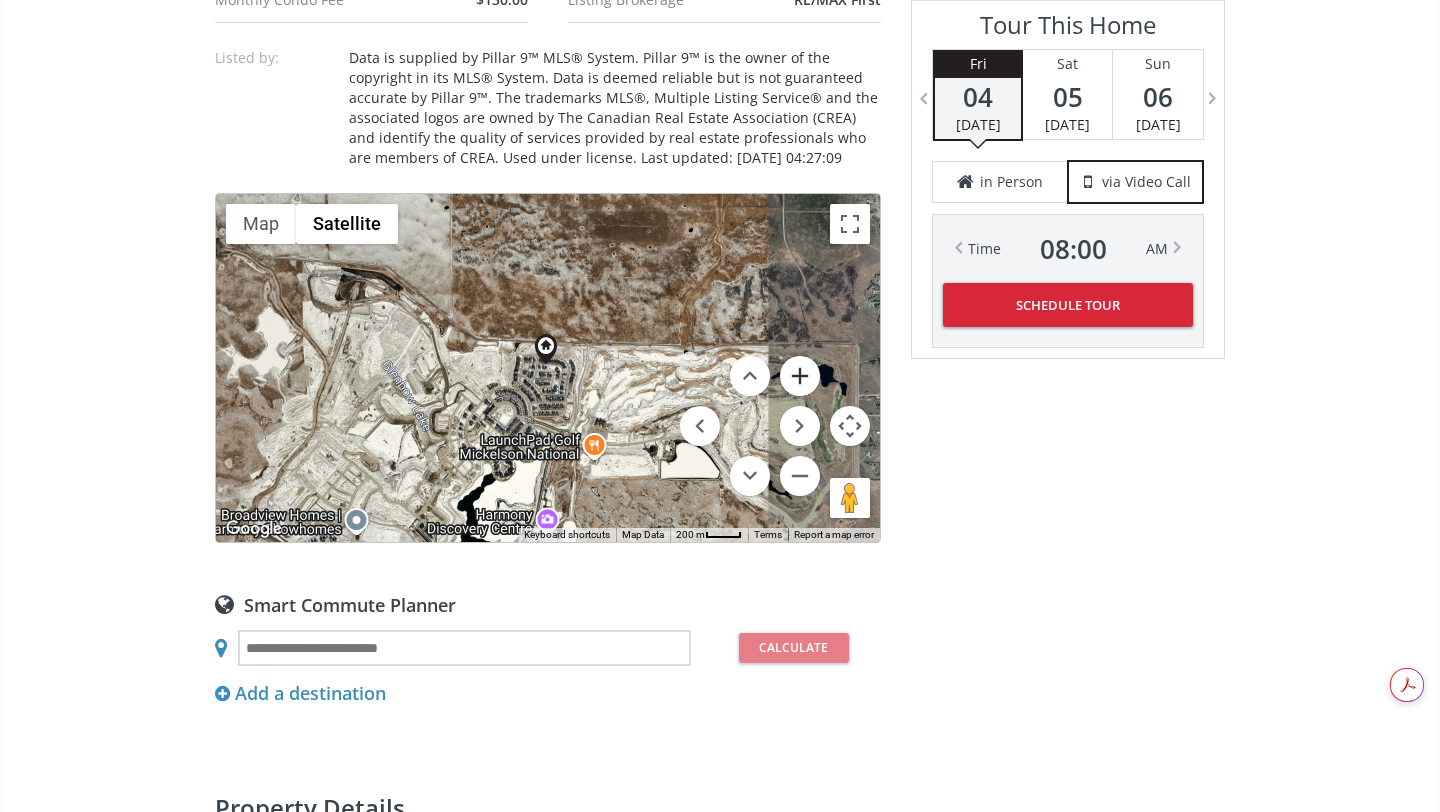 click at bounding box center [800, 376] 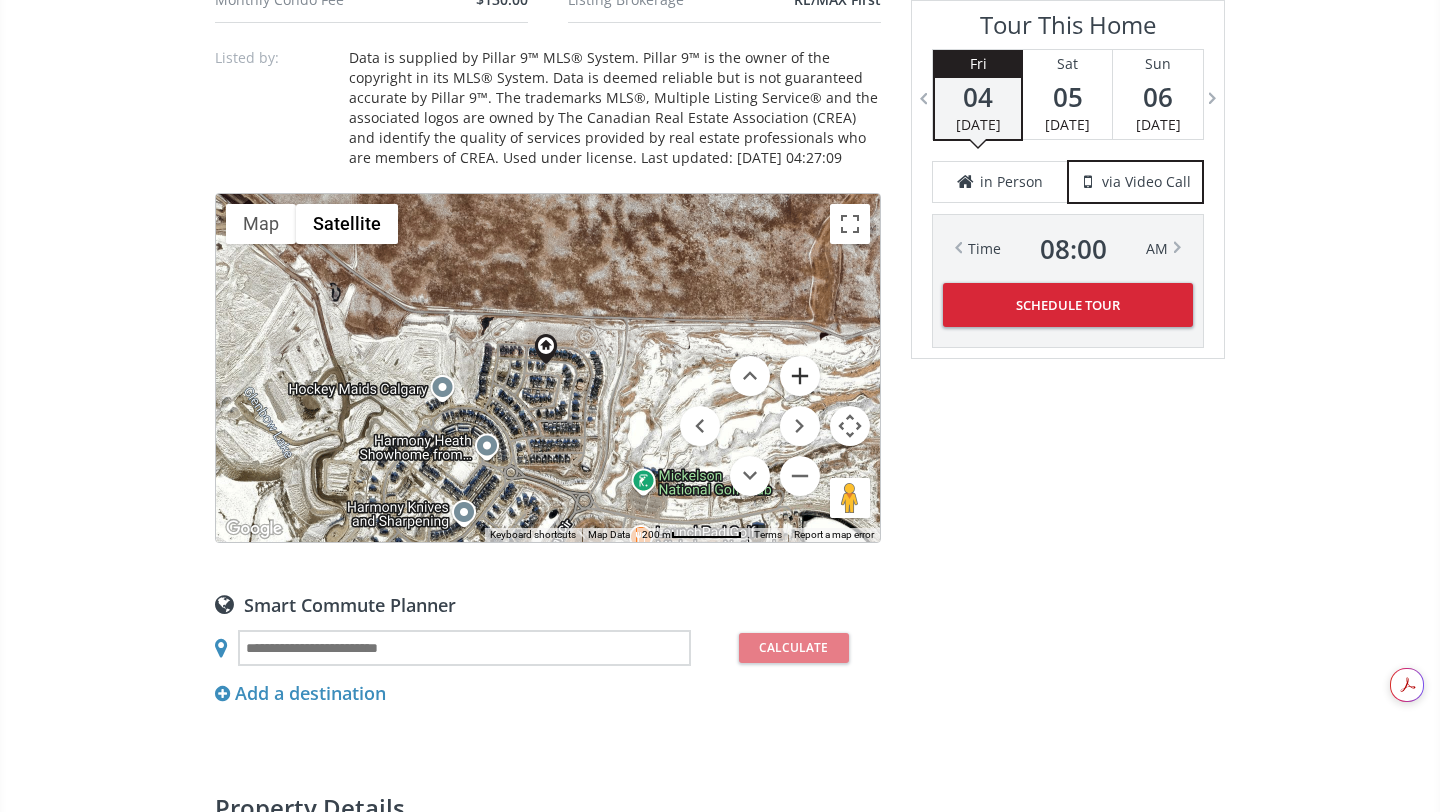 click at bounding box center [800, 376] 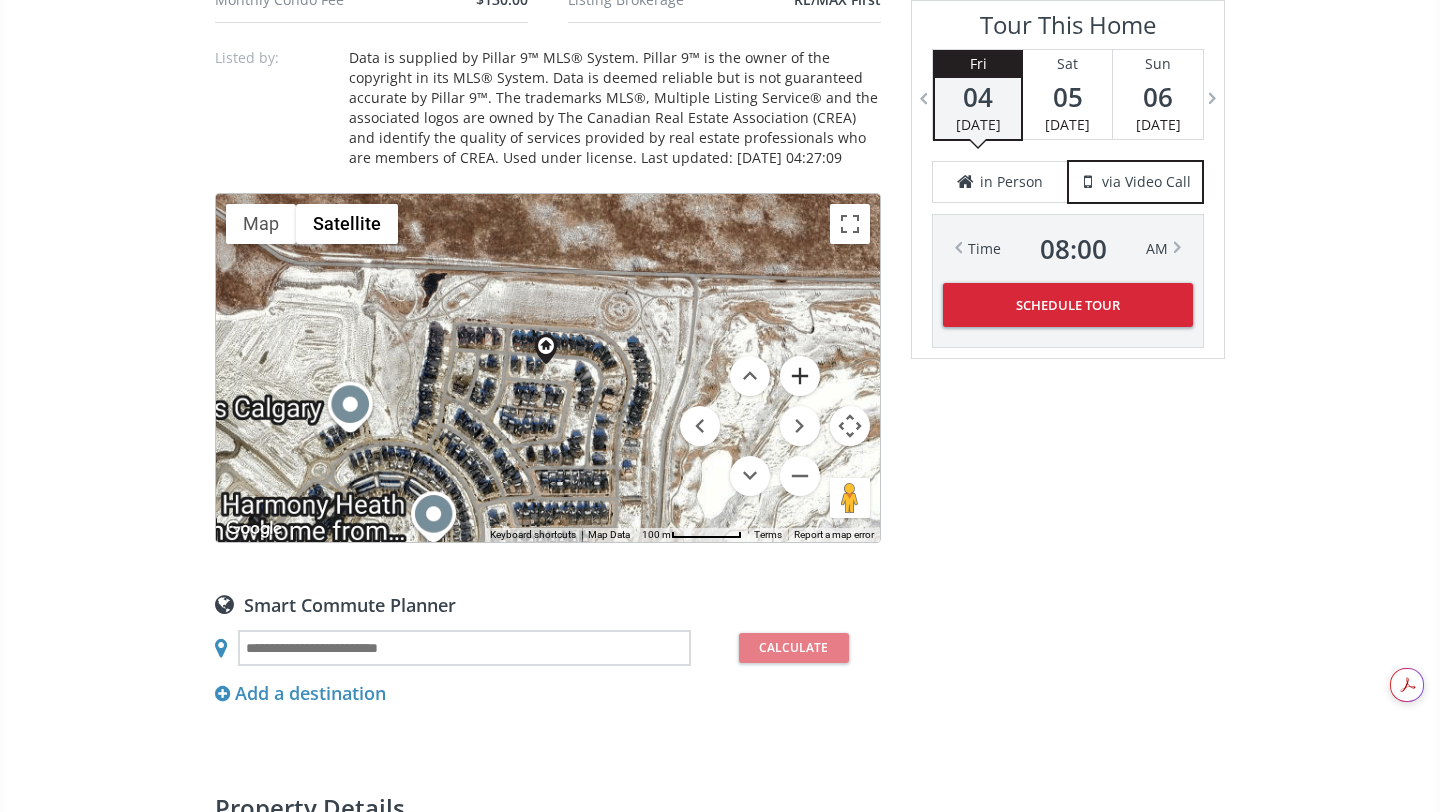 click at bounding box center (800, 376) 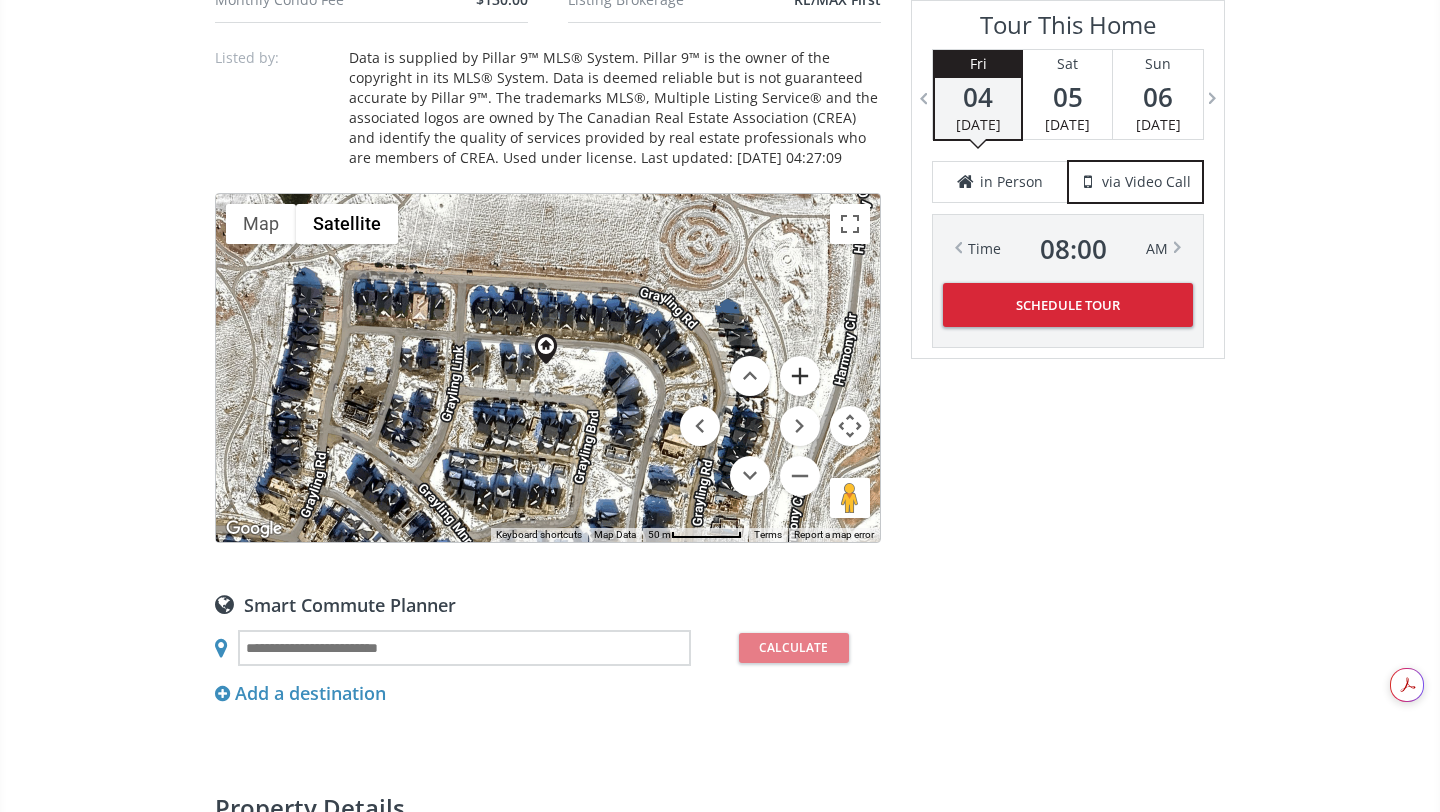 click at bounding box center (800, 376) 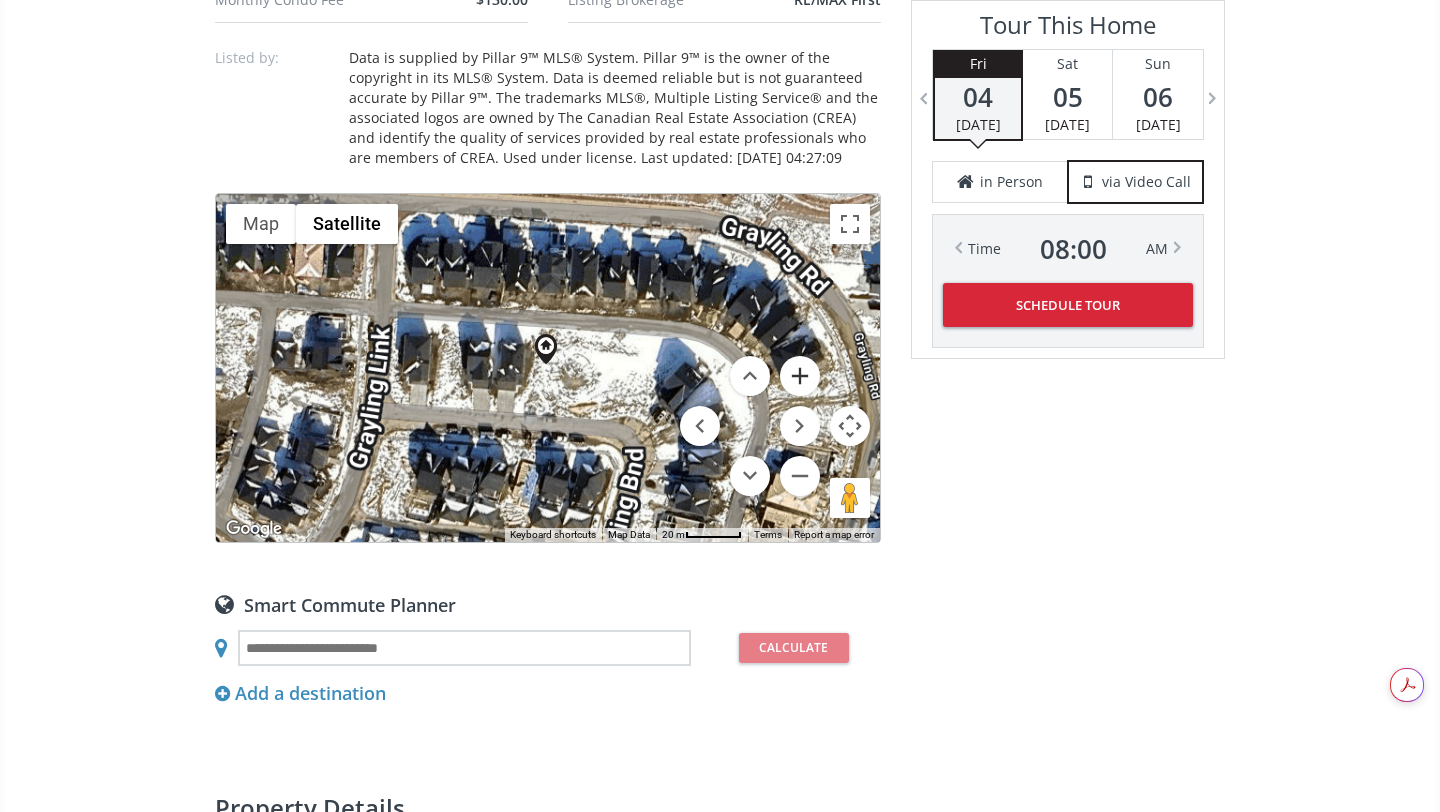 click at bounding box center (800, 376) 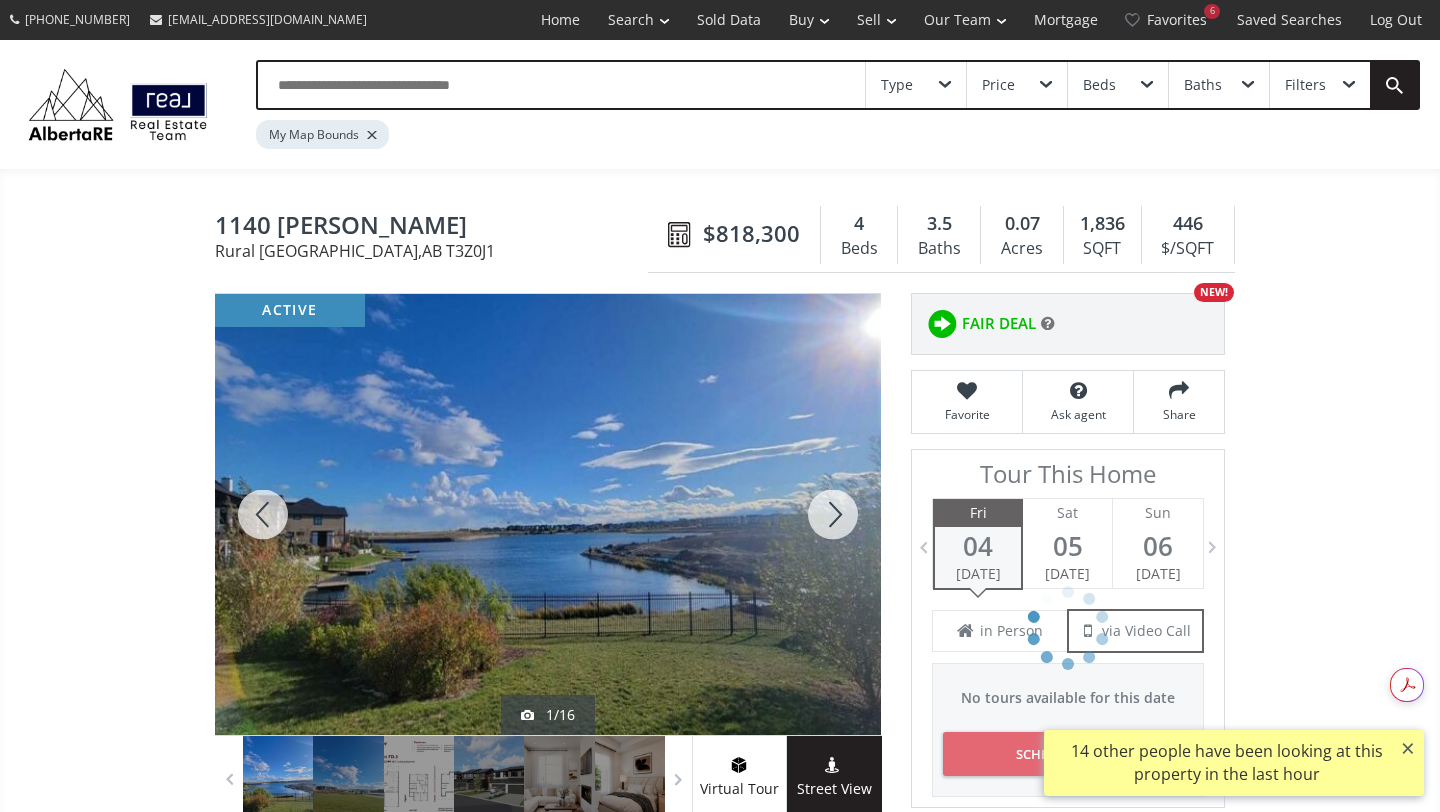 scroll, scrollTop: 0, scrollLeft: 0, axis: both 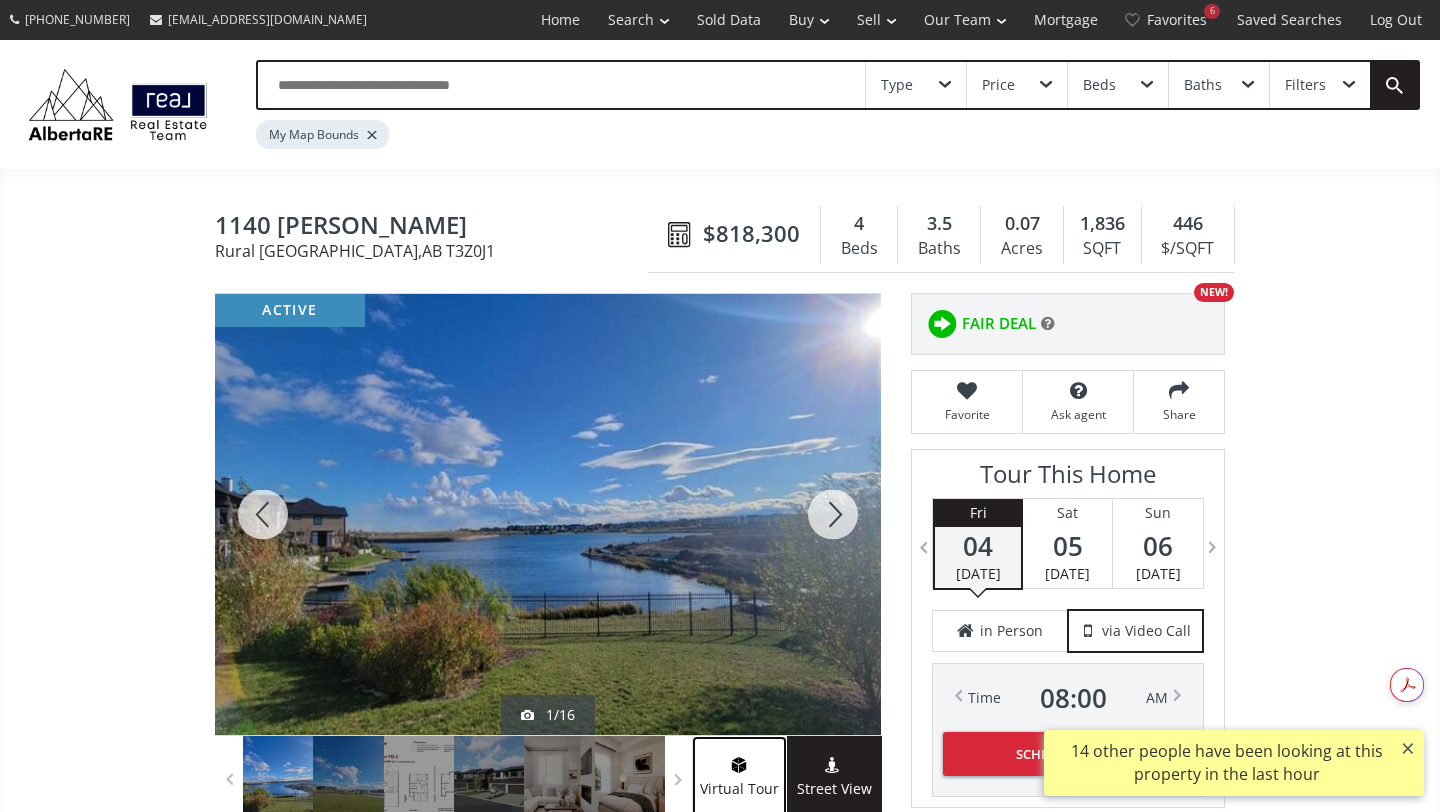 click at bounding box center [739, 768] 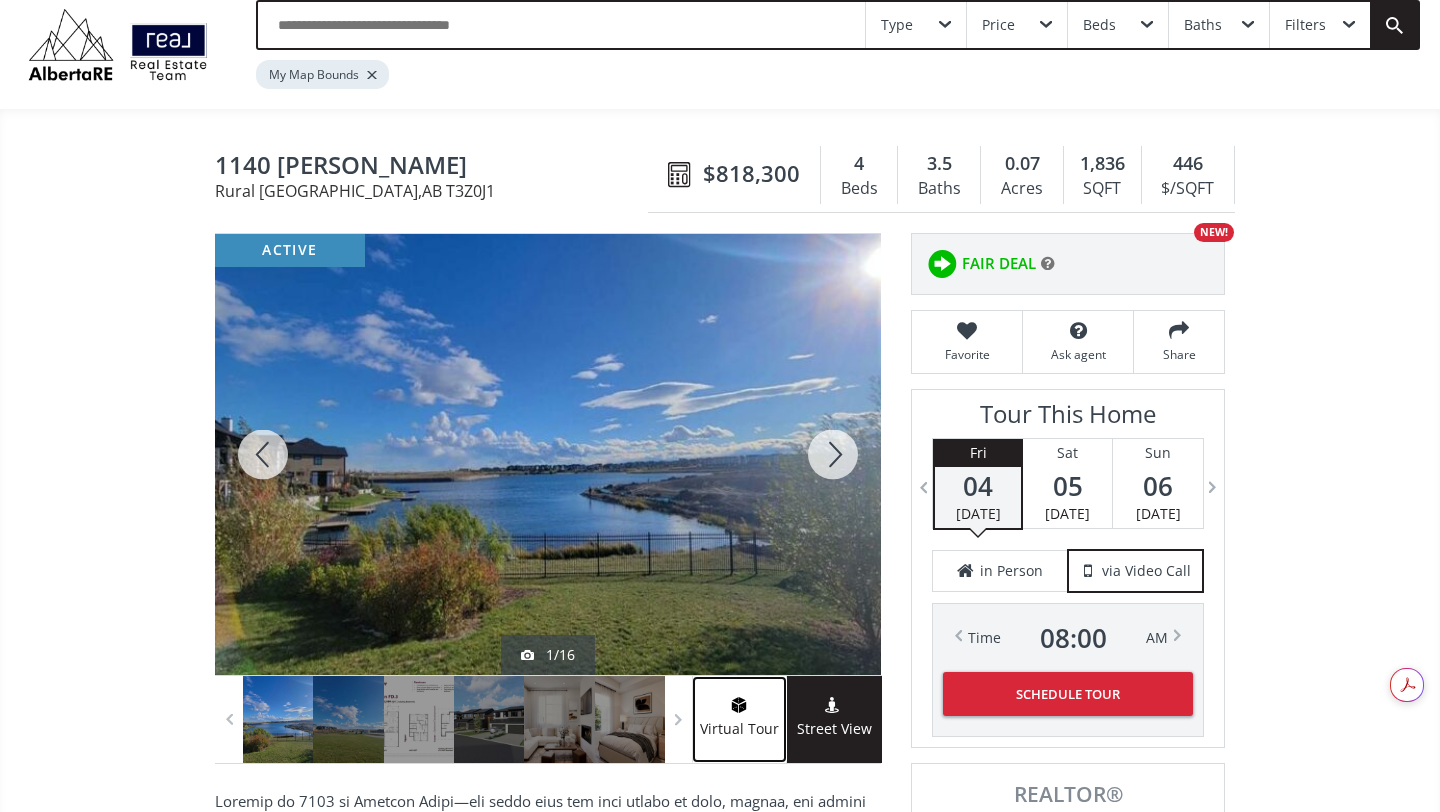 scroll, scrollTop: 81, scrollLeft: 0, axis: vertical 